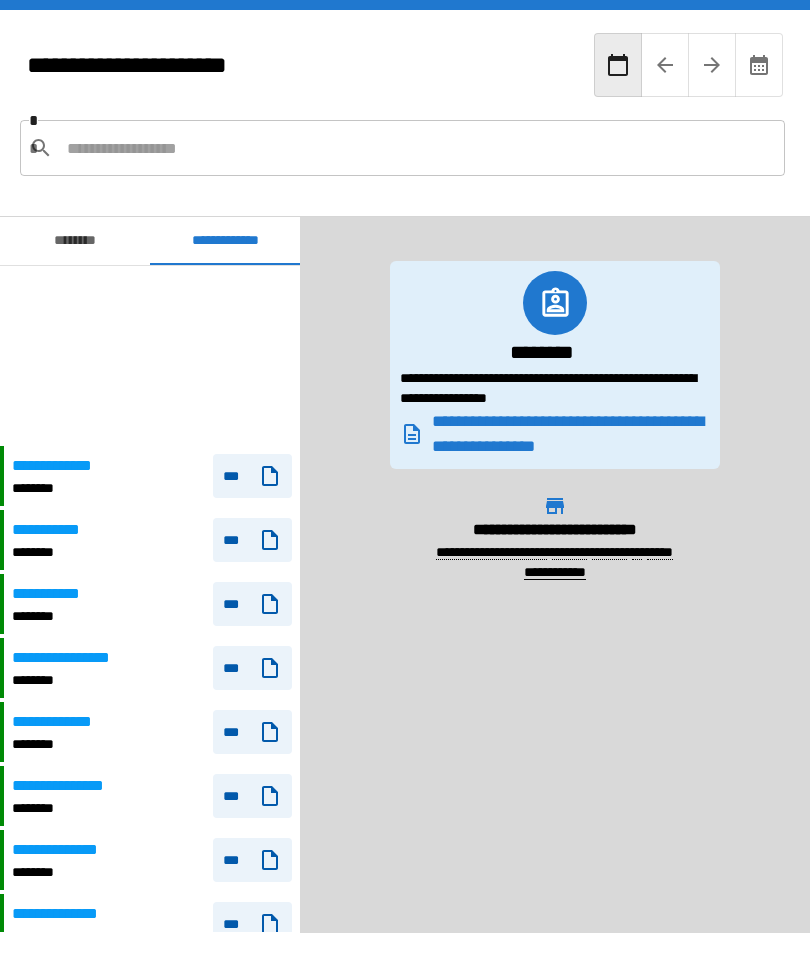 scroll, scrollTop: 0, scrollLeft: 0, axis: both 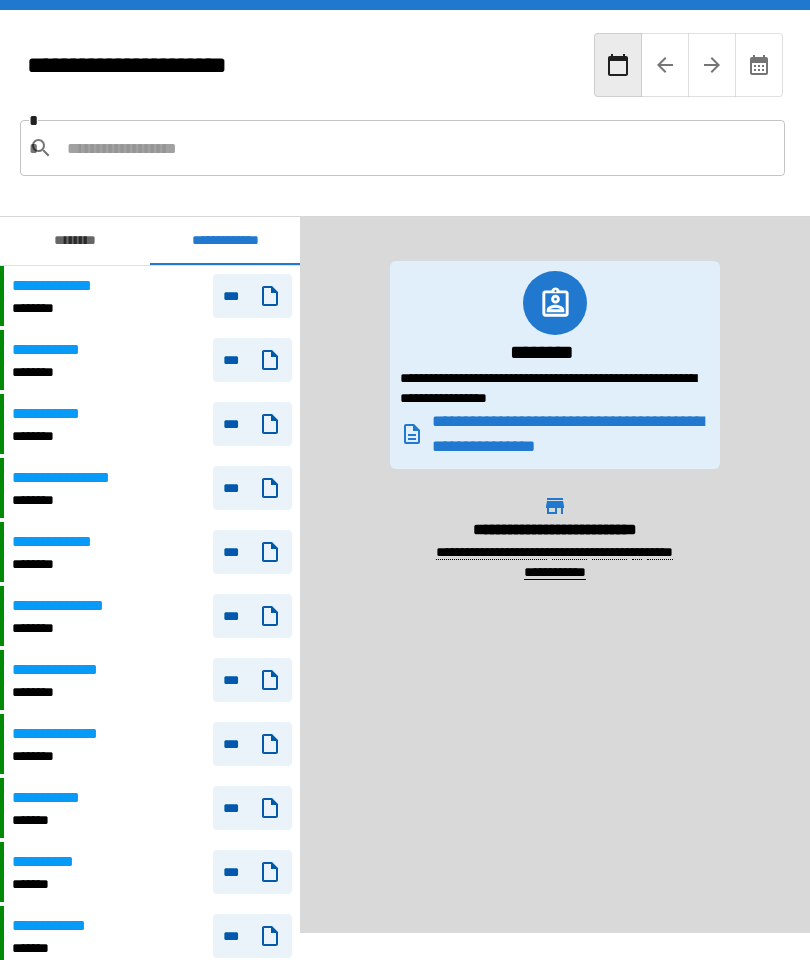 click 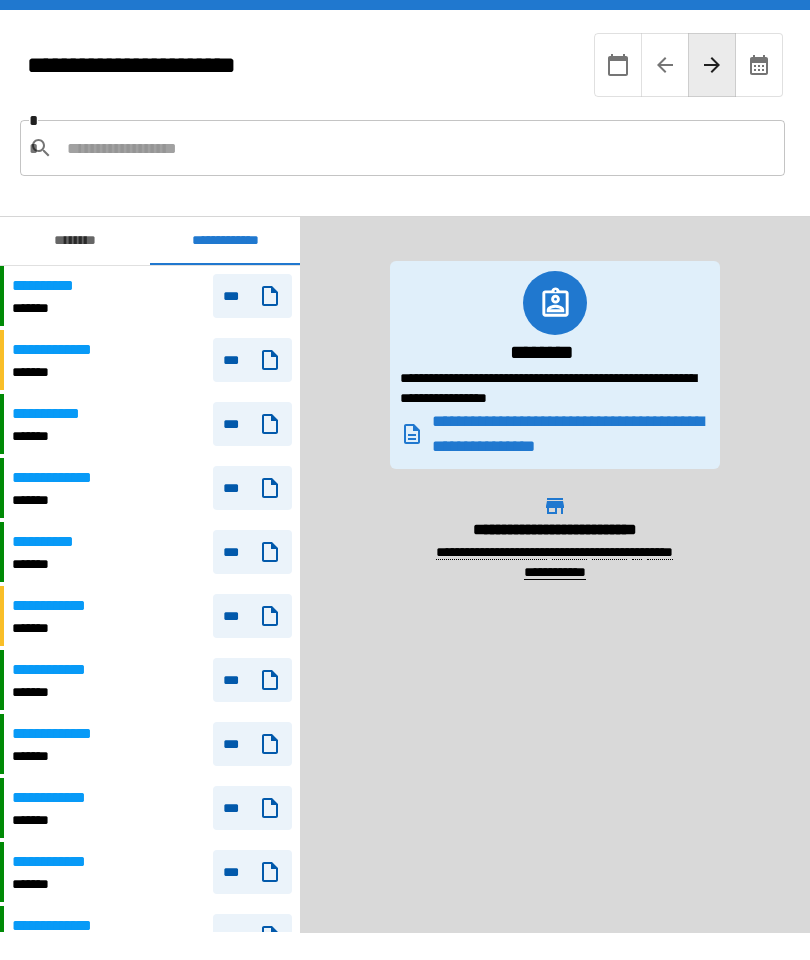 click 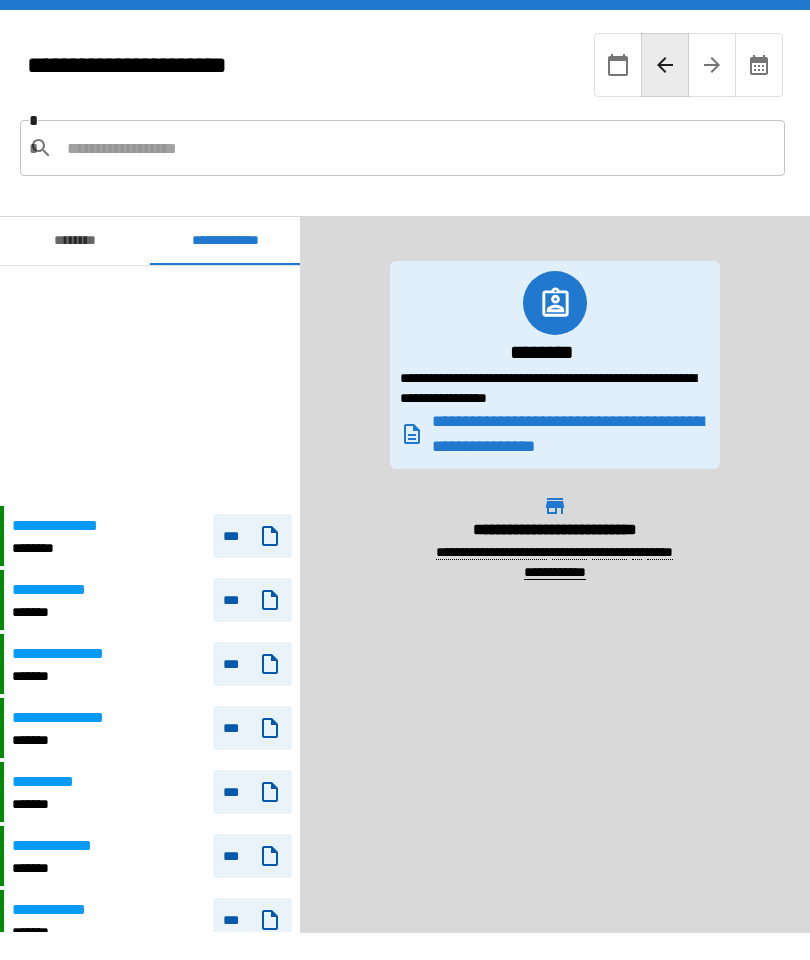 scroll, scrollTop: 240, scrollLeft: 0, axis: vertical 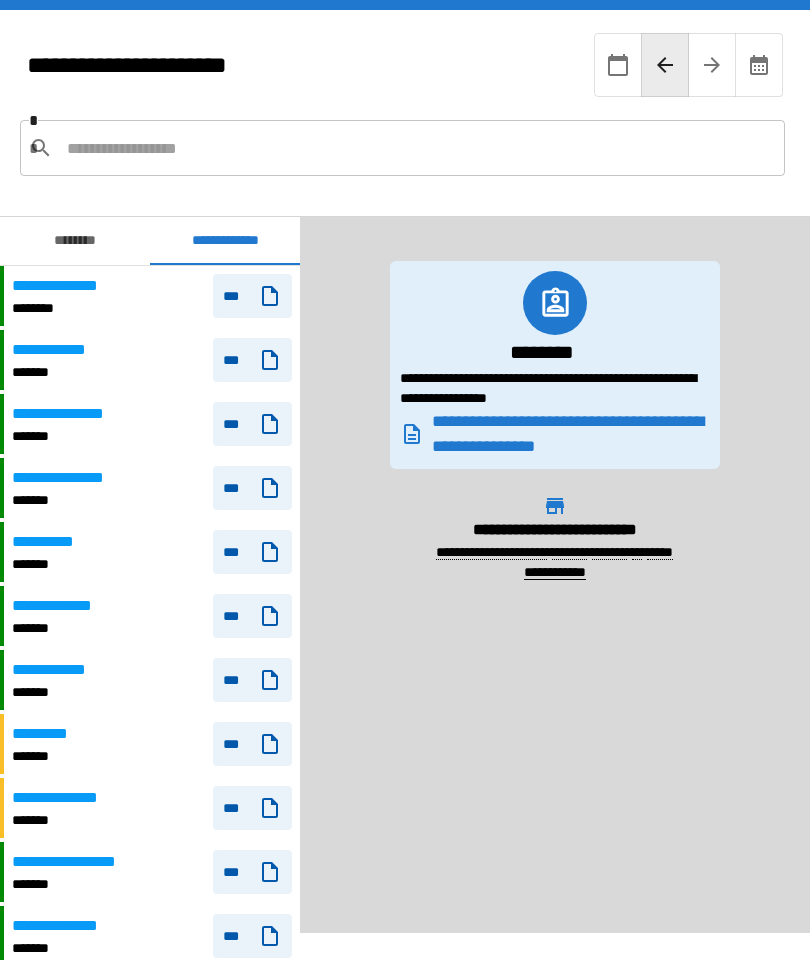 click on "***" at bounding box center (252, 296) 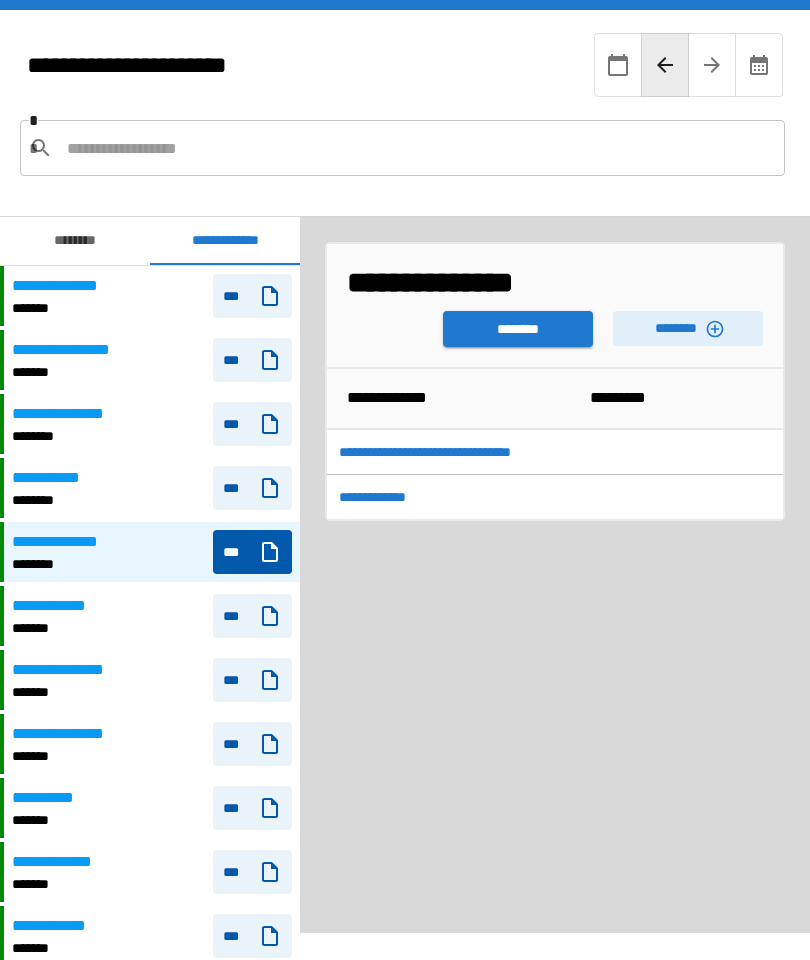 scroll, scrollTop: 0, scrollLeft: 0, axis: both 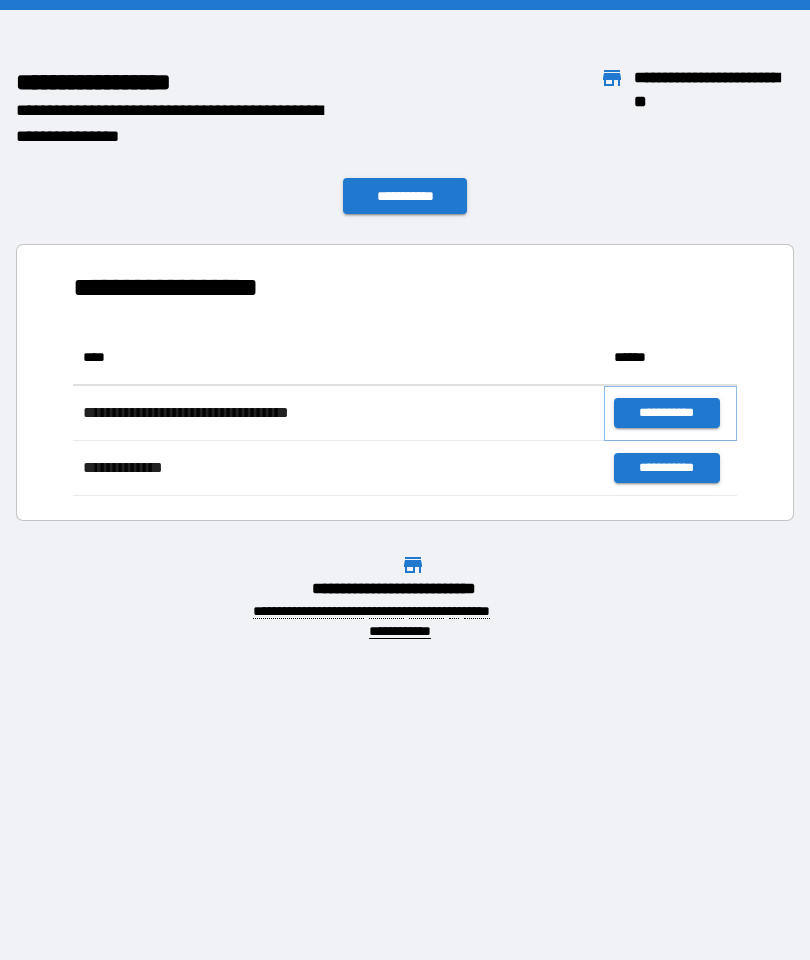 click on "**********" at bounding box center [666, 413] 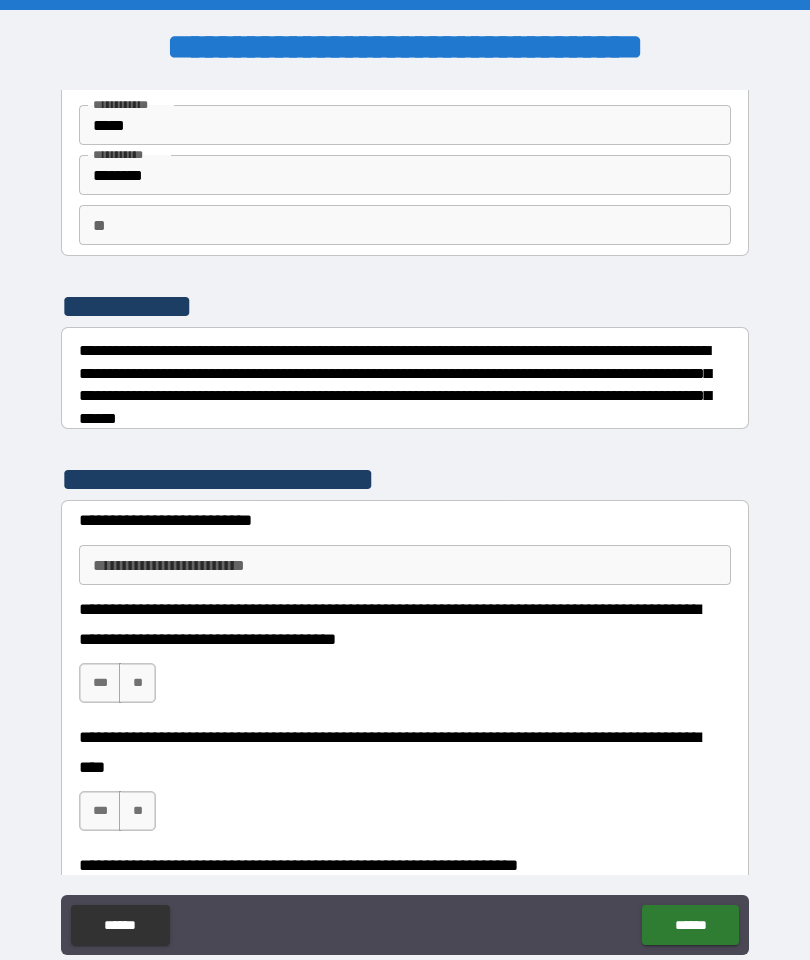 scroll, scrollTop: 90, scrollLeft: 0, axis: vertical 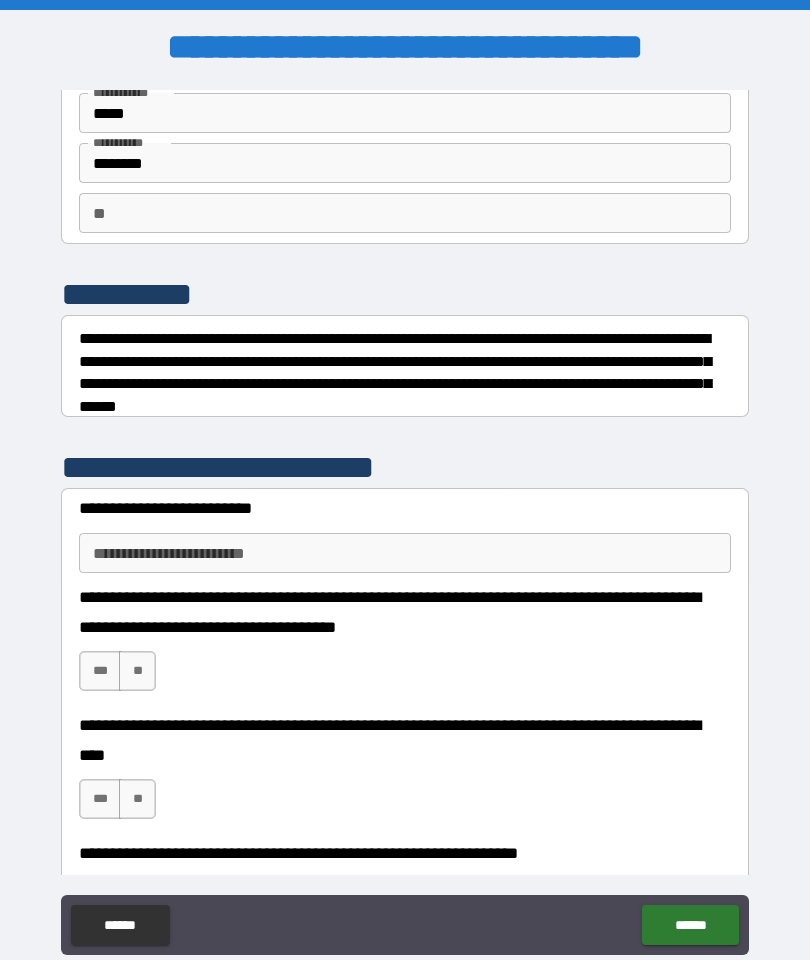 click on "**********" at bounding box center [405, 553] 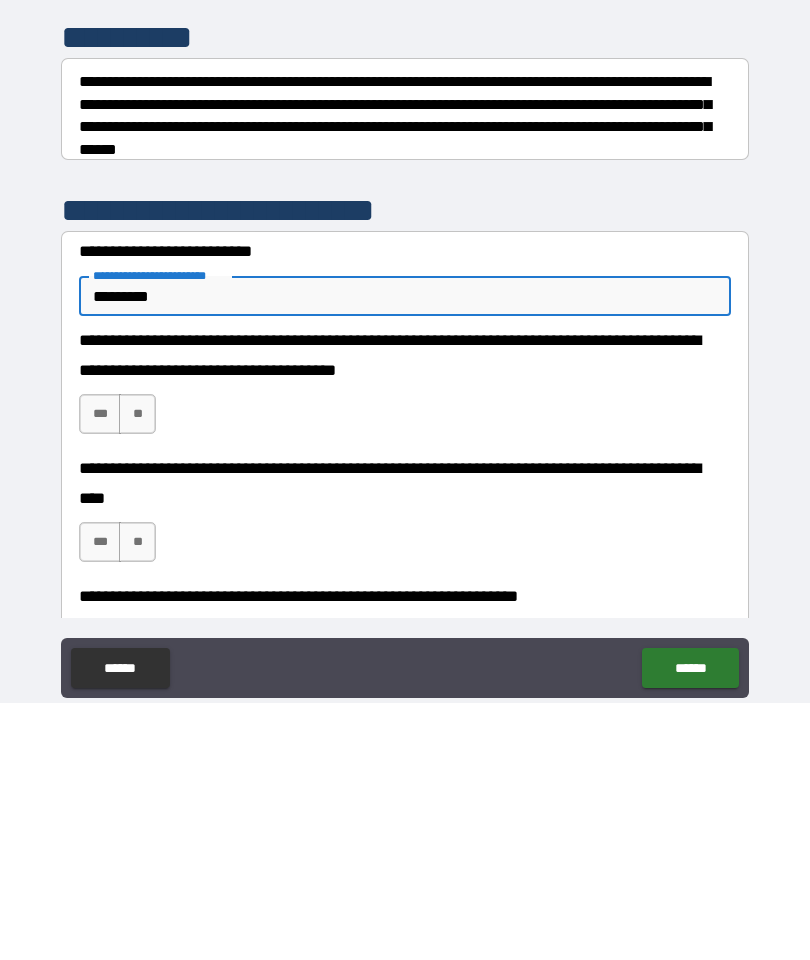 type on "********" 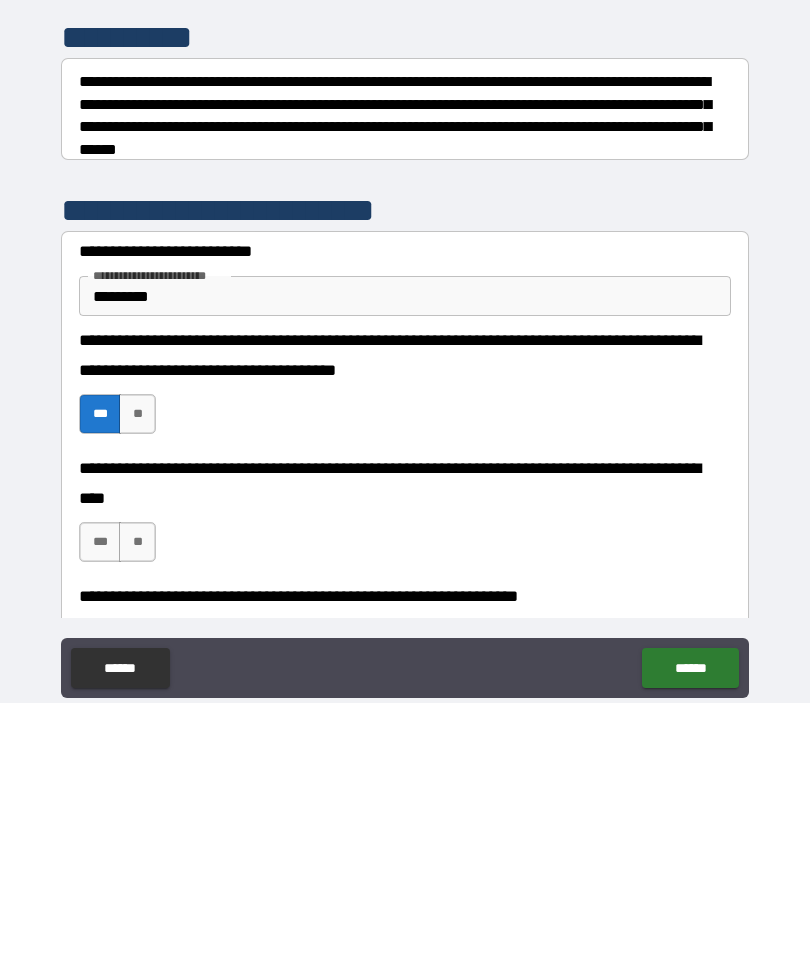 scroll, scrollTop: 80, scrollLeft: 0, axis: vertical 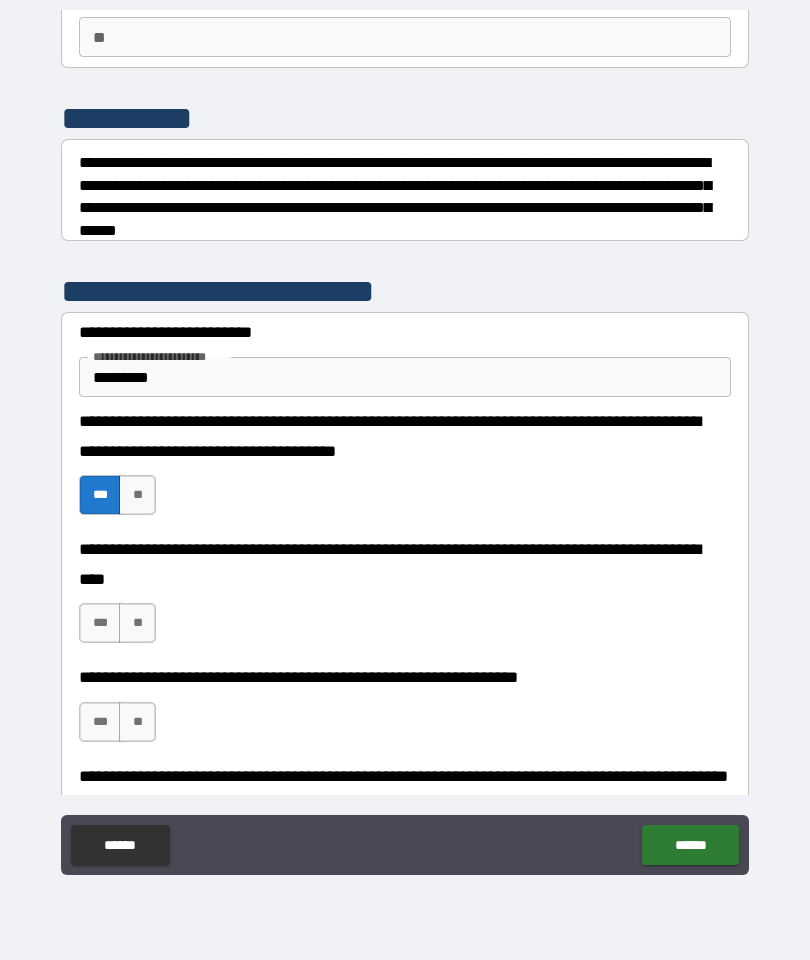 click on "***" at bounding box center (100, 623) 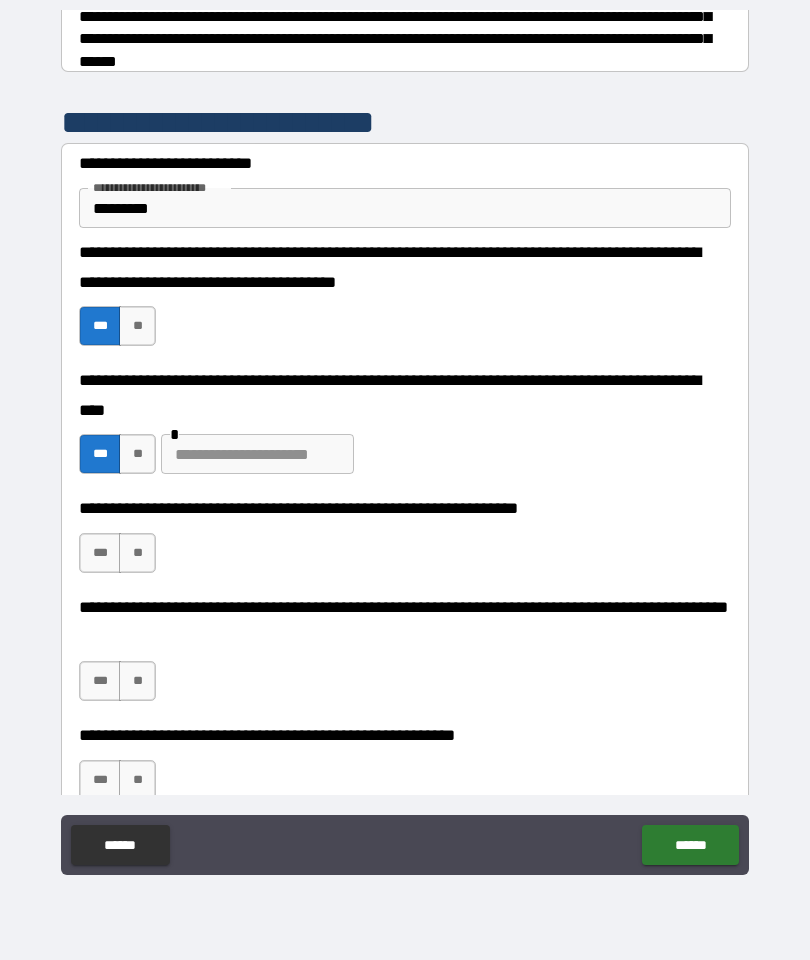 scroll, scrollTop: 380, scrollLeft: 0, axis: vertical 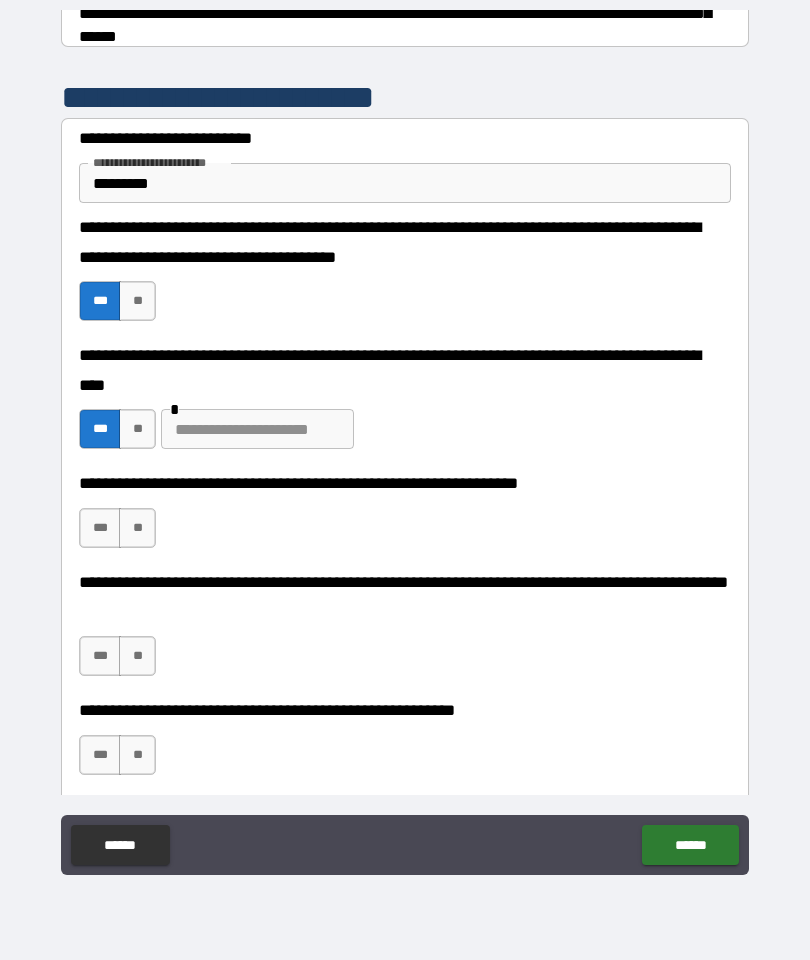 click on "**" at bounding box center [137, 528] 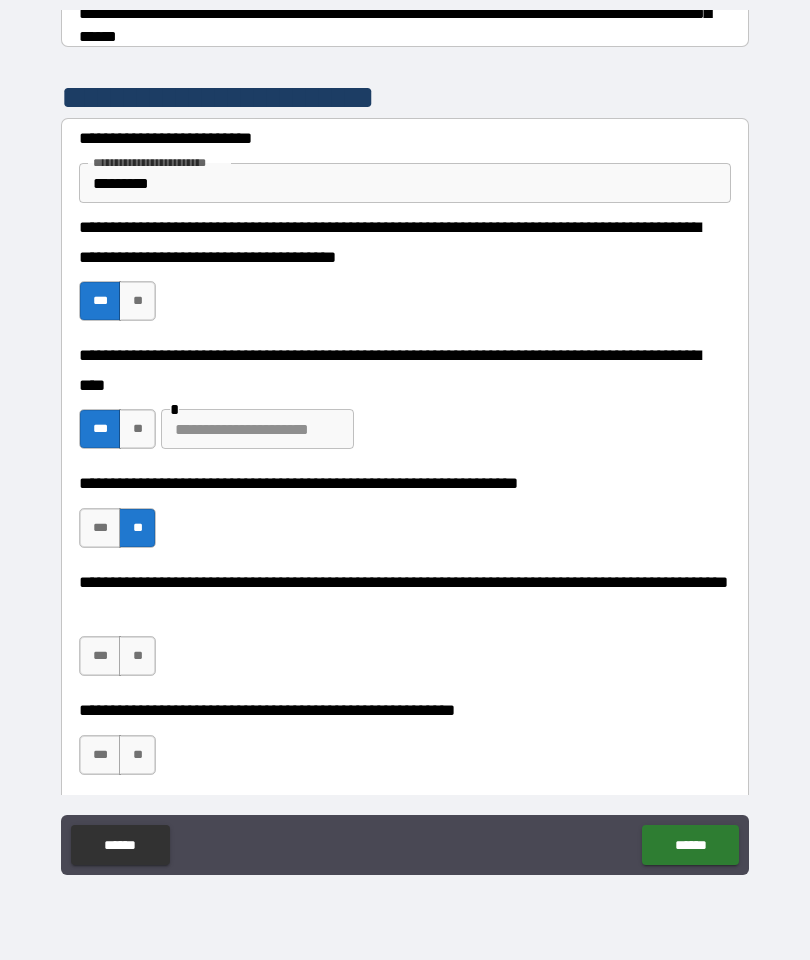 click on "**" at bounding box center [137, 656] 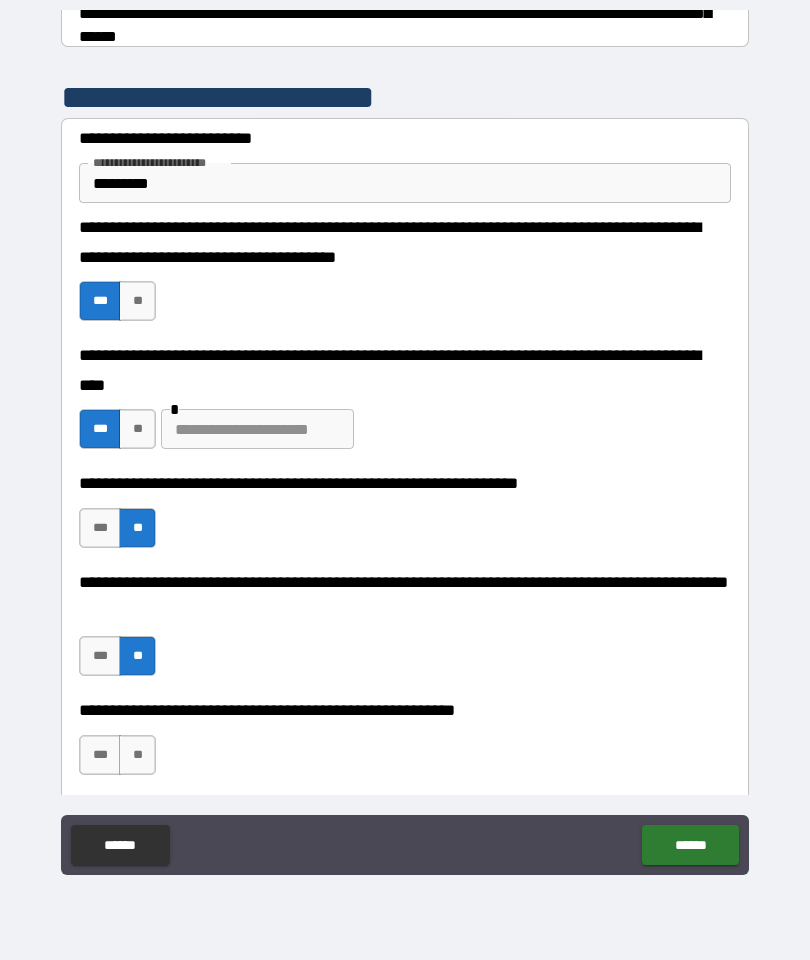 click on "**" at bounding box center [137, 755] 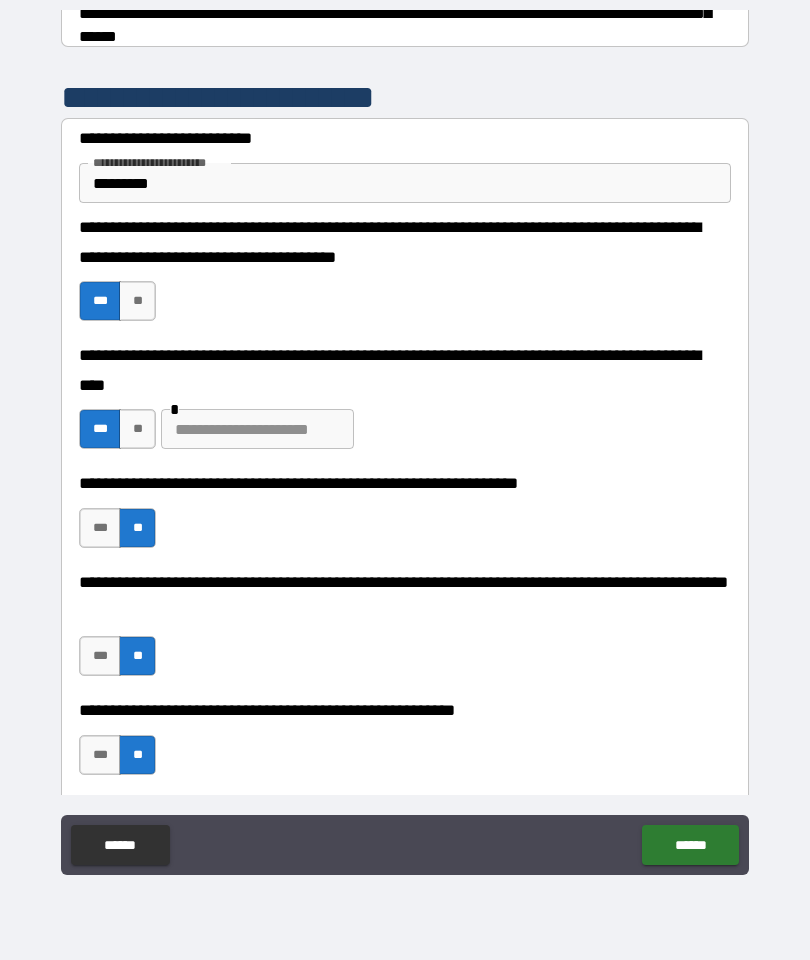 click on "******" at bounding box center (690, 845) 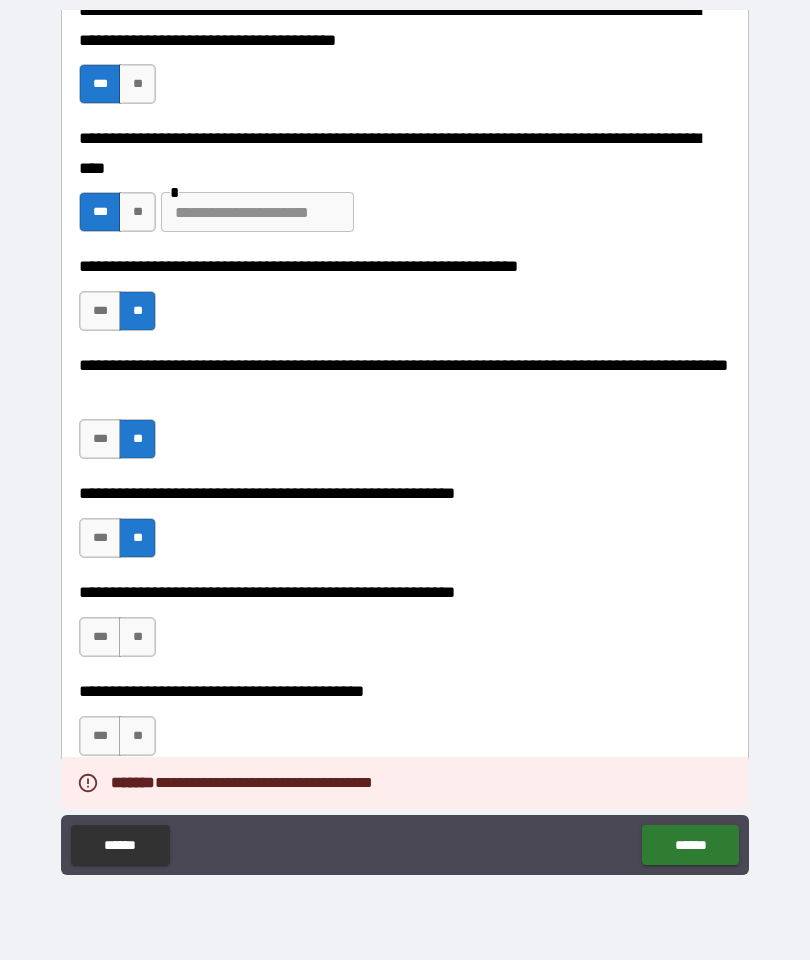 scroll, scrollTop: 621, scrollLeft: 0, axis: vertical 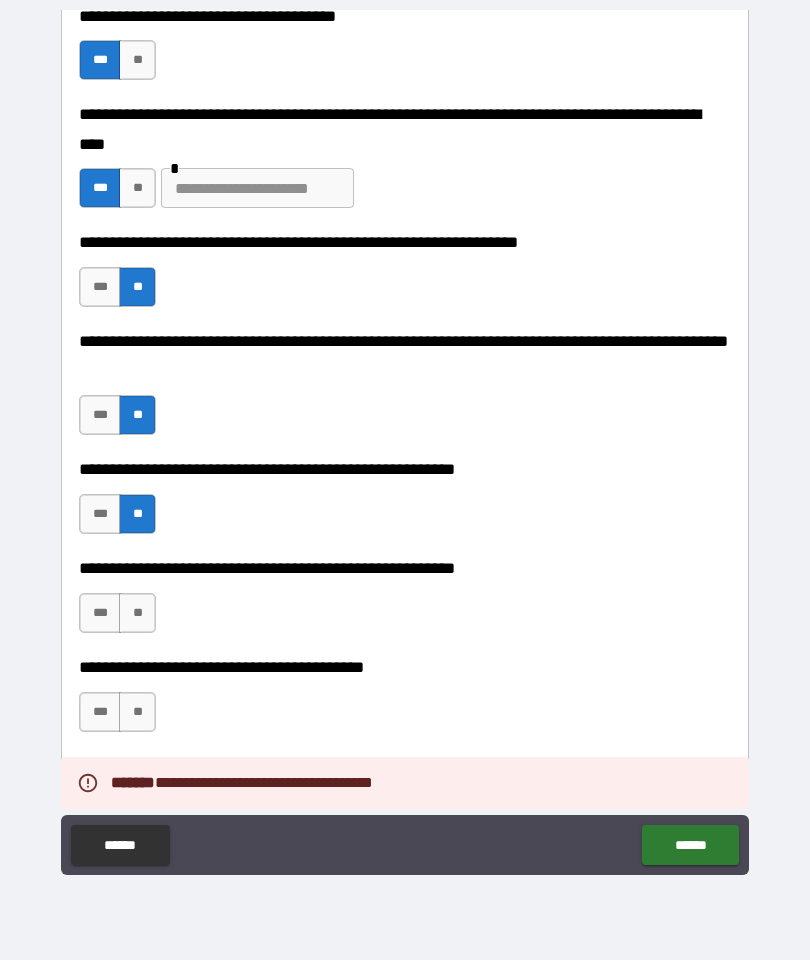 click on "**" at bounding box center [137, 613] 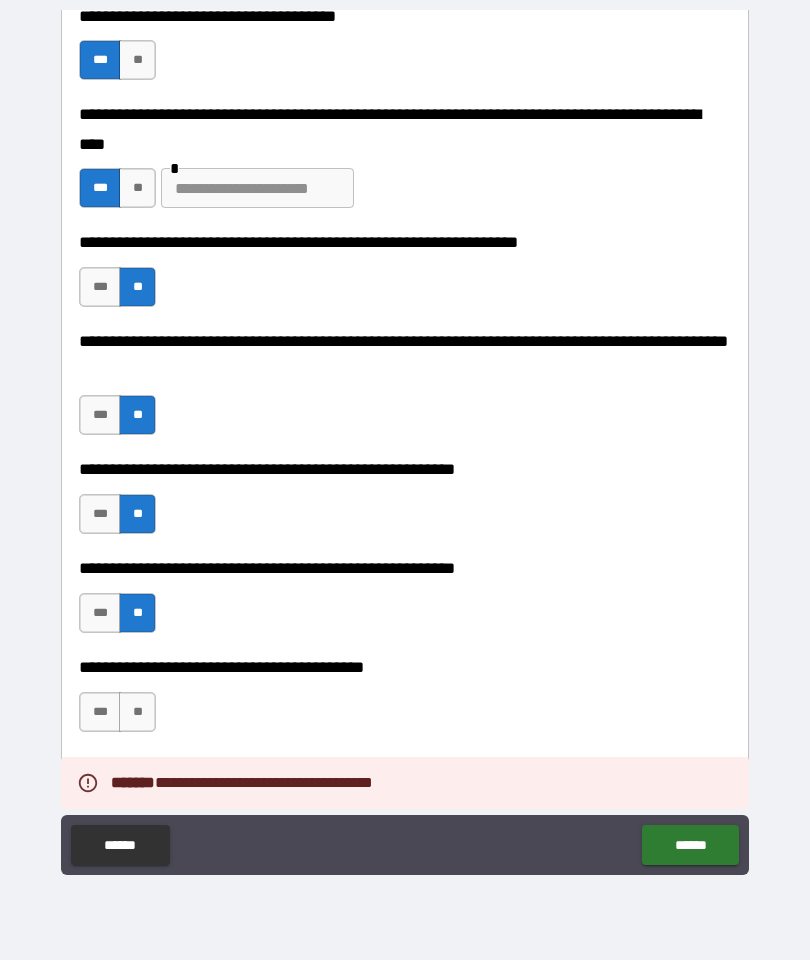 click on "***" at bounding box center [100, 712] 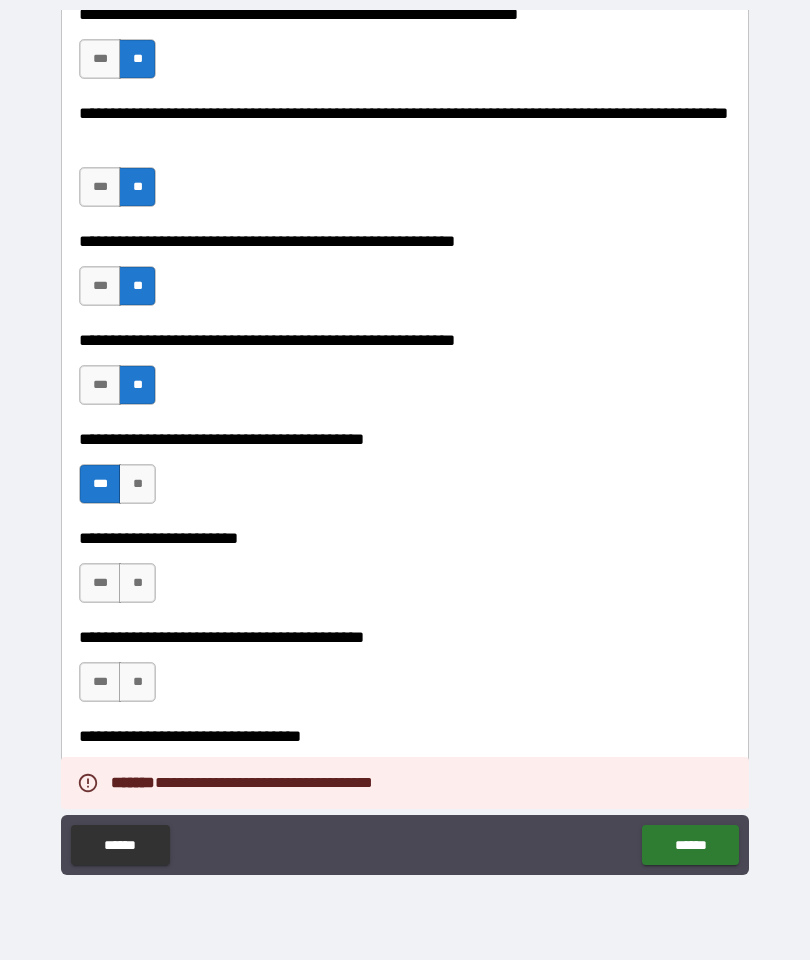 scroll, scrollTop: 853, scrollLeft: 0, axis: vertical 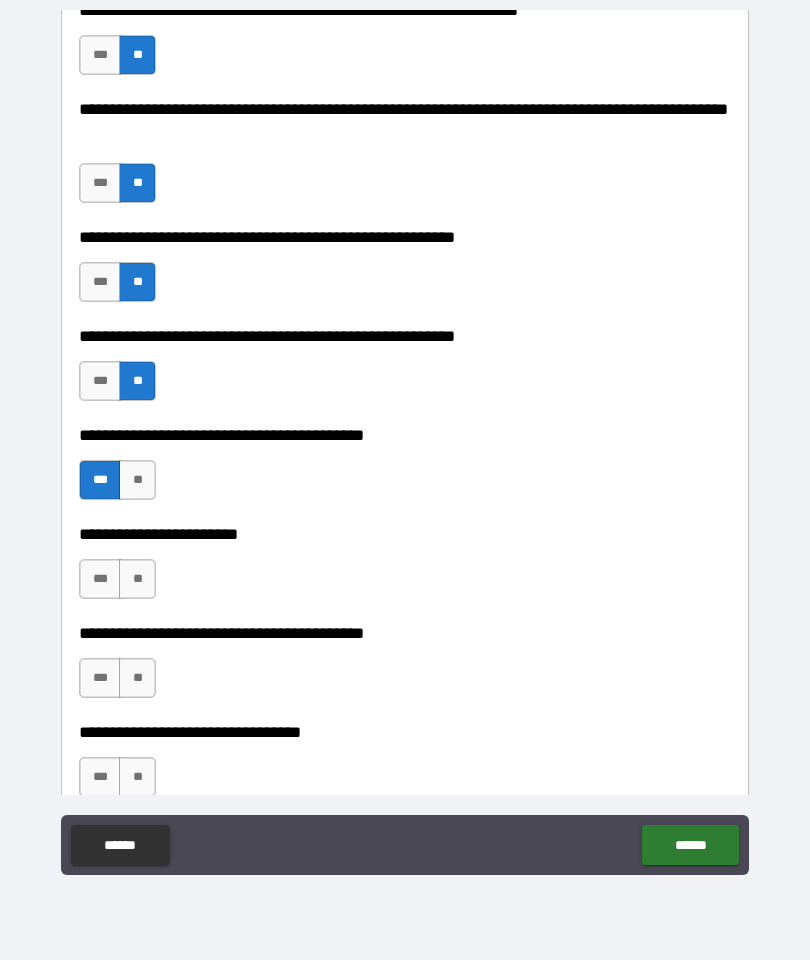 click on "**" at bounding box center (137, 579) 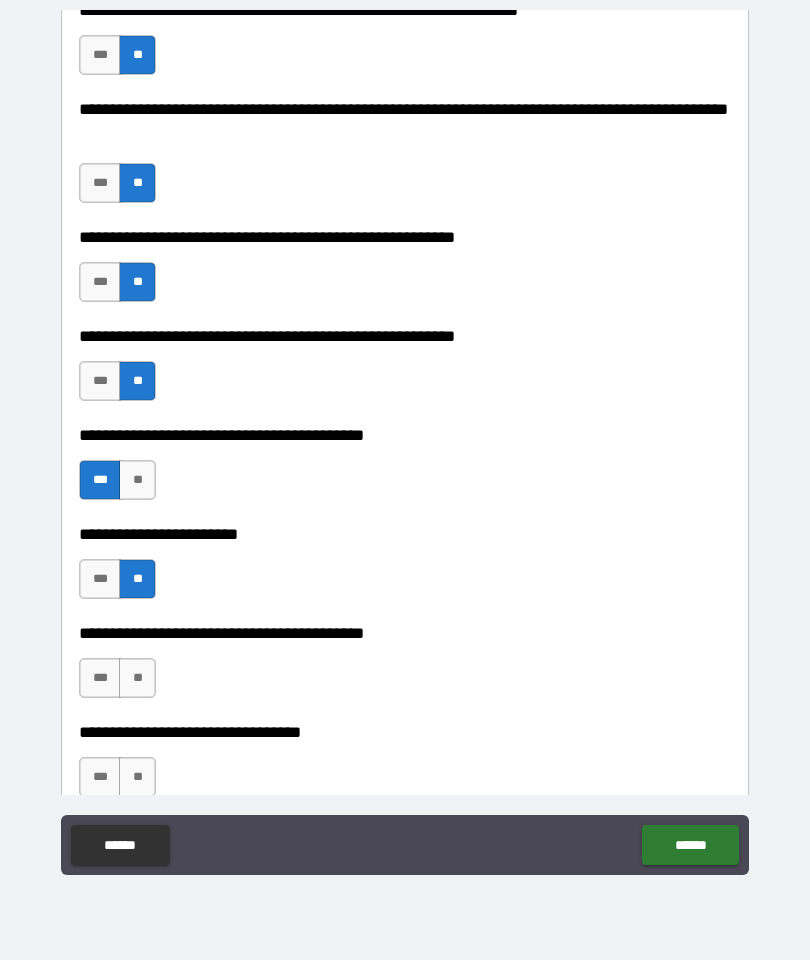 click on "**" at bounding box center [137, 678] 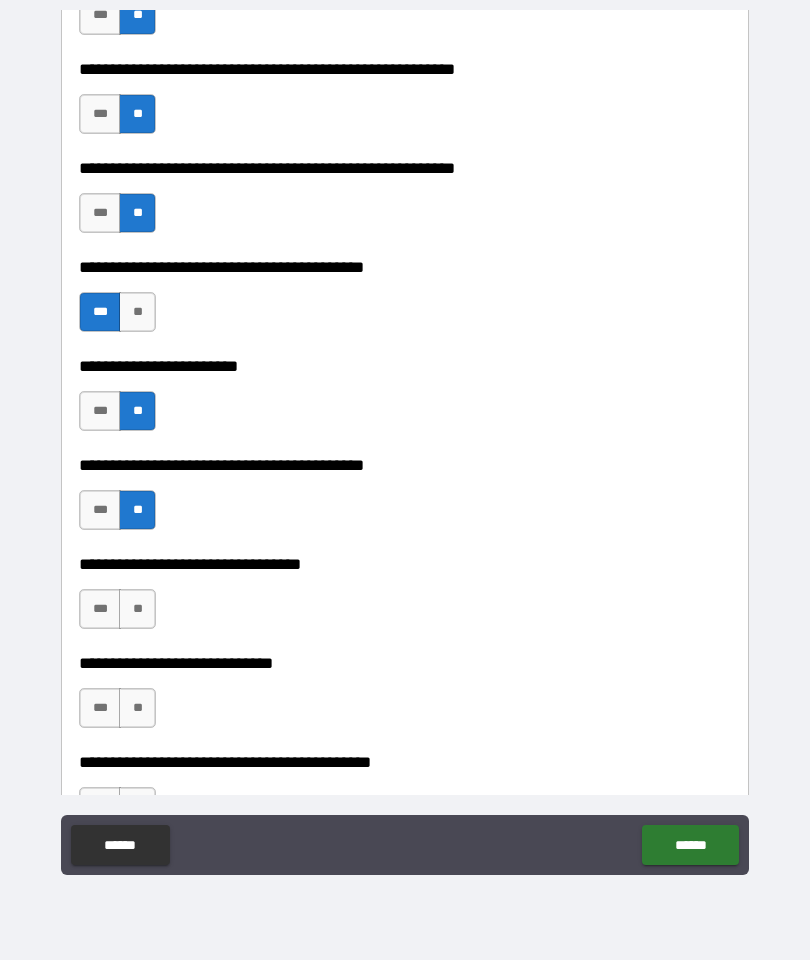 scroll, scrollTop: 1026, scrollLeft: 0, axis: vertical 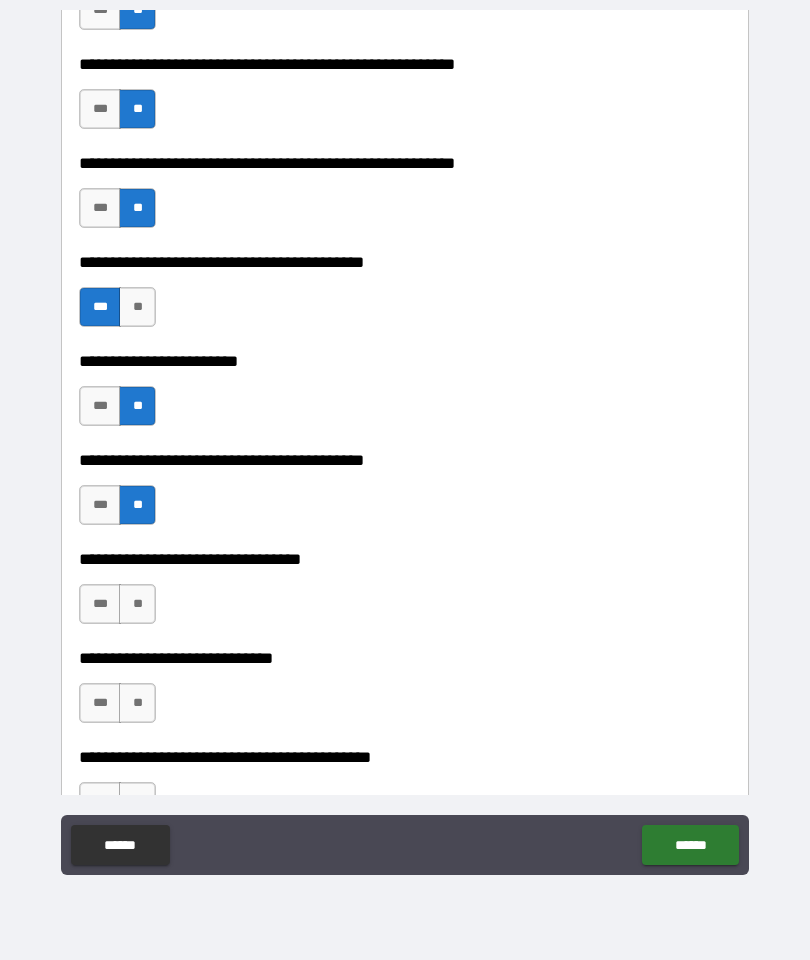 click on "**" at bounding box center [137, 604] 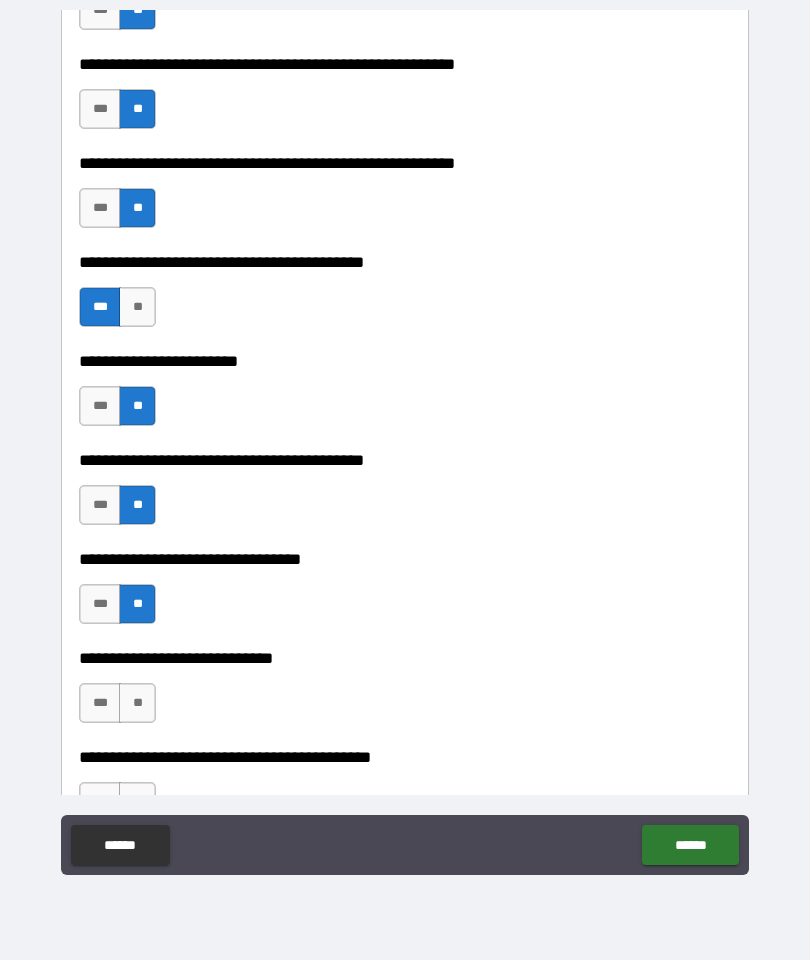 click on "**" at bounding box center (137, 703) 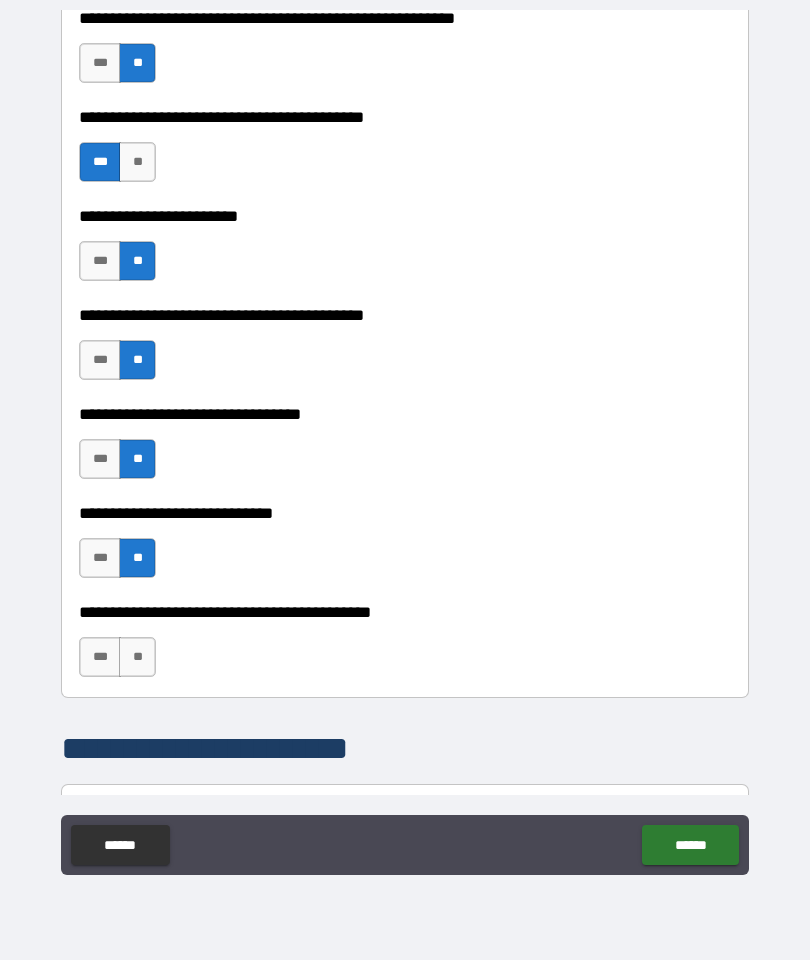 scroll, scrollTop: 1199, scrollLeft: 0, axis: vertical 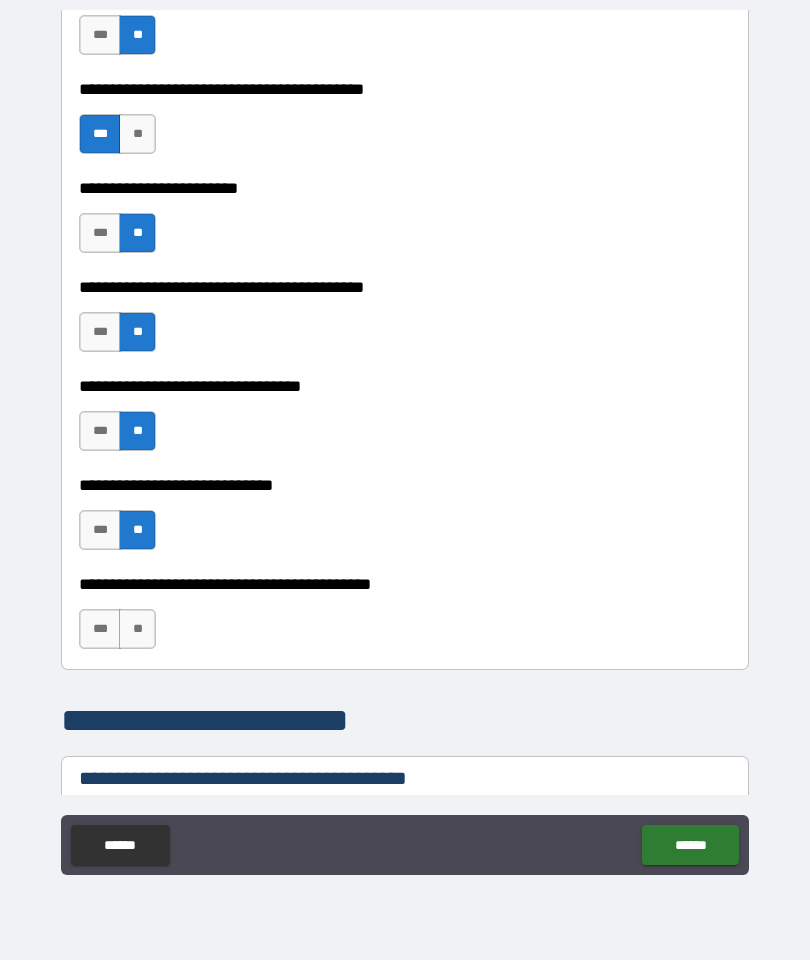 click on "**" at bounding box center [137, 629] 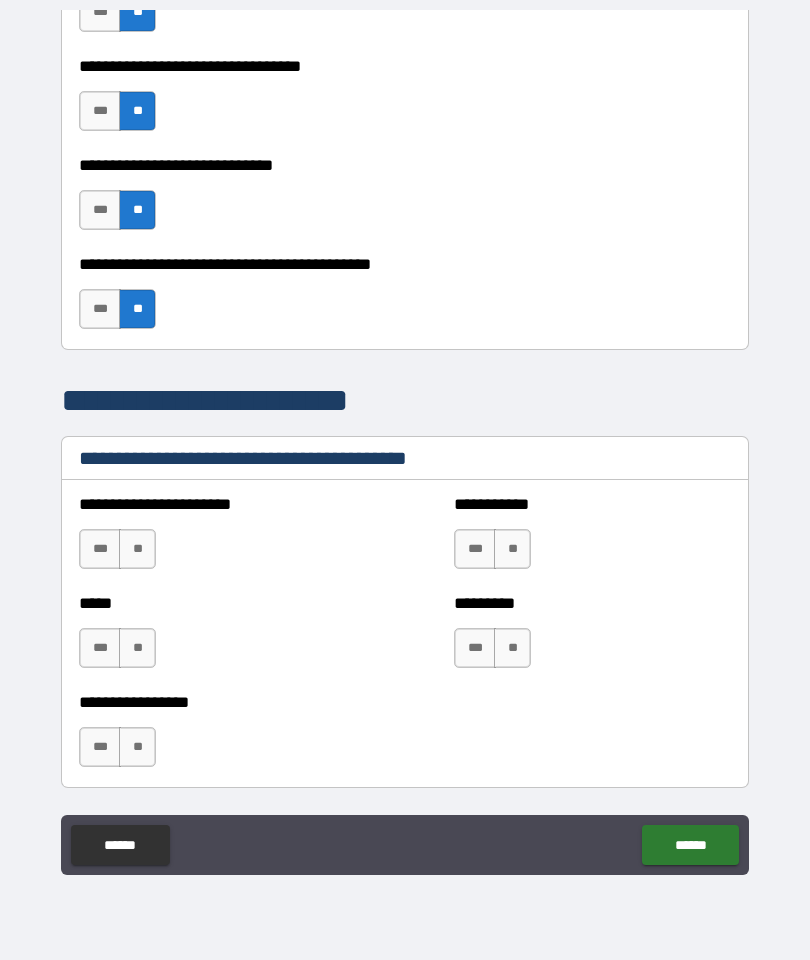 scroll, scrollTop: 1522, scrollLeft: 0, axis: vertical 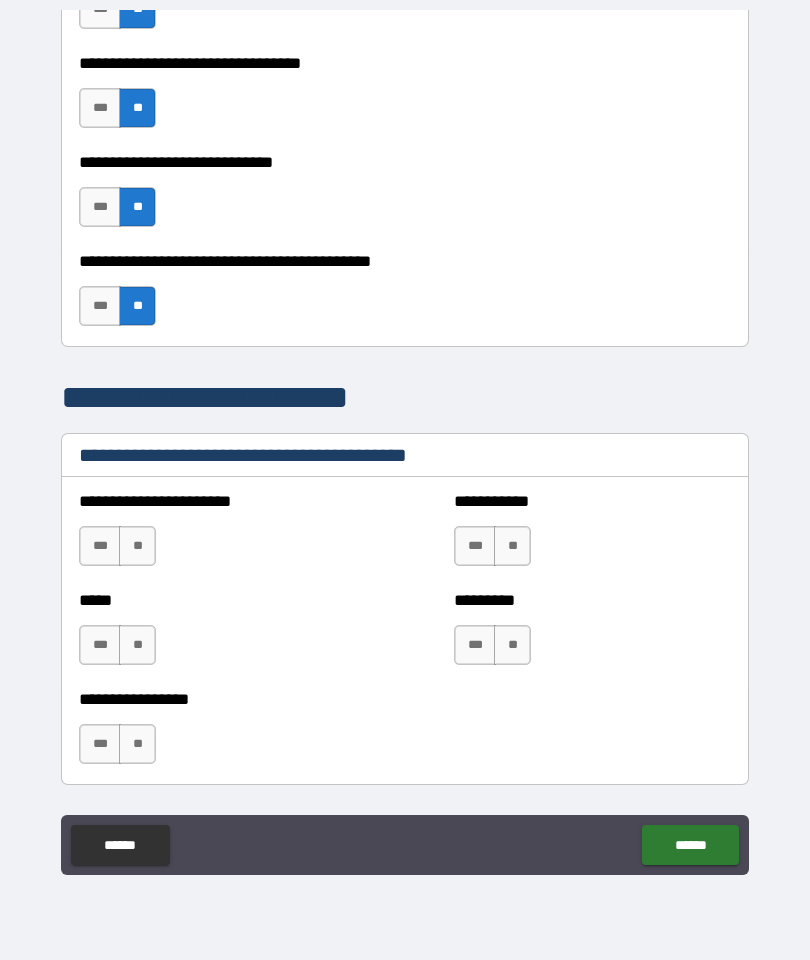 click on "***" at bounding box center (100, 546) 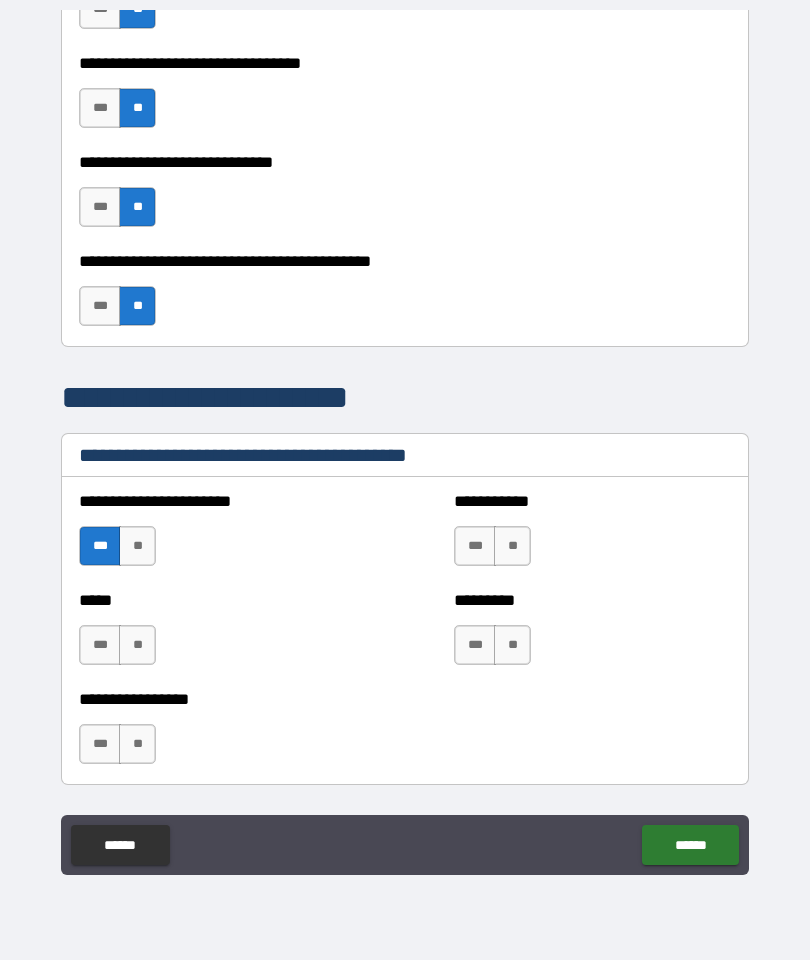 click on "**" at bounding box center [137, 645] 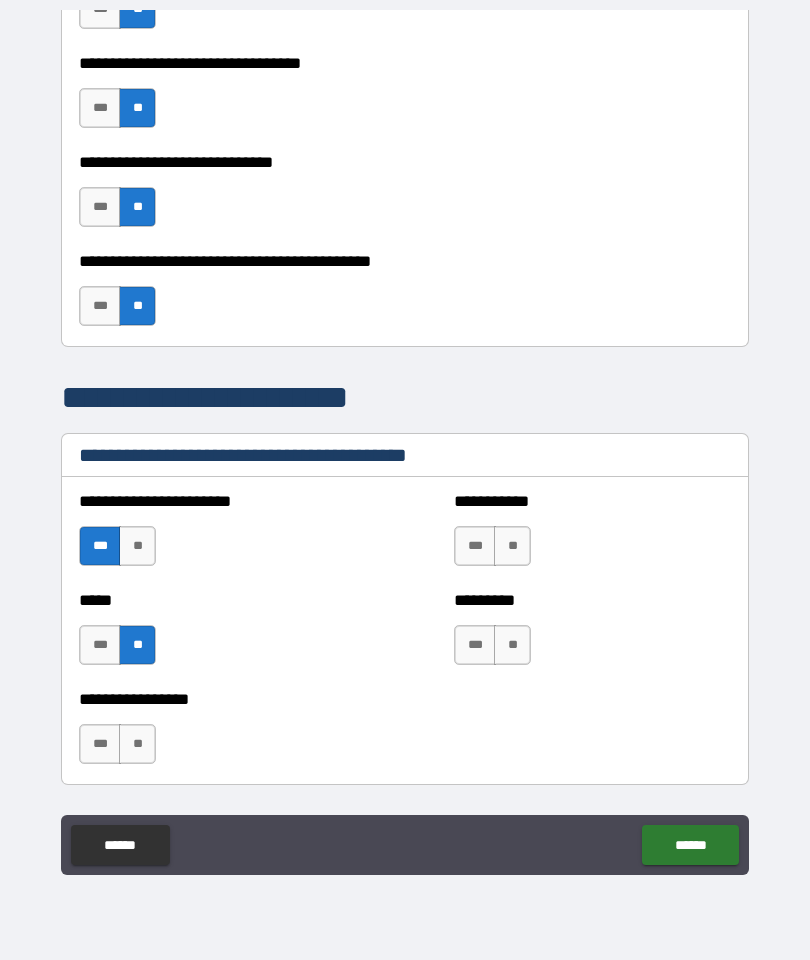 click on "**" at bounding box center (137, 744) 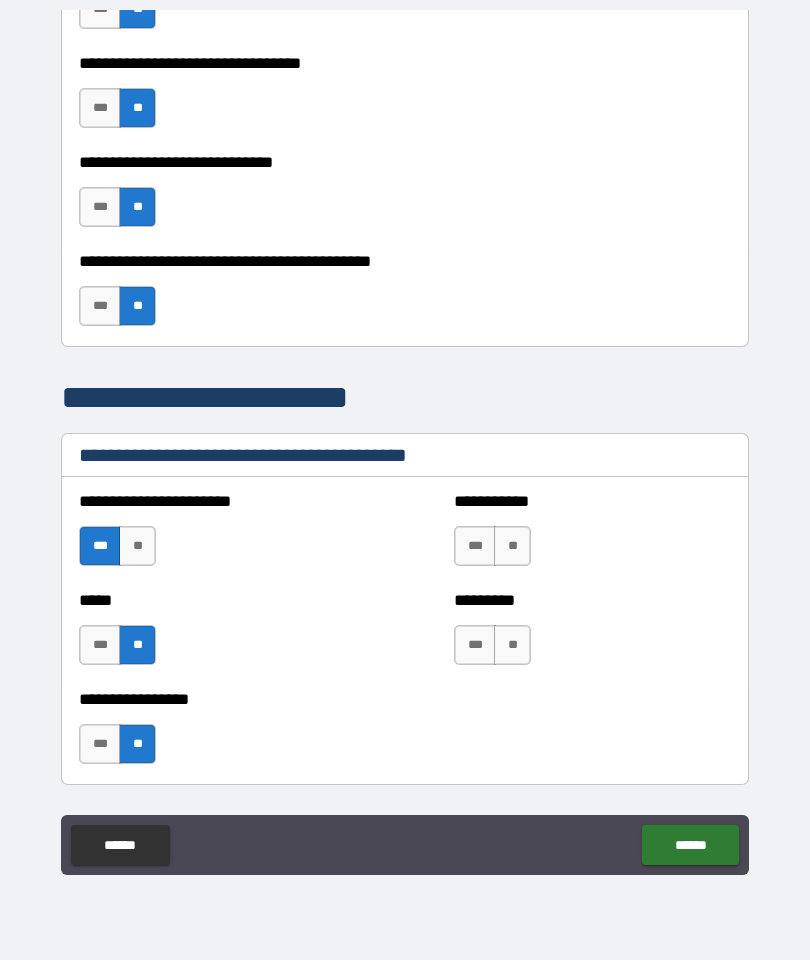 click on "**" at bounding box center [512, 546] 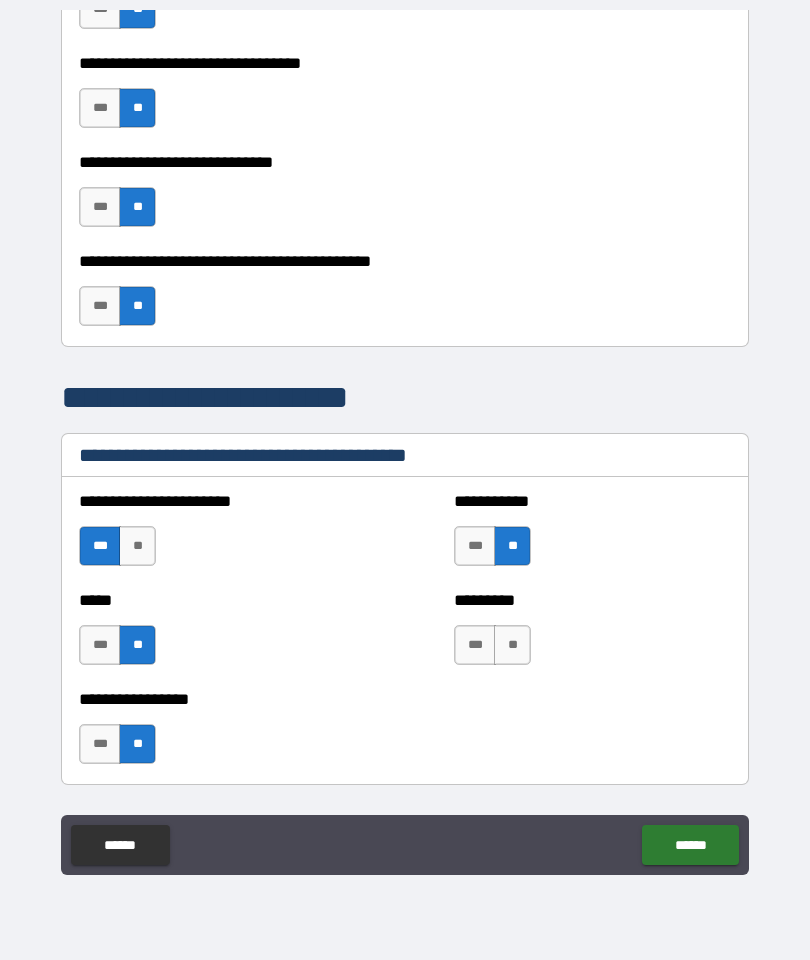 click on "**" at bounding box center (512, 645) 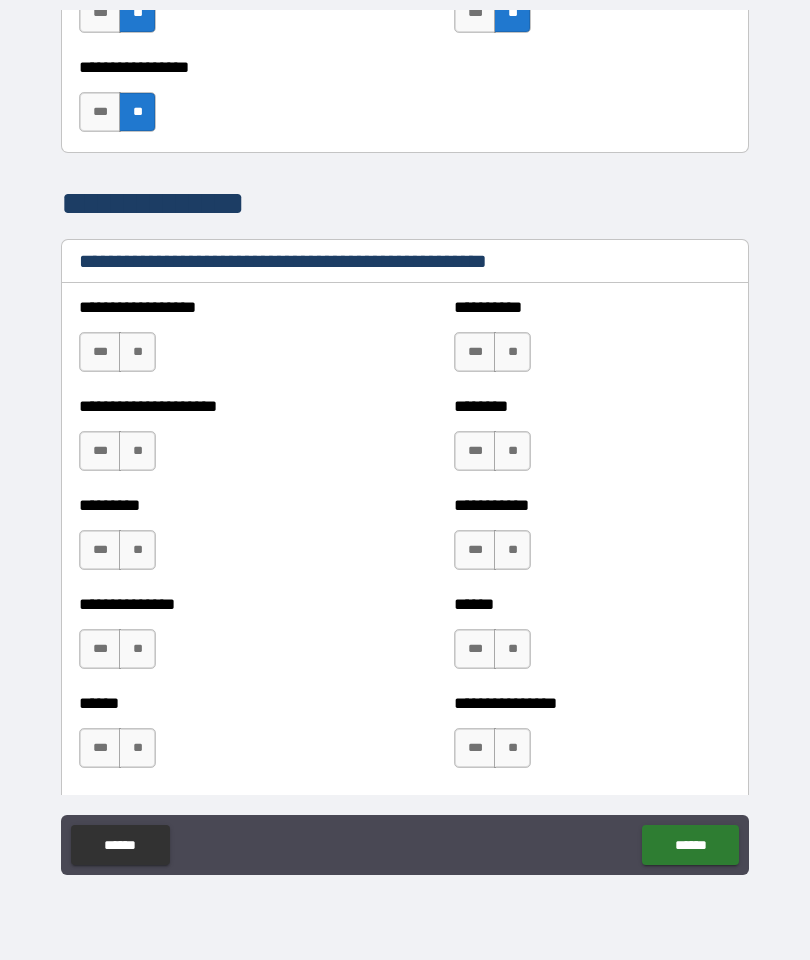 scroll, scrollTop: 2173, scrollLeft: 0, axis: vertical 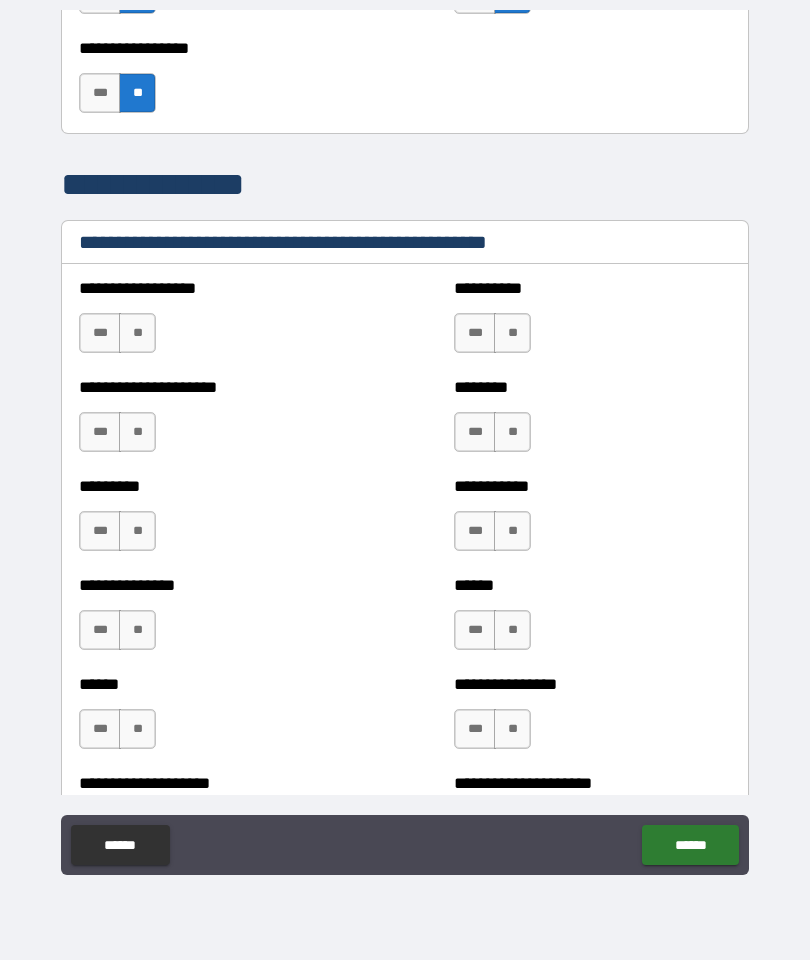 click on "**" at bounding box center [137, 333] 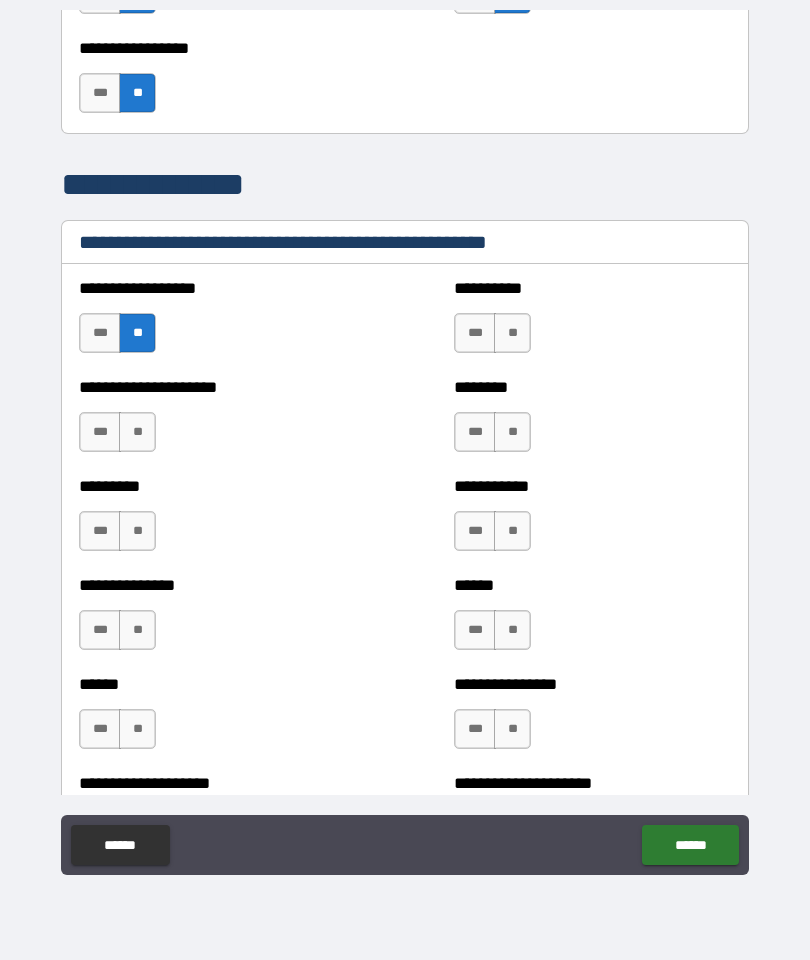 click on "**" at bounding box center [512, 333] 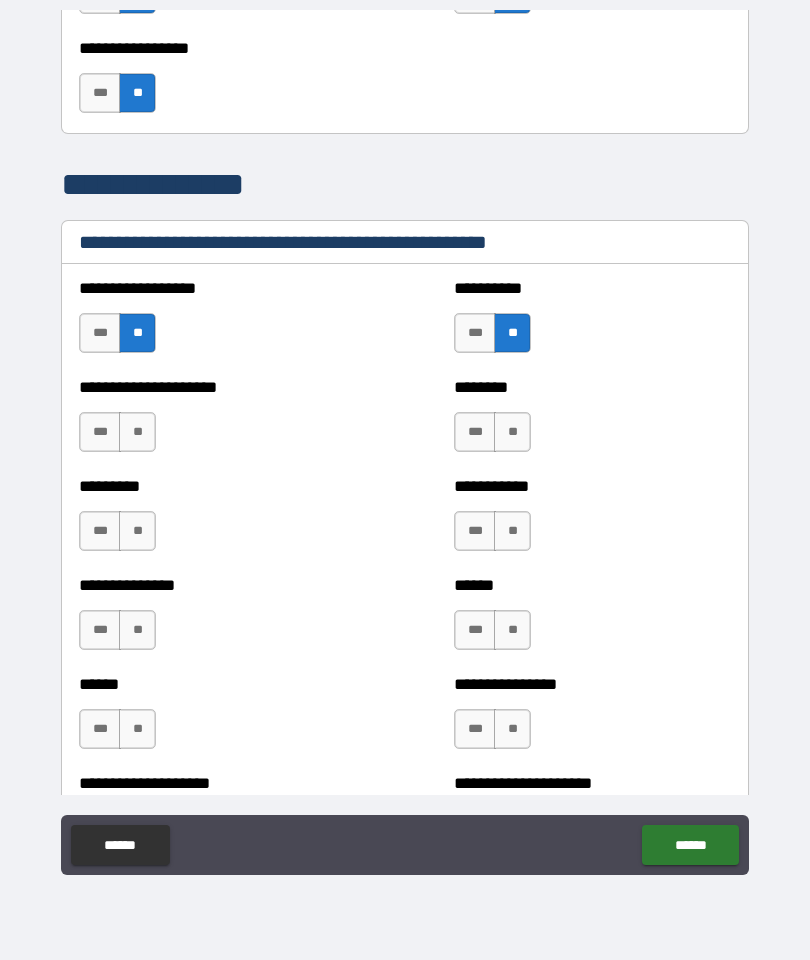 click on "**" at bounding box center (137, 432) 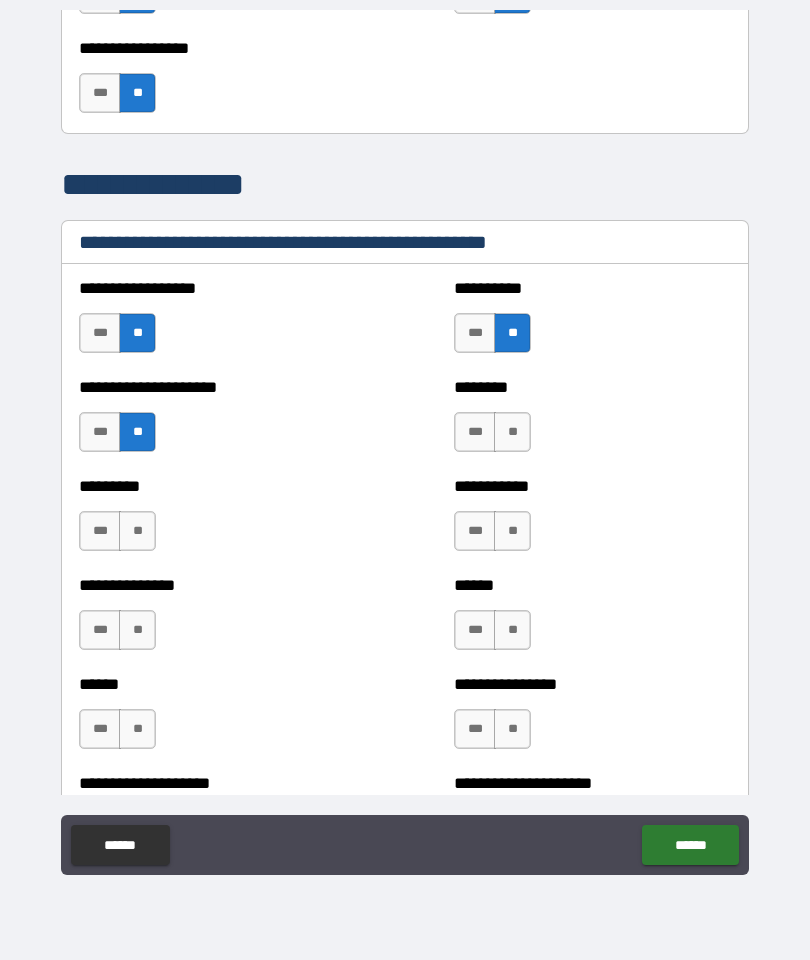 click on "**" at bounding box center [512, 432] 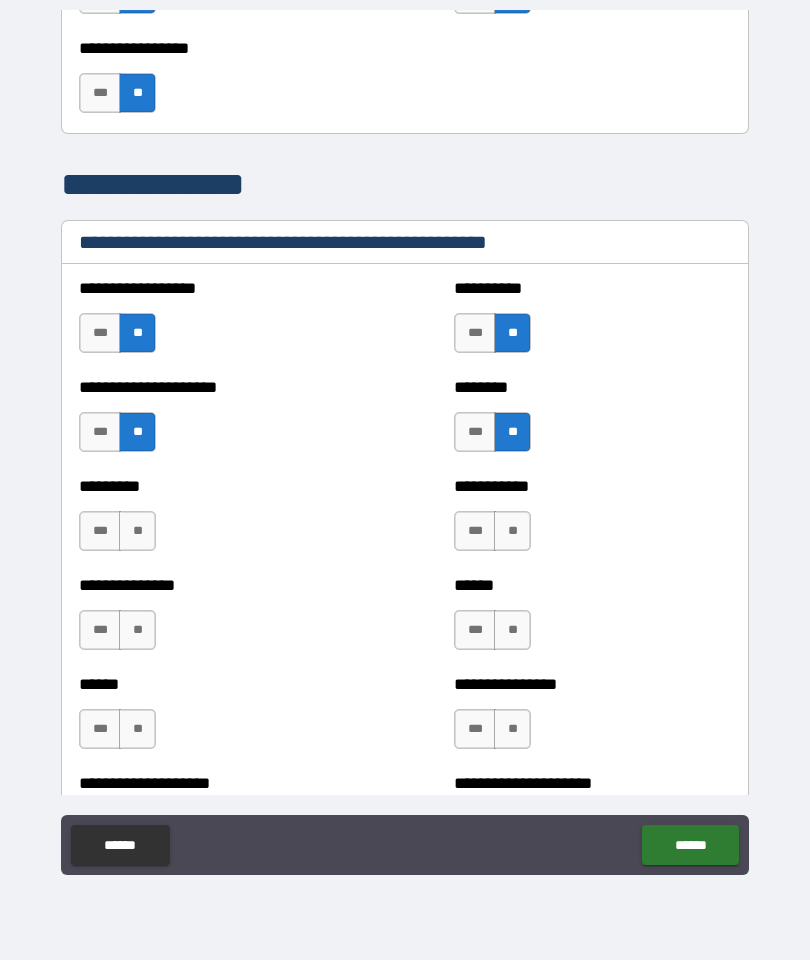click on "**" at bounding box center [137, 531] 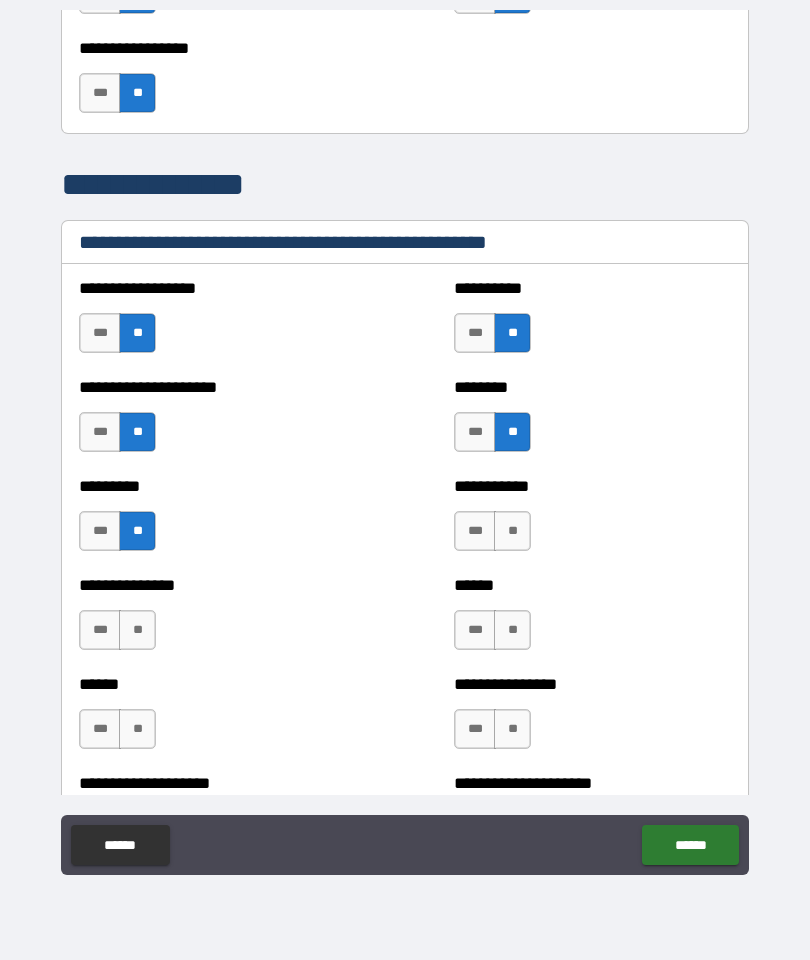 click on "**" at bounding box center [512, 531] 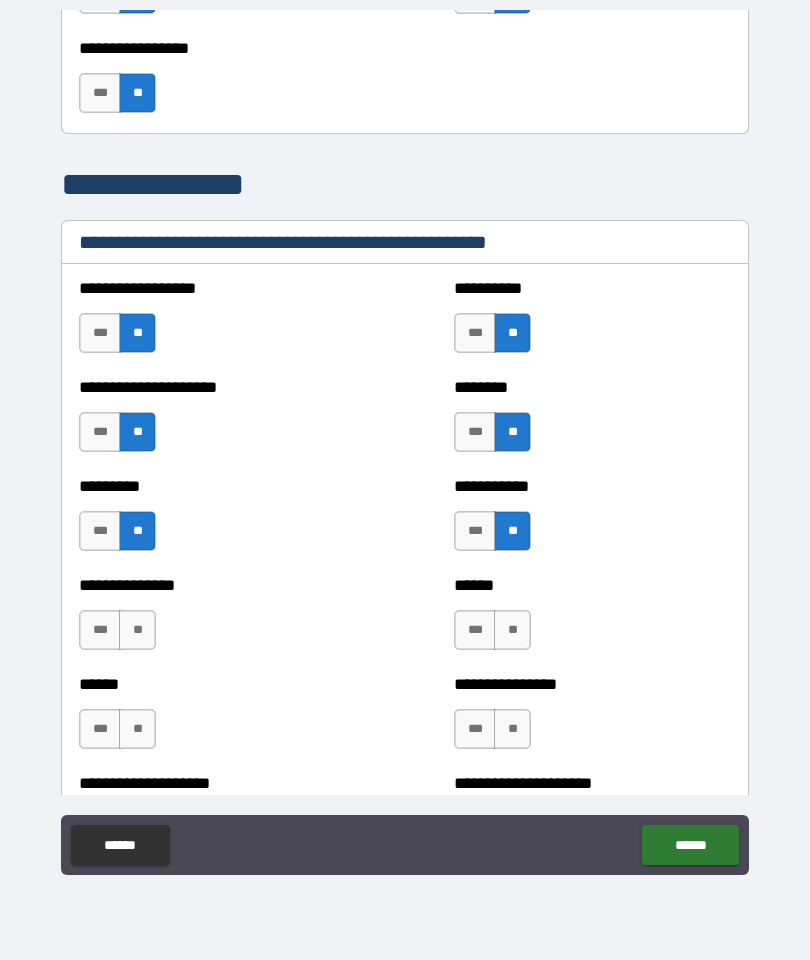 click on "**" at bounding box center (137, 630) 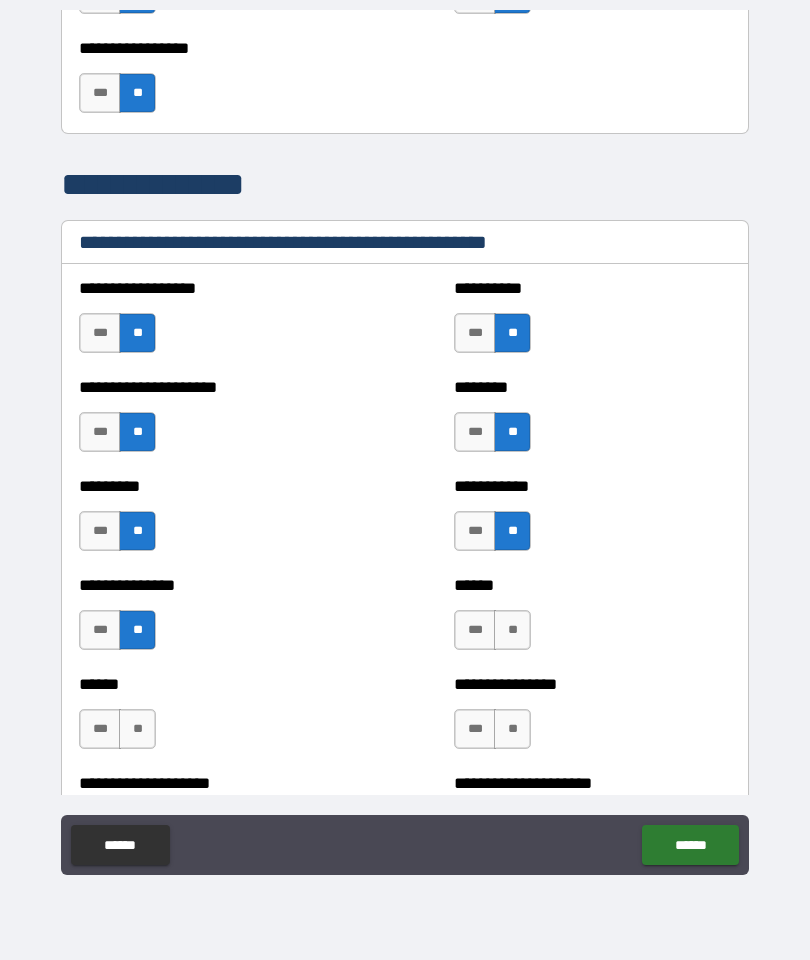 click on "**" at bounding box center (512, 630) 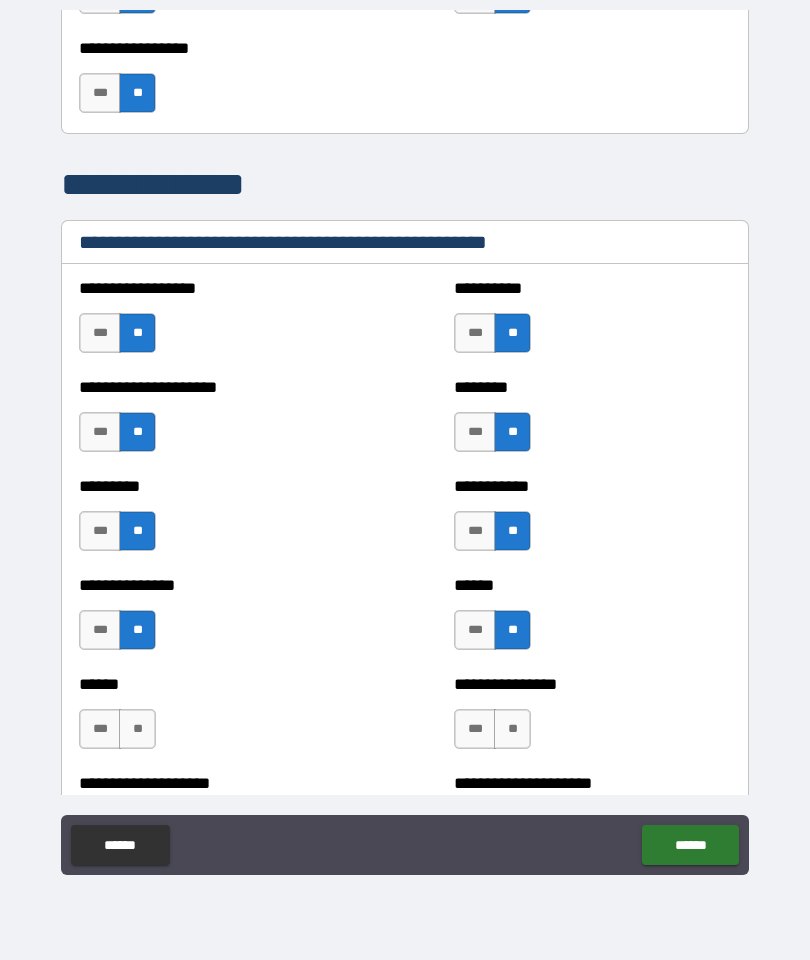 click on "**" at bounding box center [137, 729] 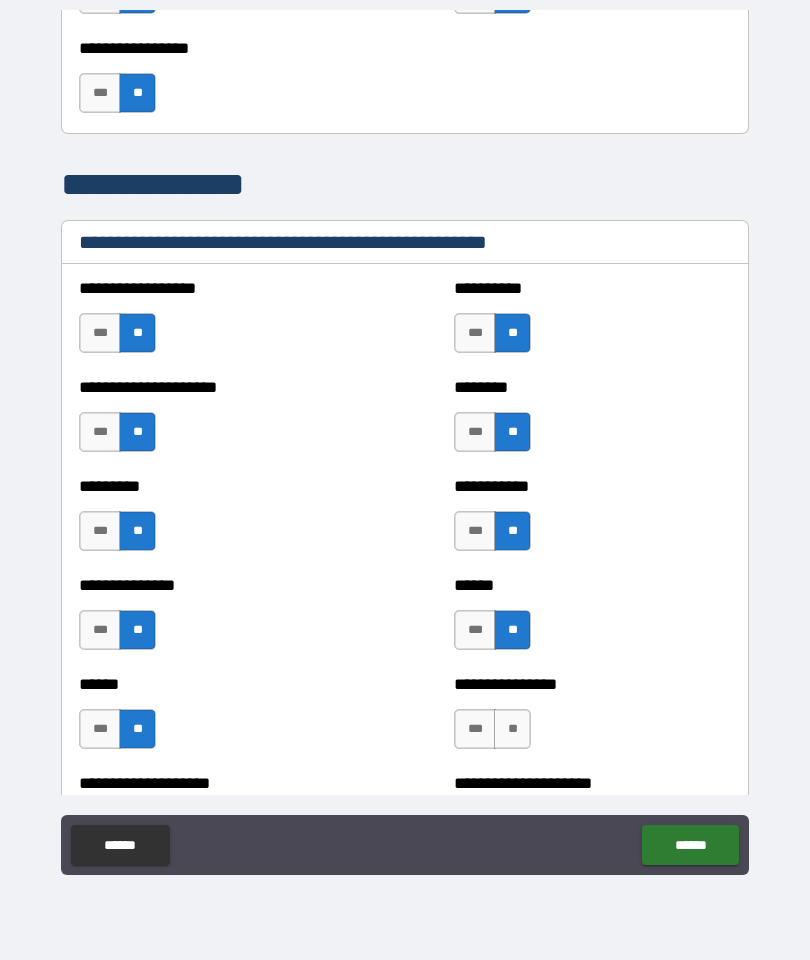 click on "**" at bounding box center [512, 729] 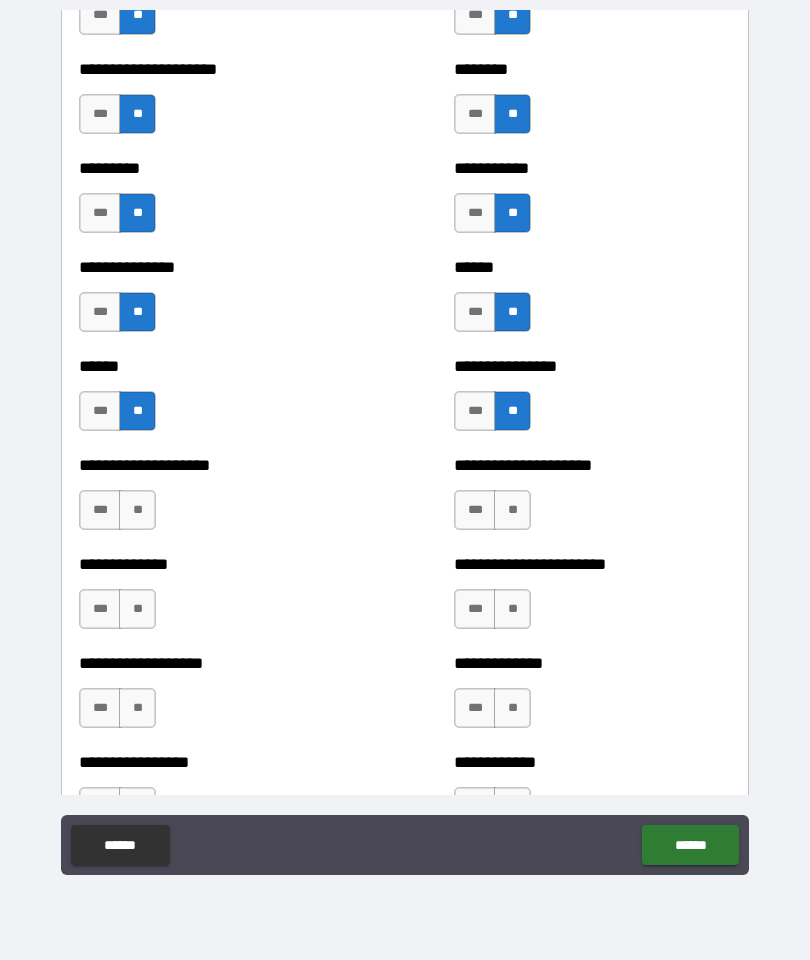 scroll, scrollTop: 2544, scrollLeft: 0, axis: vertical 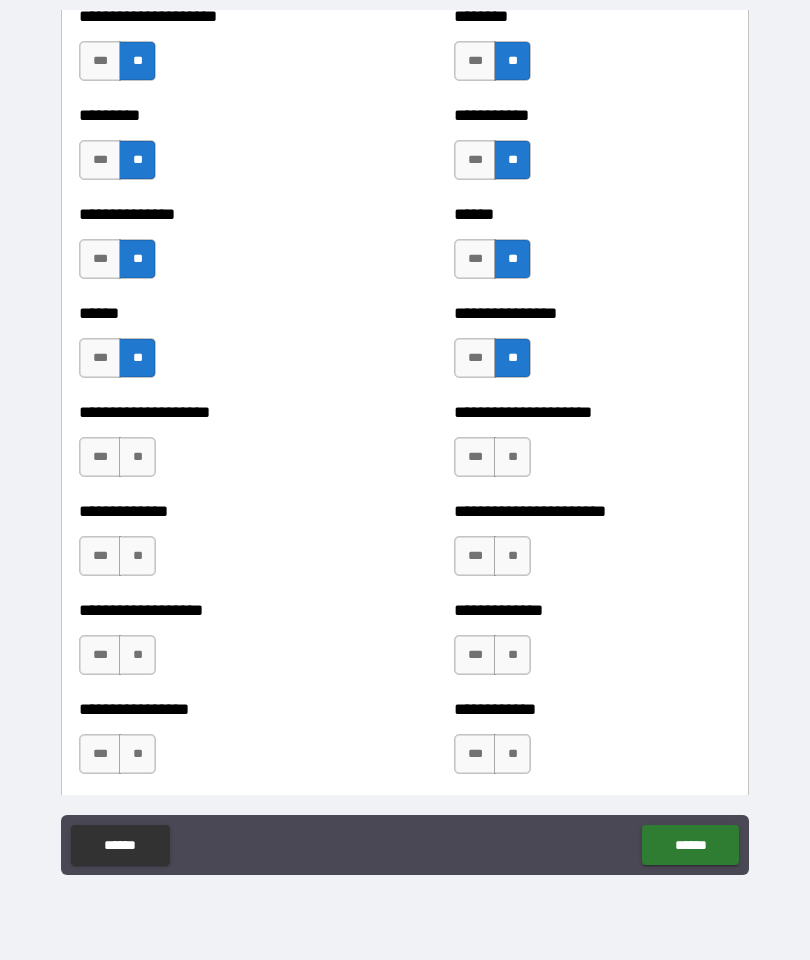 click on "**" at bounding box center [137, 457] 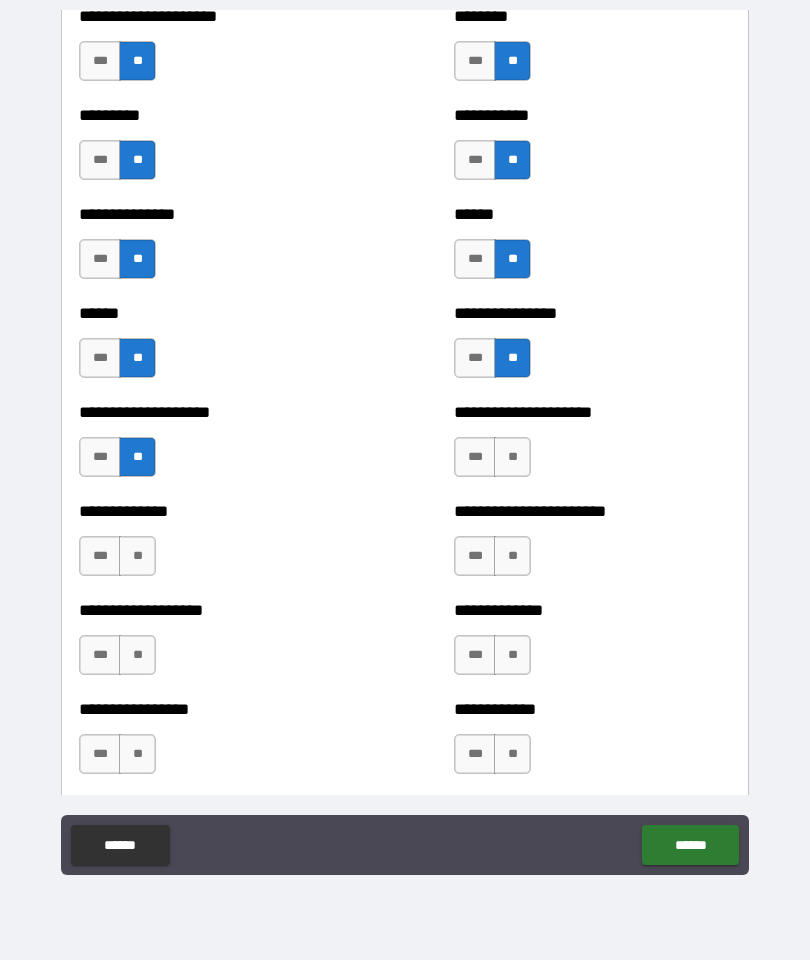click on "**" at bounding box center (512, 457) 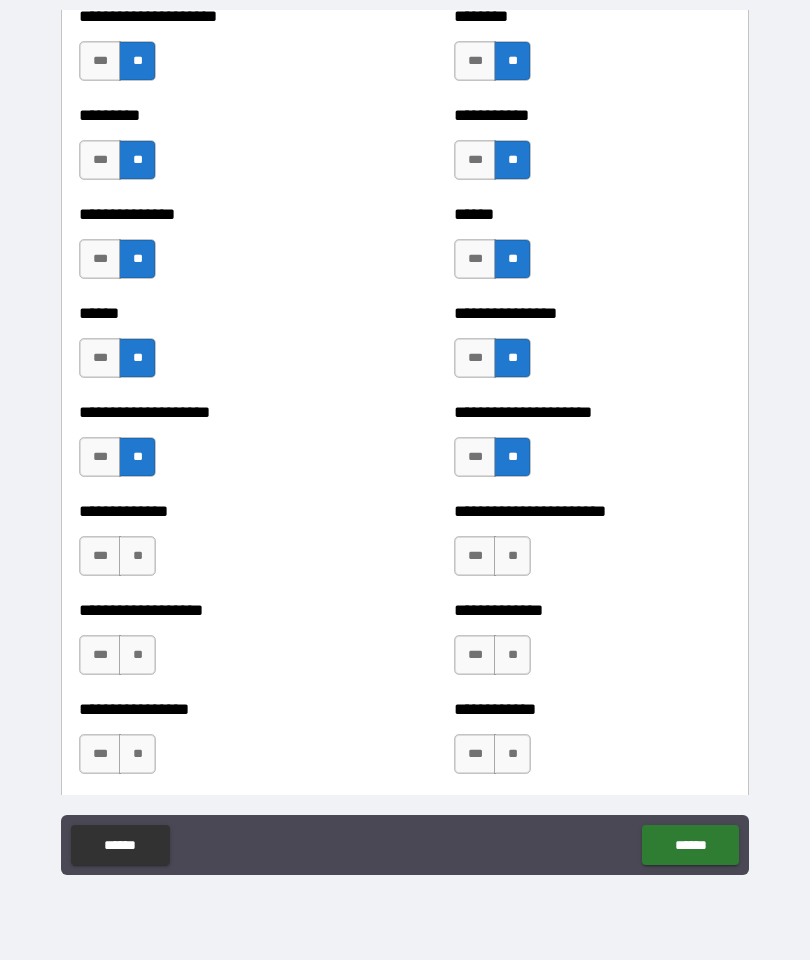 click on "**" at bounding box center [137, 556] 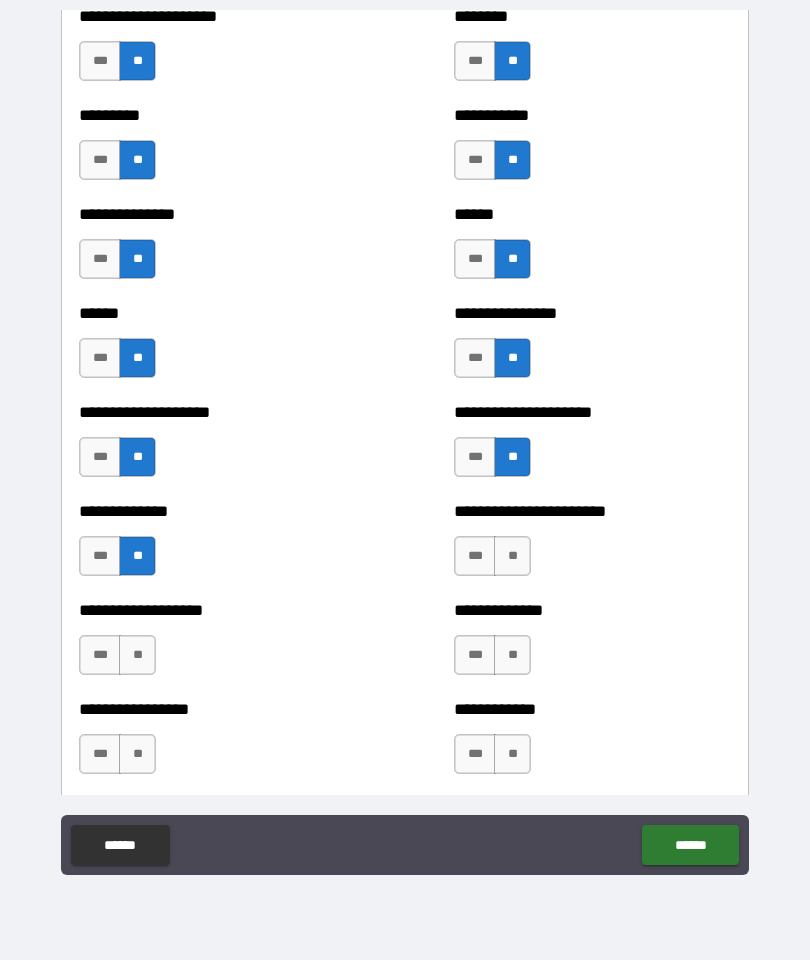 click on "**" at bounding box center [512, 556] 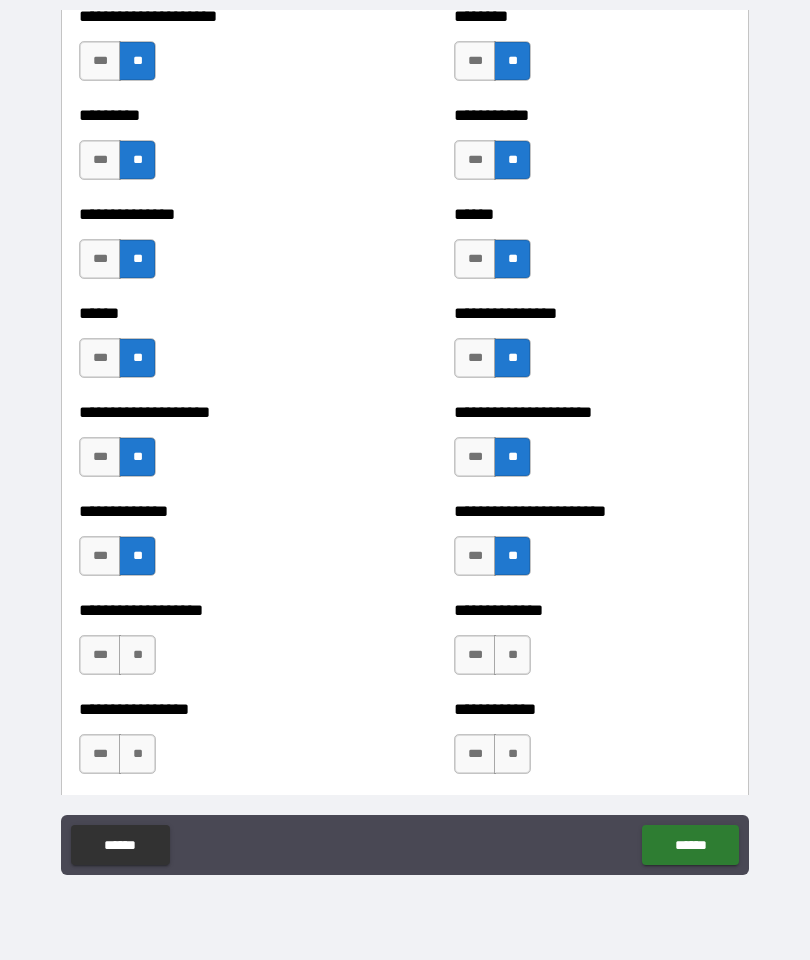 click on "**" at bounding box center (137, 655) 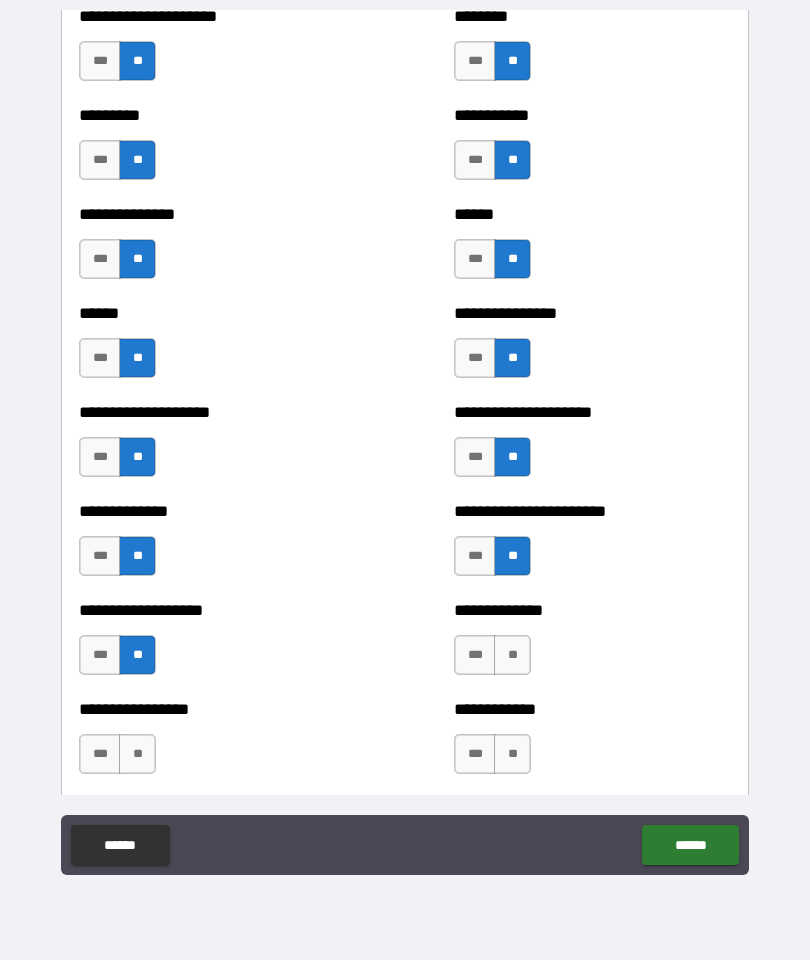 click on "**" at bounding box center [512, 655] 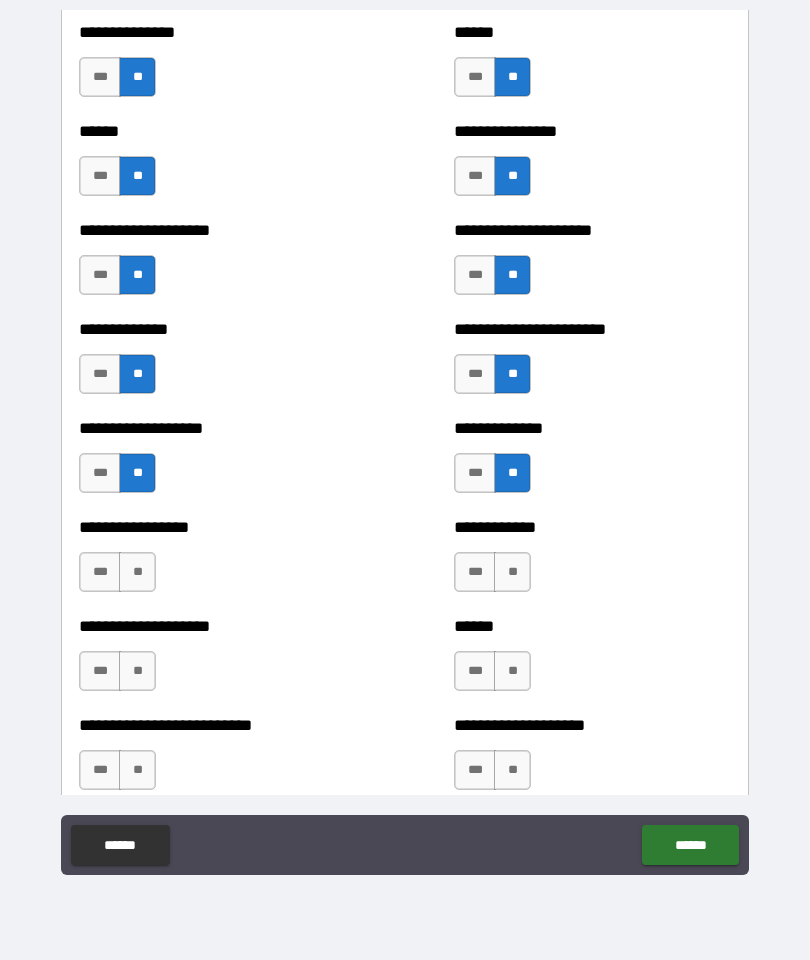 scroll, scrollTop: 2787, scrollLeft: 0, axis: vertical 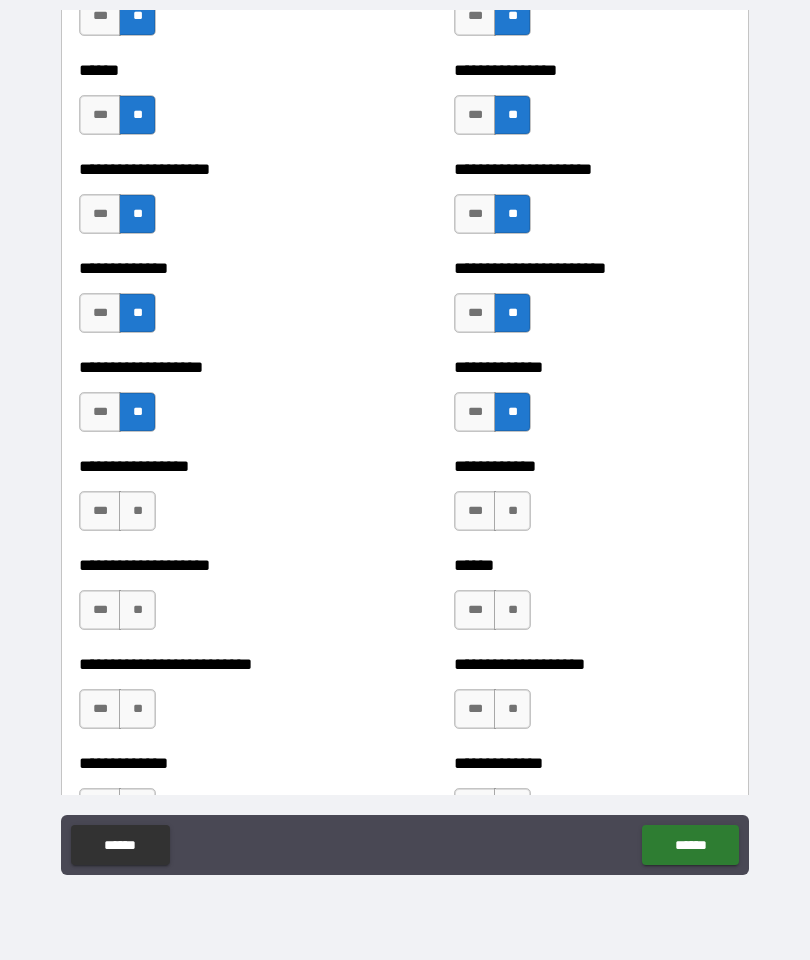 click on "**" at bounding box center (137, 511) 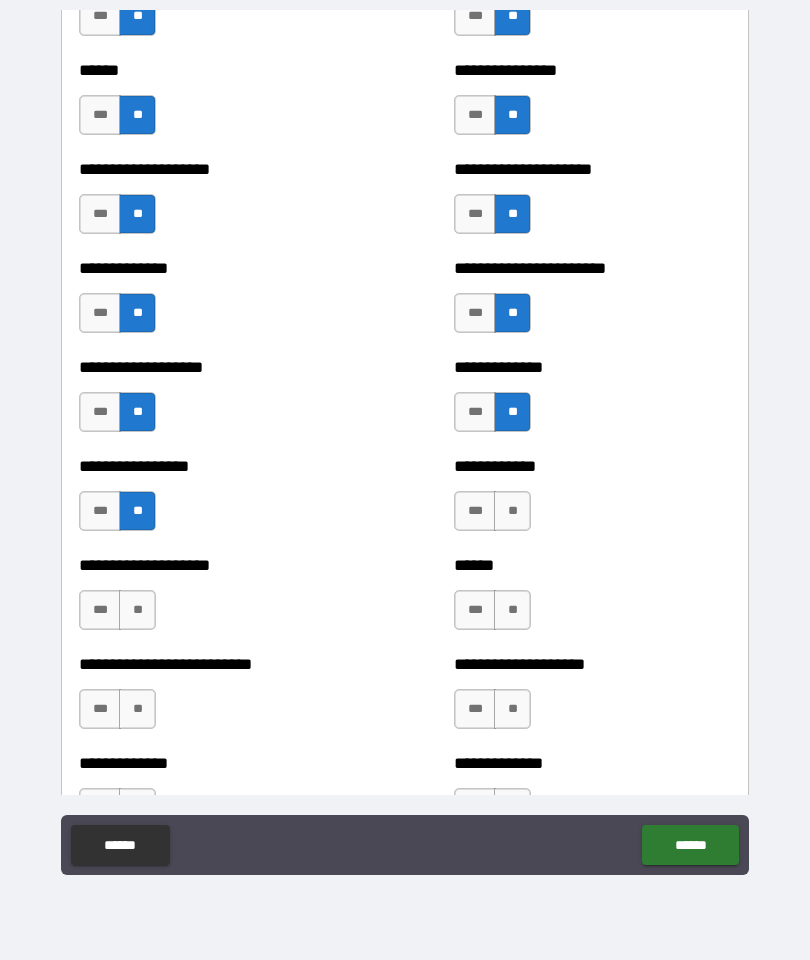 click on "**" at bounding box center [512, 511] 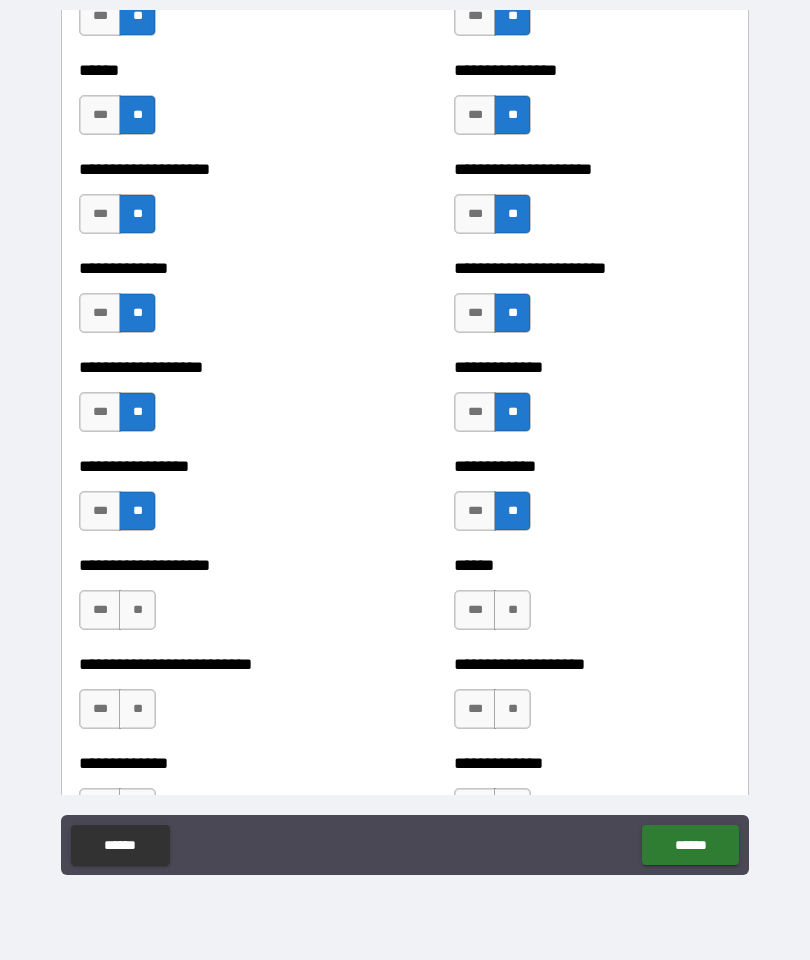 click on "**" at bounding box center (137, 610) 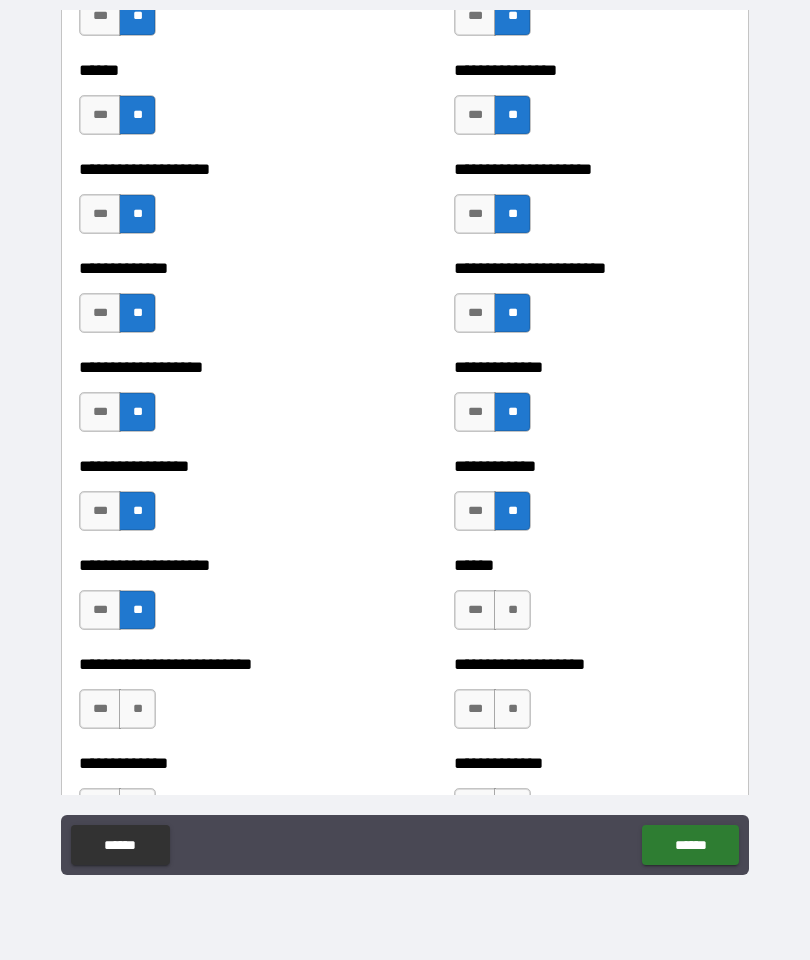click on "**" at bounding box center (512, 610) 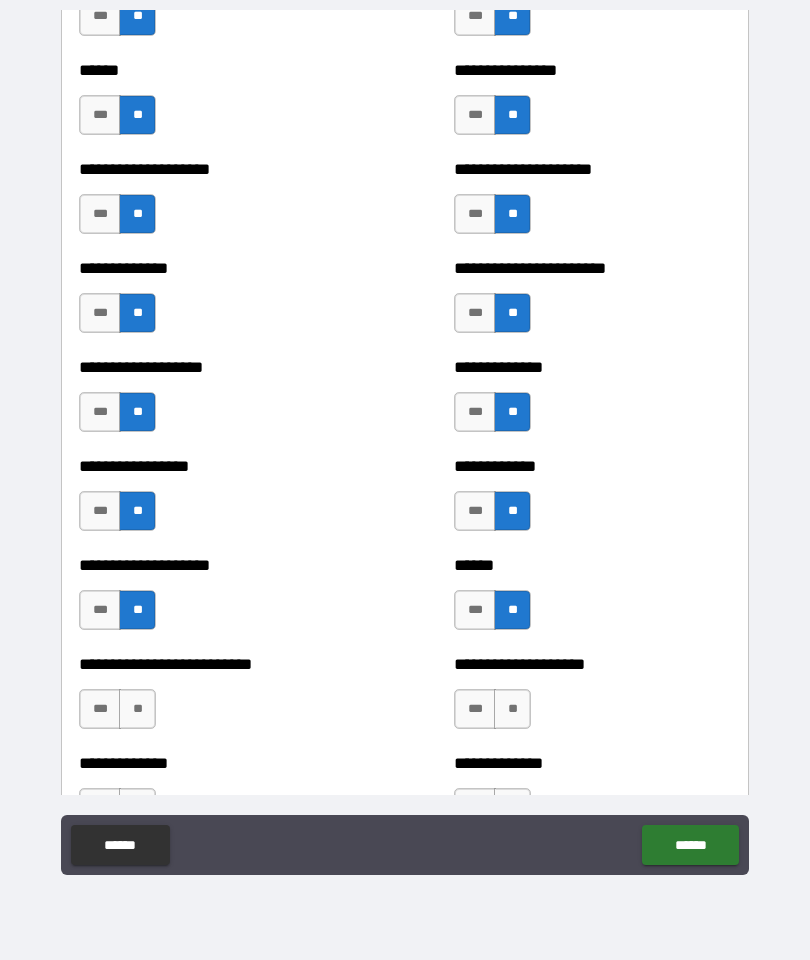 click on "**" at bounding box center [137, 709] 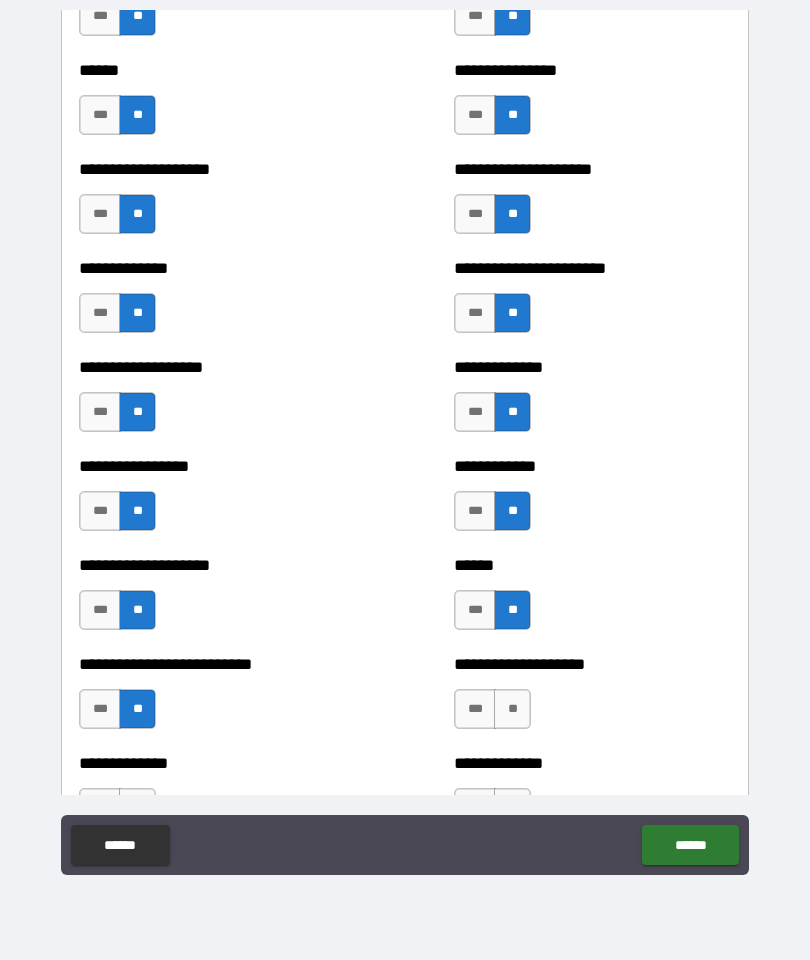 click on "**" at bounding box center [512, 709] 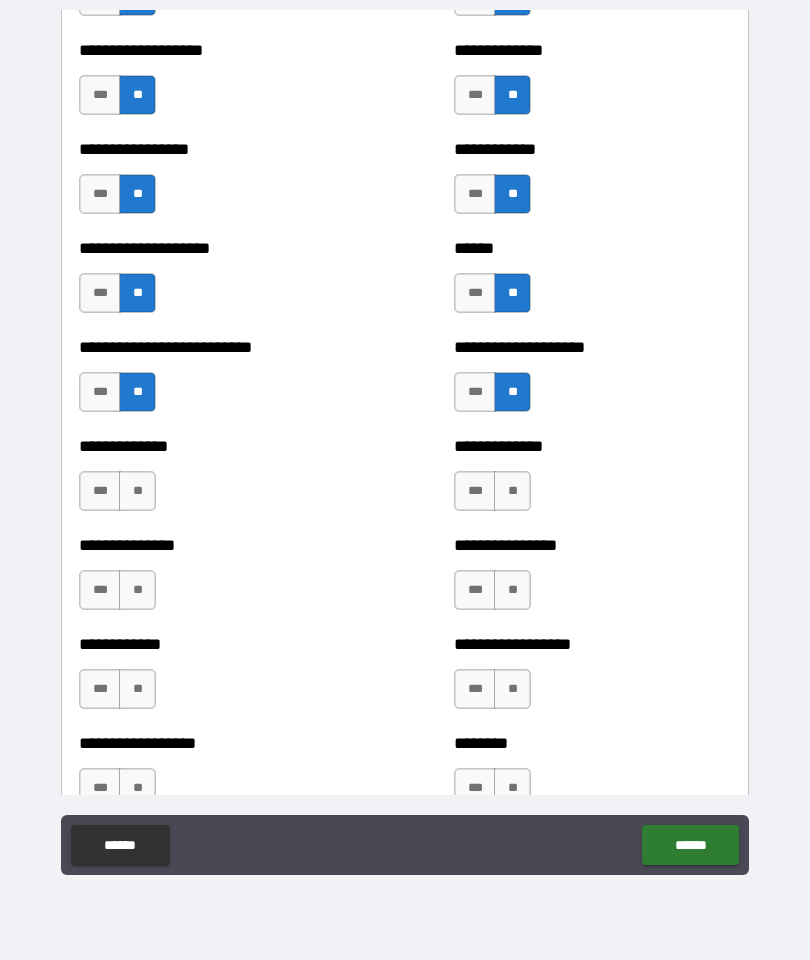scroll, scrollTop: 3113, scrollLeft: 0, axis: vertical 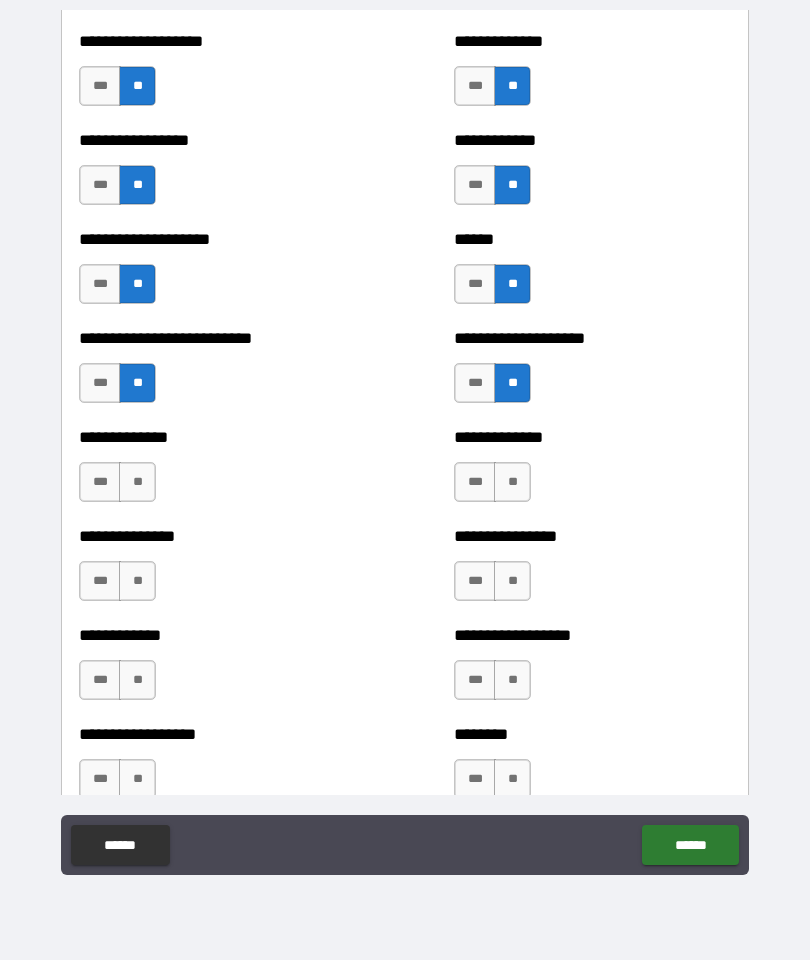 click on "**" at bounding box center (137, 482) 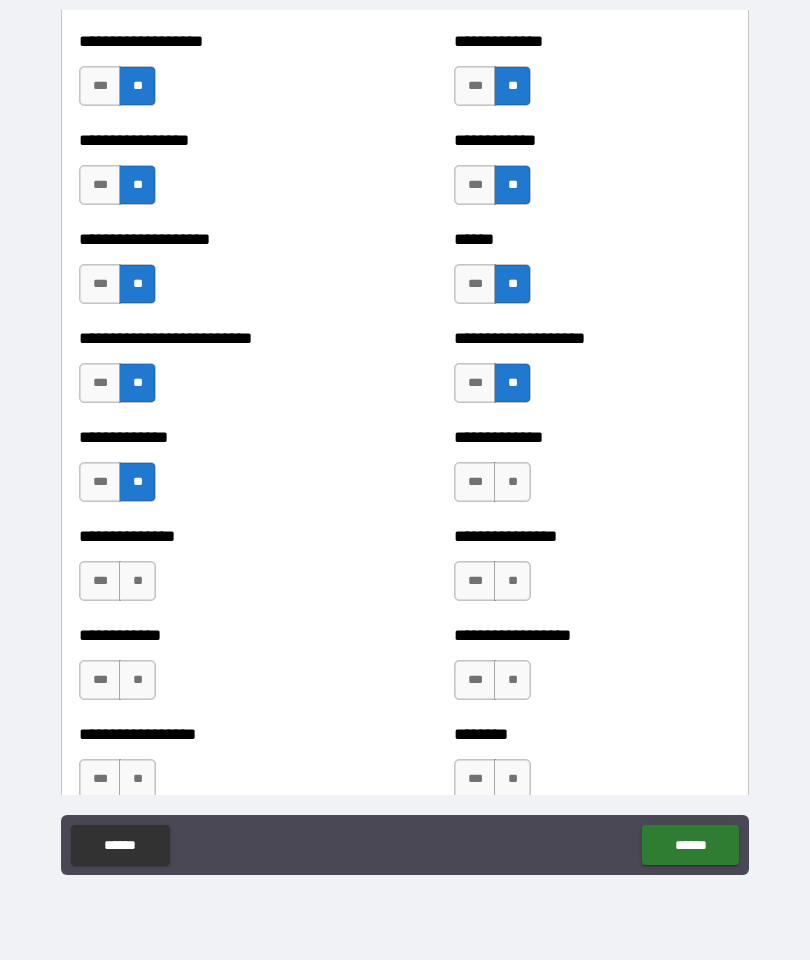 click on "**" at bounding box center [512, 482] 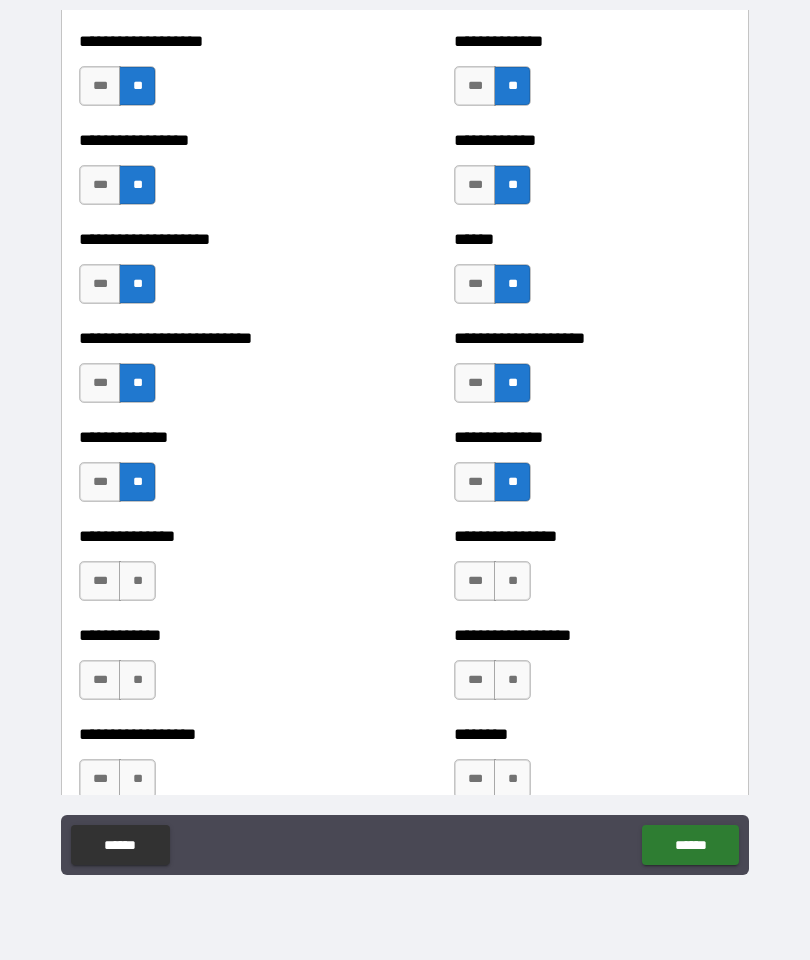 click on "**" at bounding box center [137, 581] 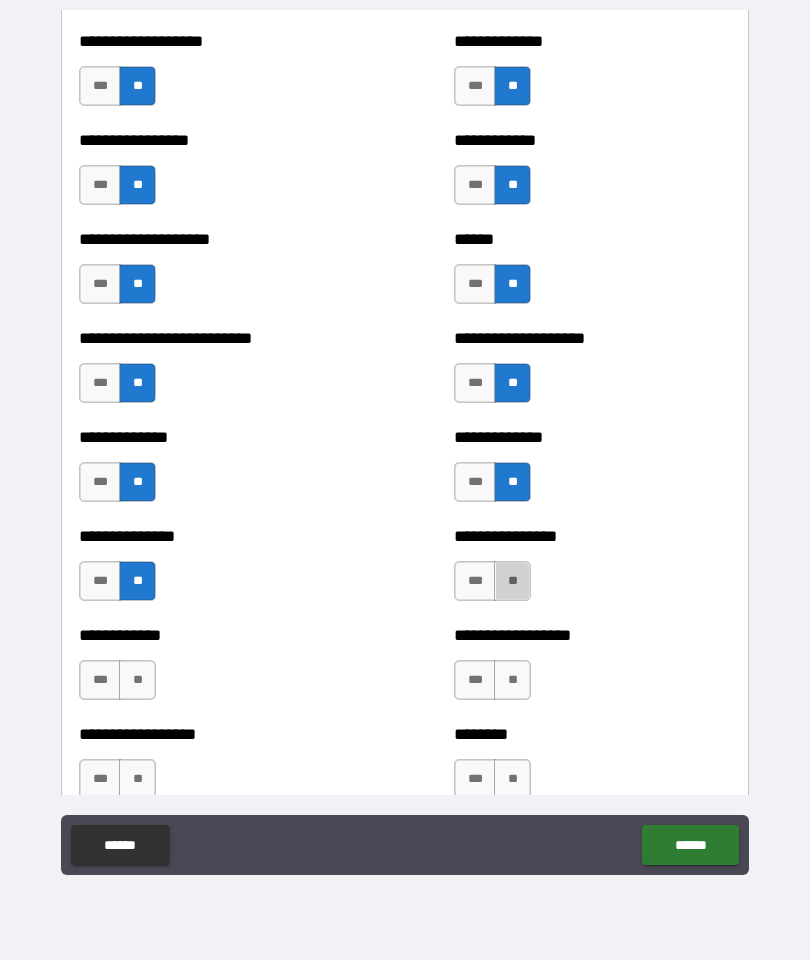 click on "**" at bounding box center (512, 581) 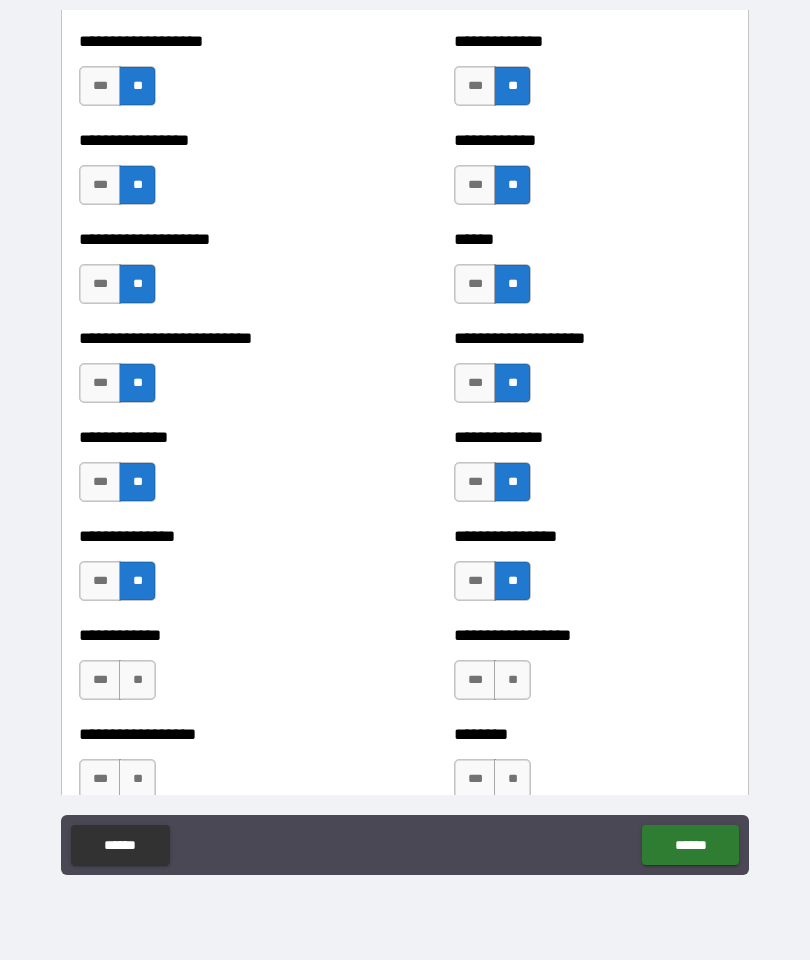 click on "**" at bounding box center (137, 680) 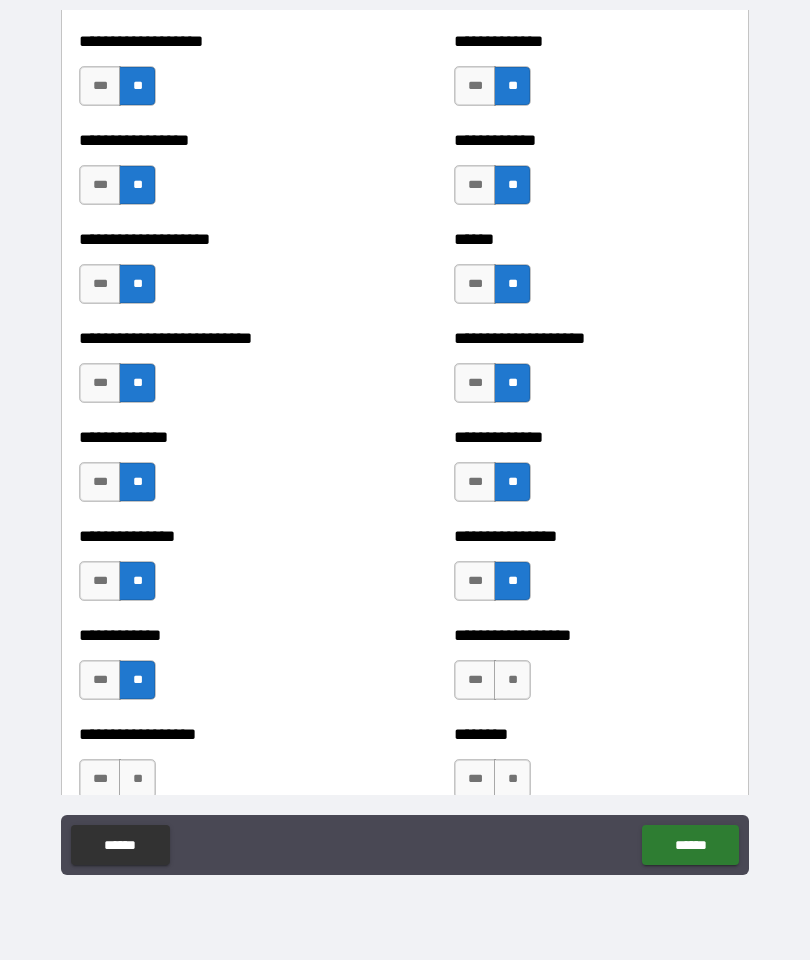 click on "**" at bounding box center (512, 680) 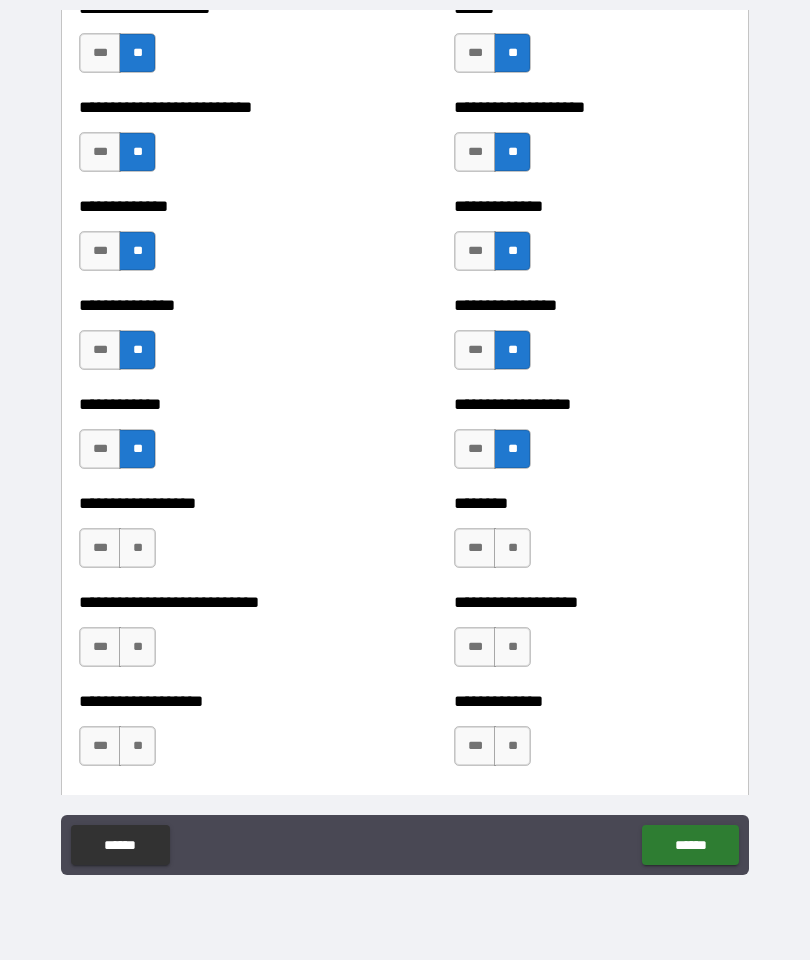 scroll, scrollTop: 3349, scrollLeft: 0, axis: vertical 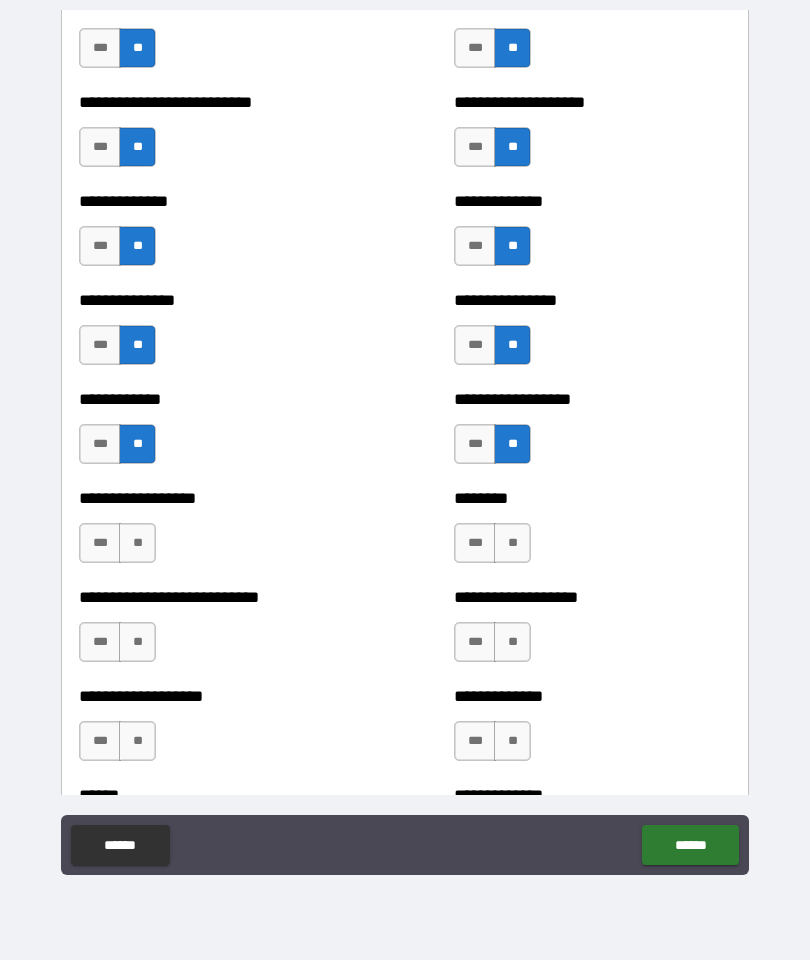 click on "**" at bounding box center (137, 543) 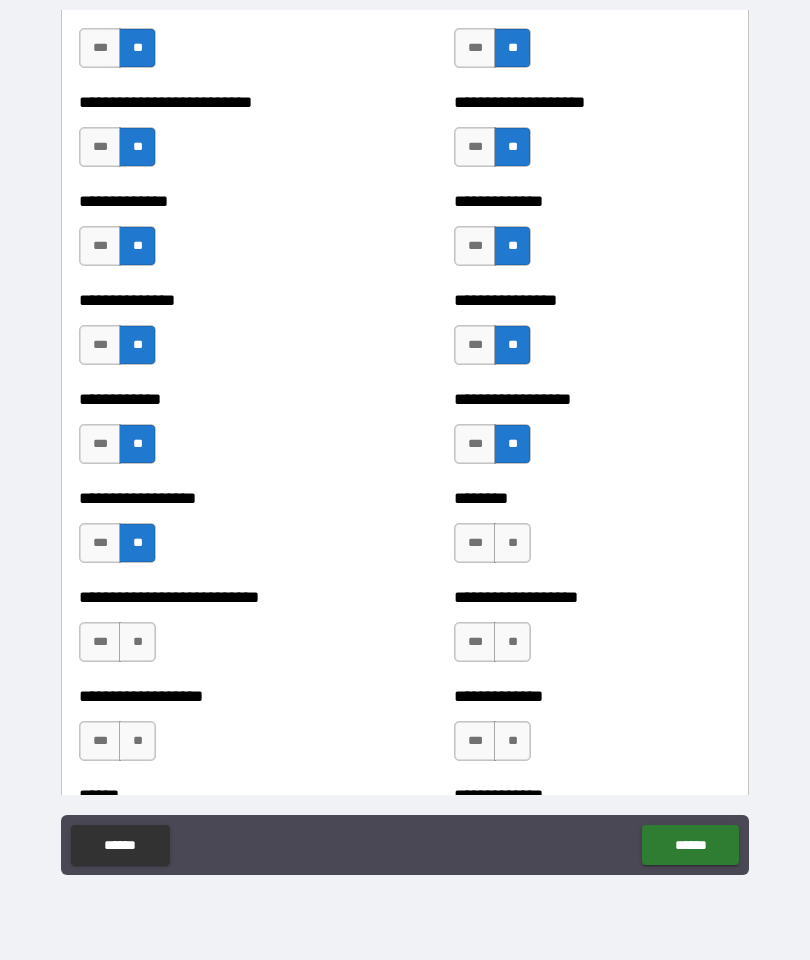 click on "**" at bounding box center [512, 543] 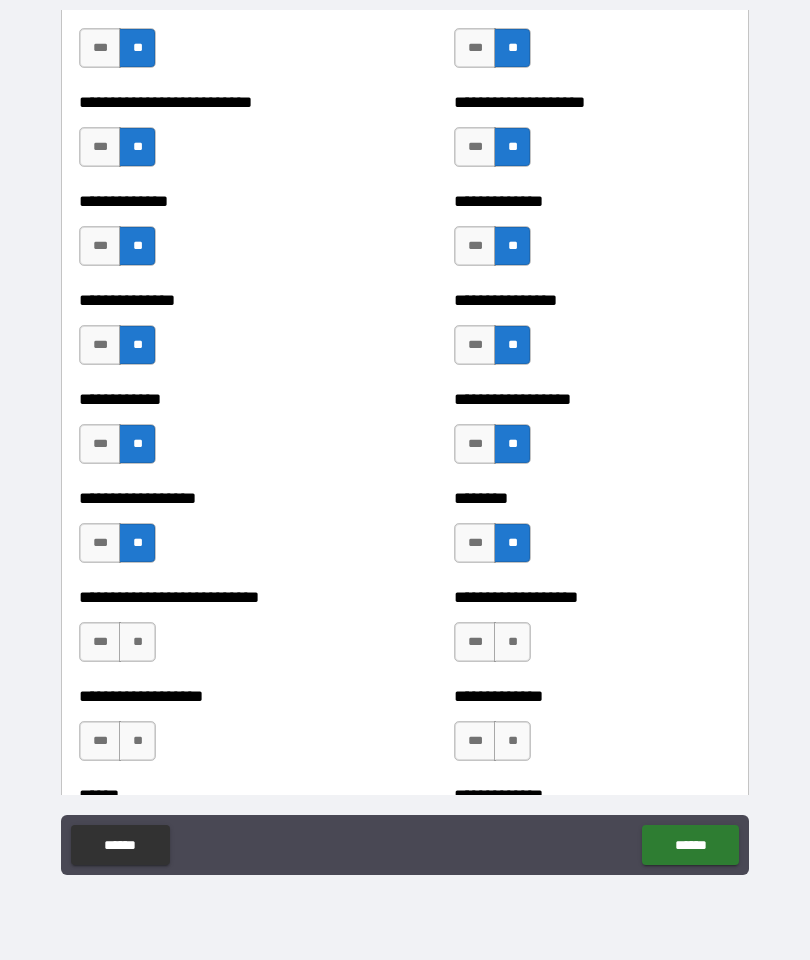 click on "**" at bounding box center (137, 642) 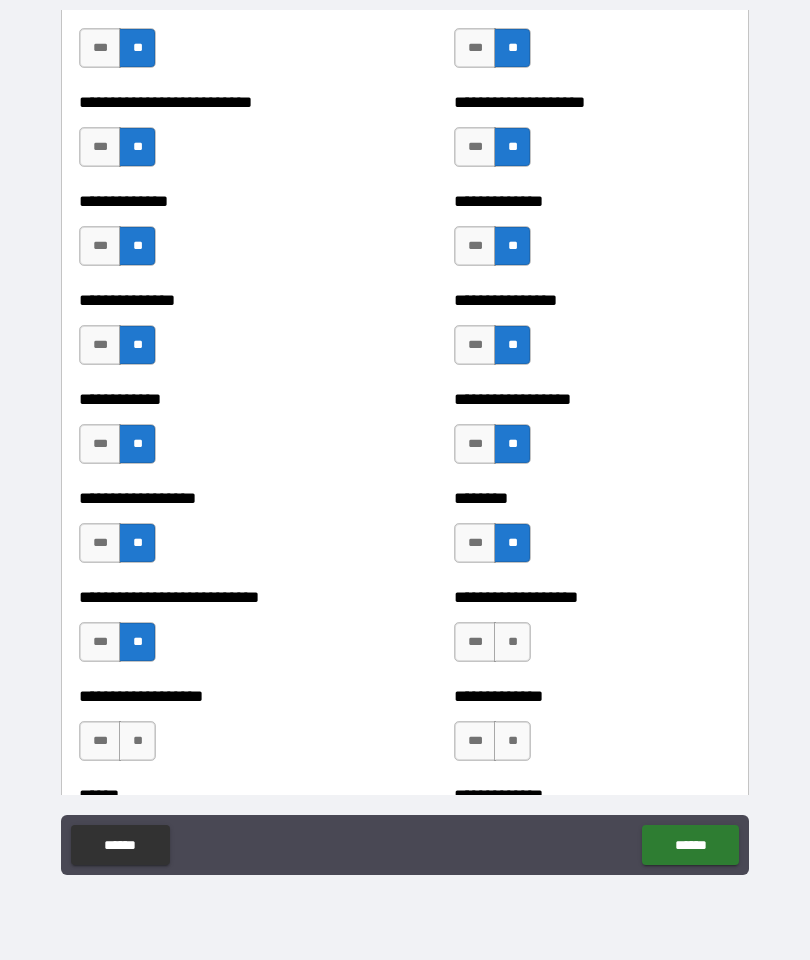 click on "**" at bounding box center [512, 642] 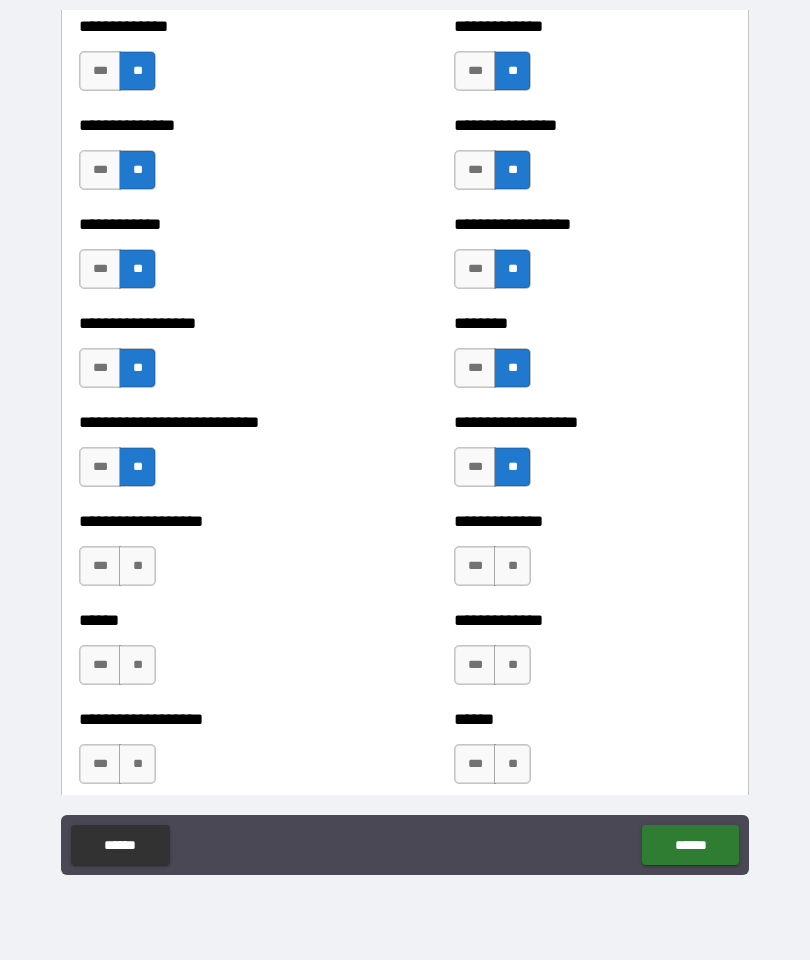 scroll, scrollTop: 3569, scrollLeft: 0, axis: vertical 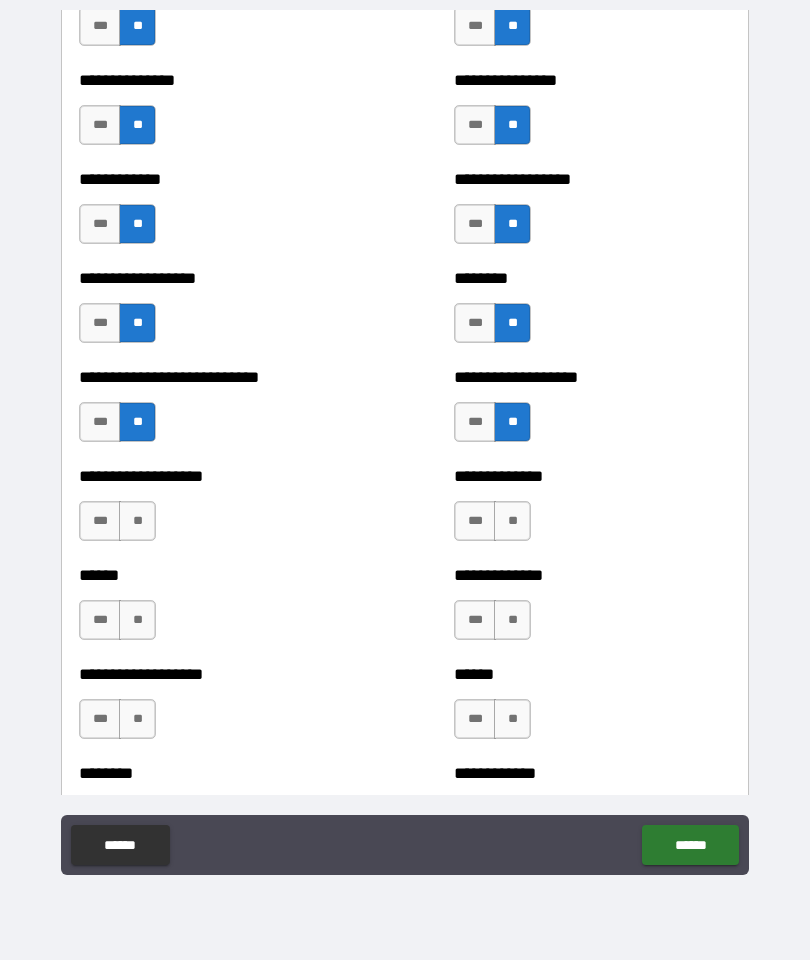 click on "**" at bounding box center [137, 521] 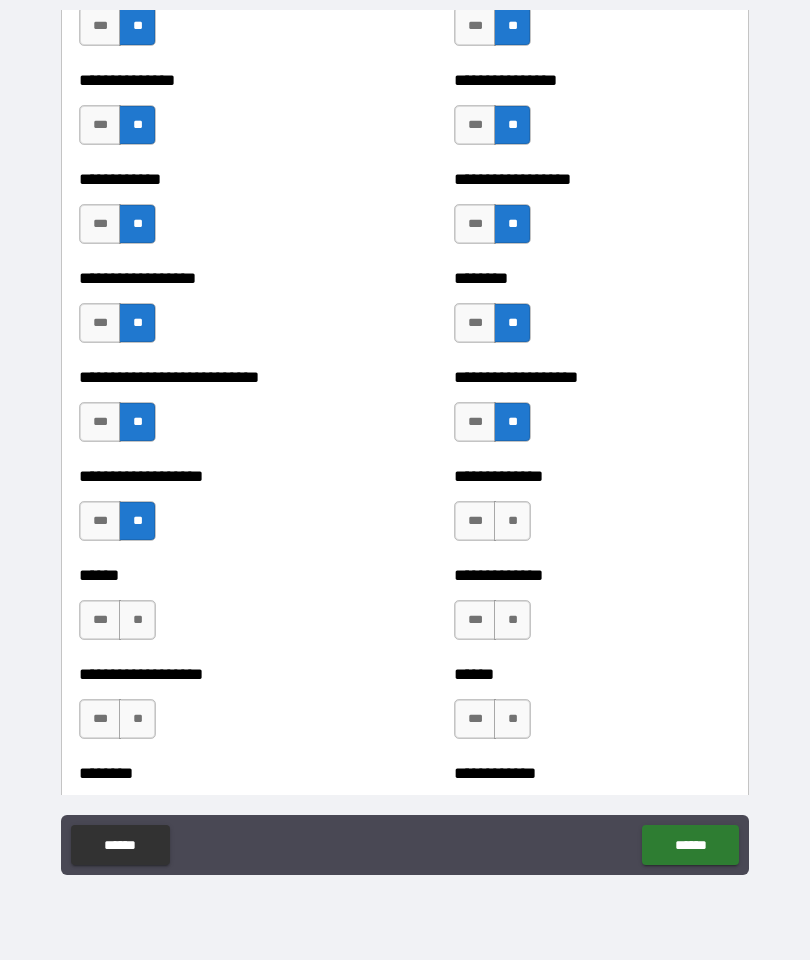 click on "**" at bounding box center (512, 521) 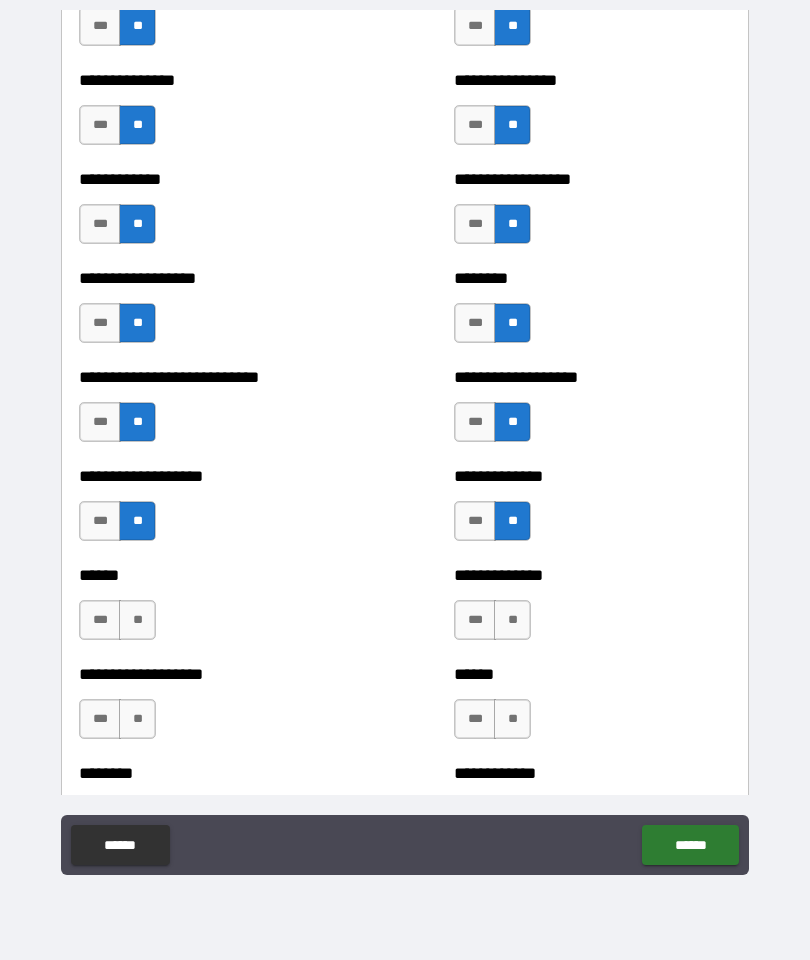 click on "**" at bounding box center [137, 620] 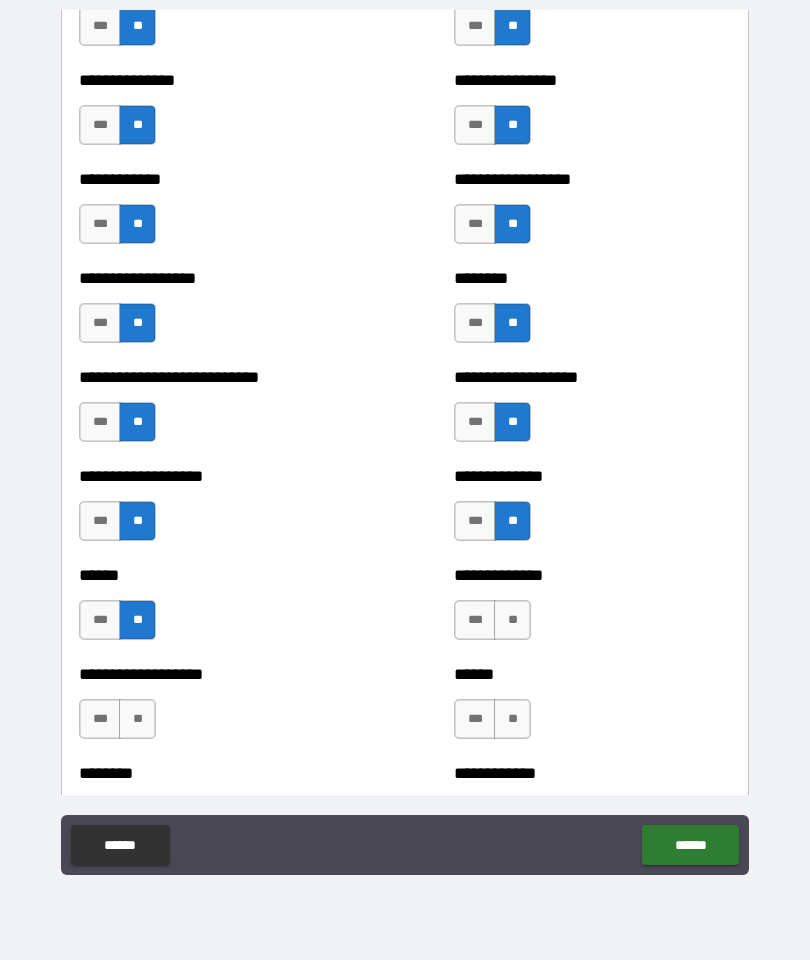 click on "**" at bounding box center [512, 620] 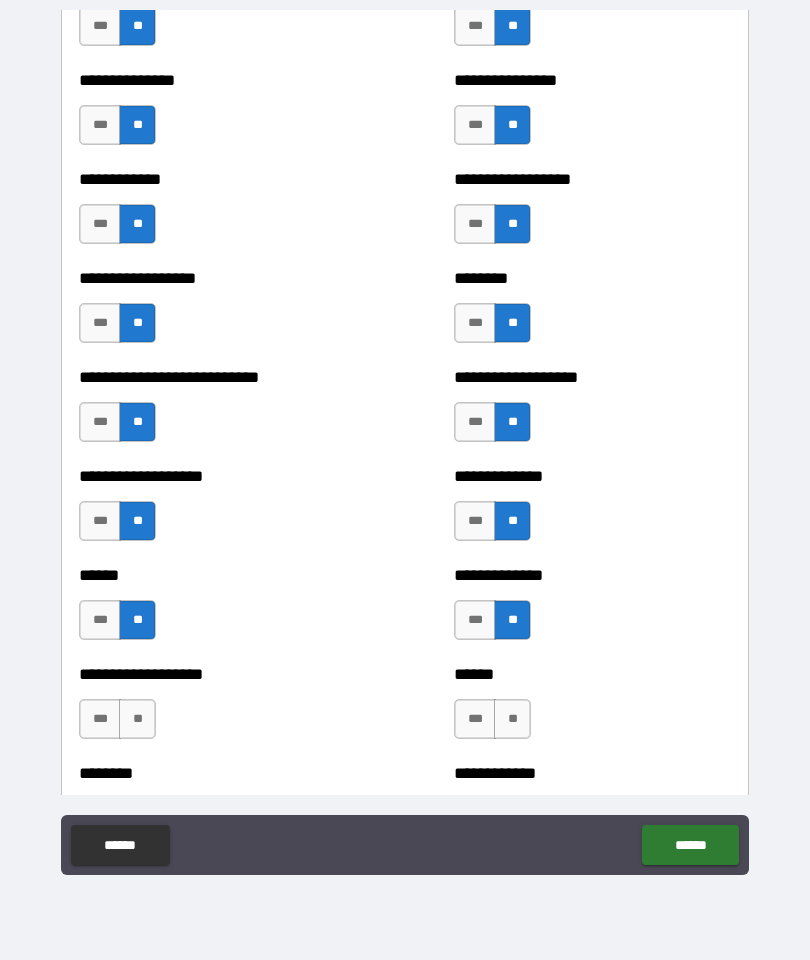 scroll, scrollTop: 3750, scrollLeft: 0, axis: vertical 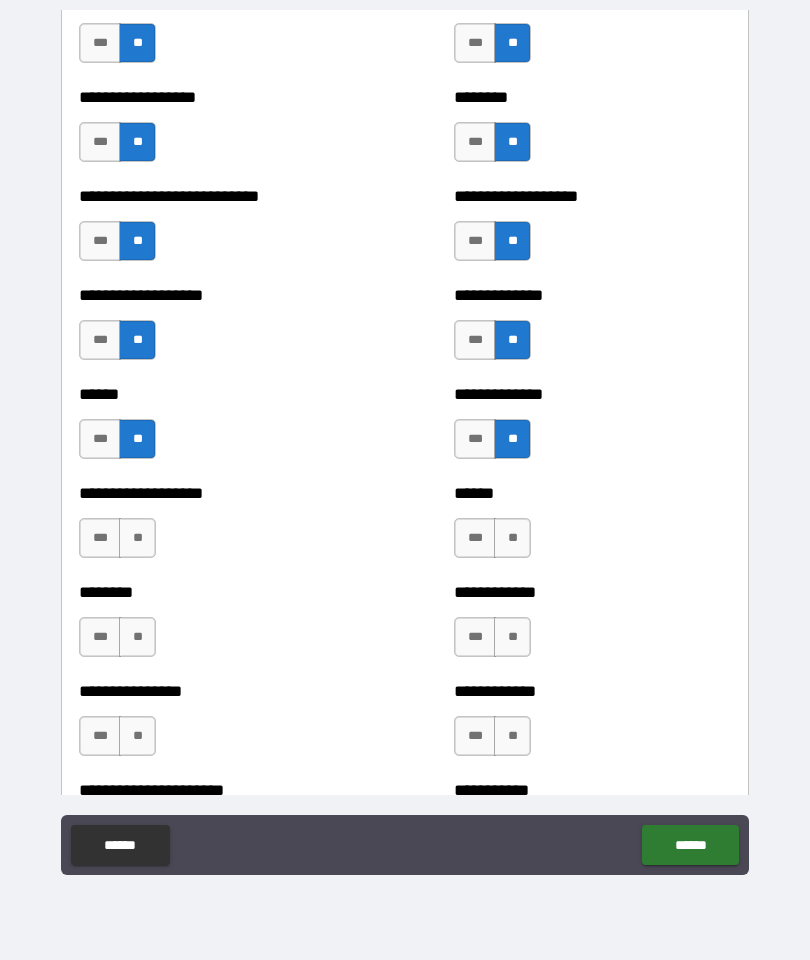 click on "**" at bounding box center (137, 538) 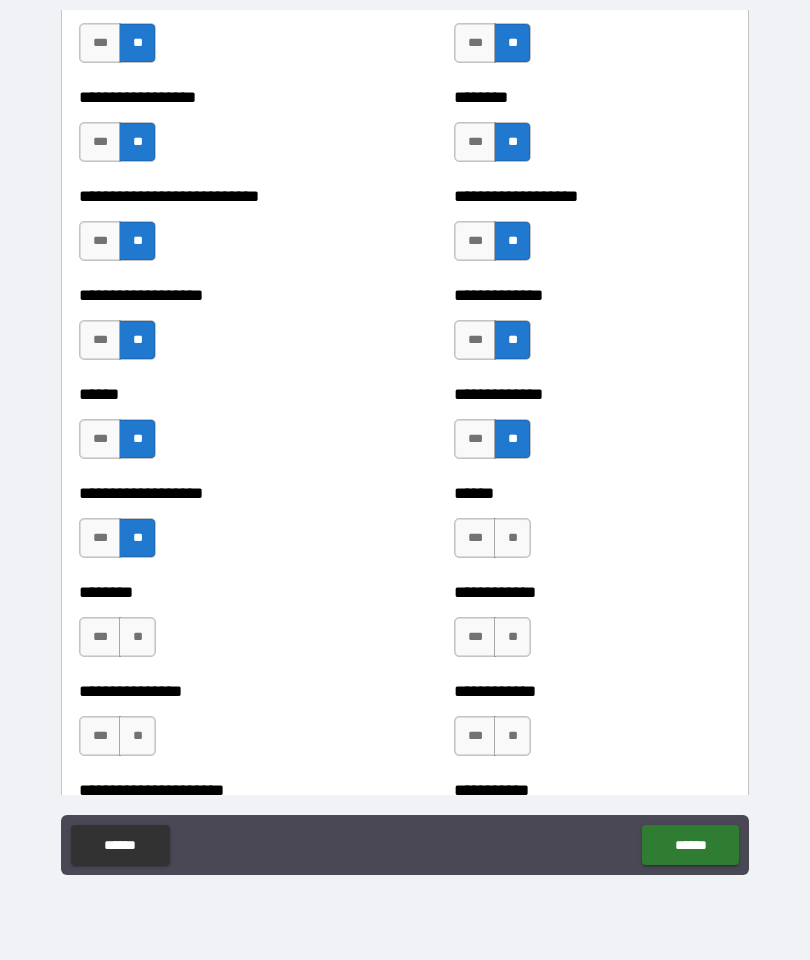 click on "**" at bounding box center [512, 538] 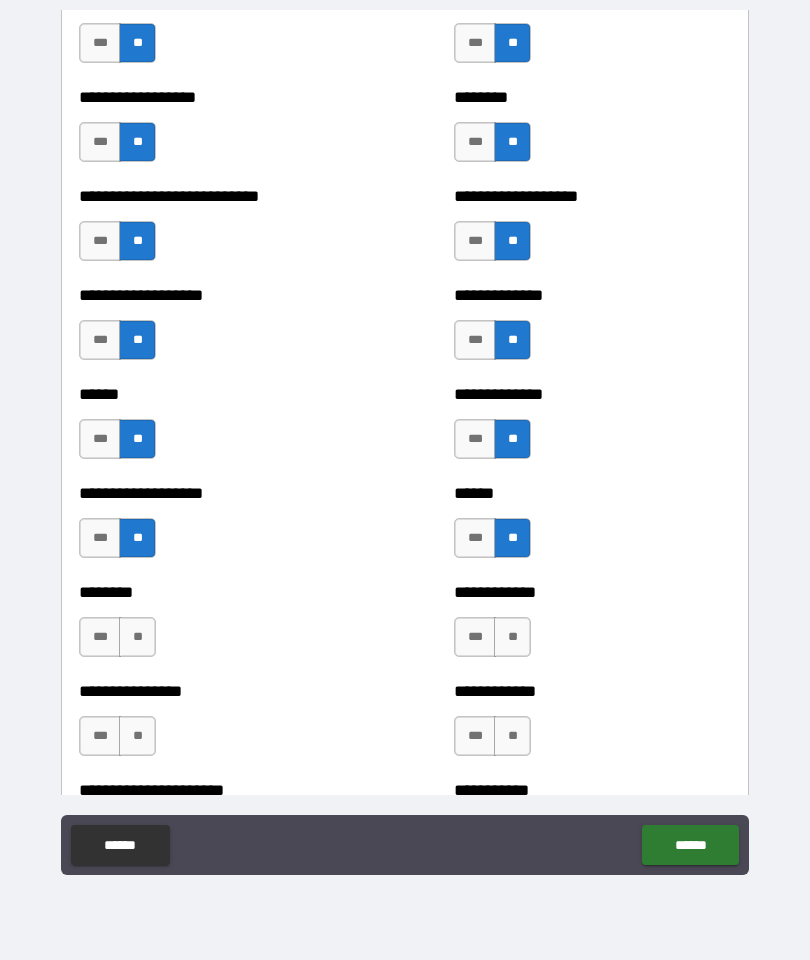 click on "**" at bounding box center (137, 637) 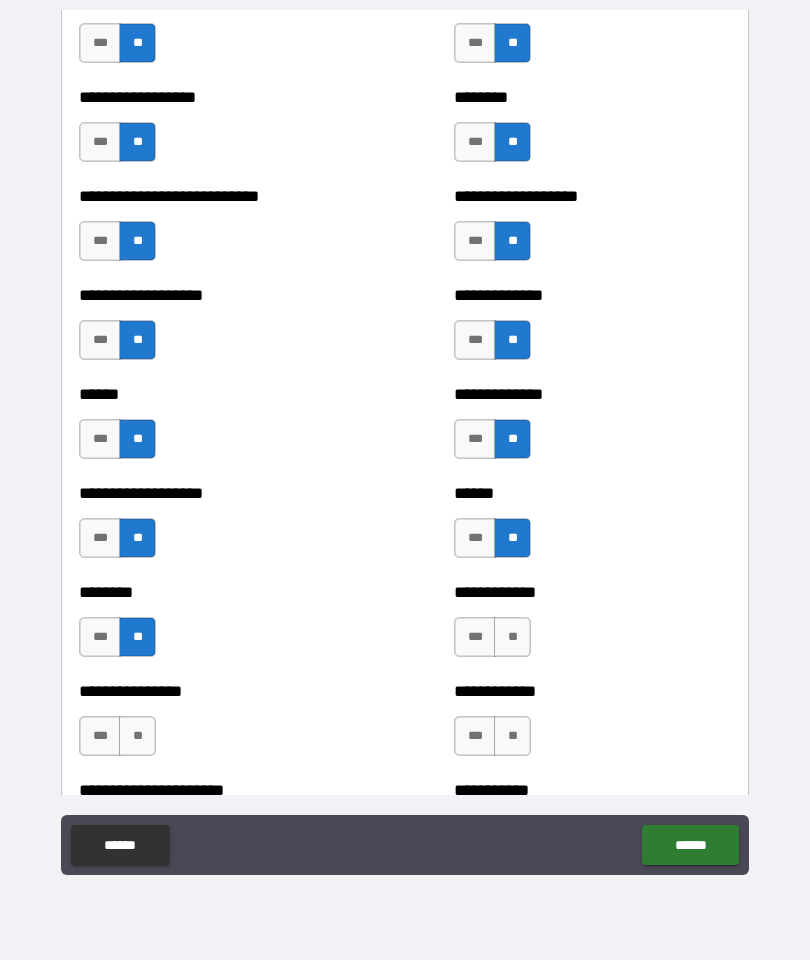 click on "**" at bounding box center [512, 637] 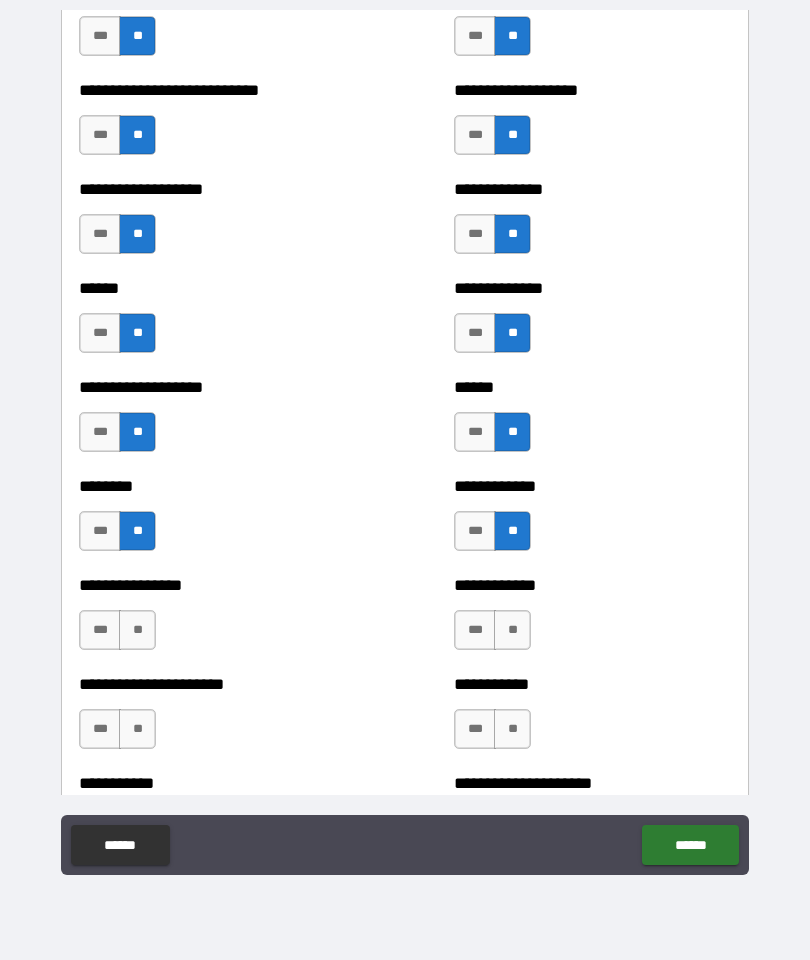 scroll, scrollTop: 3915, scrollLeft: 0, axis: vertical 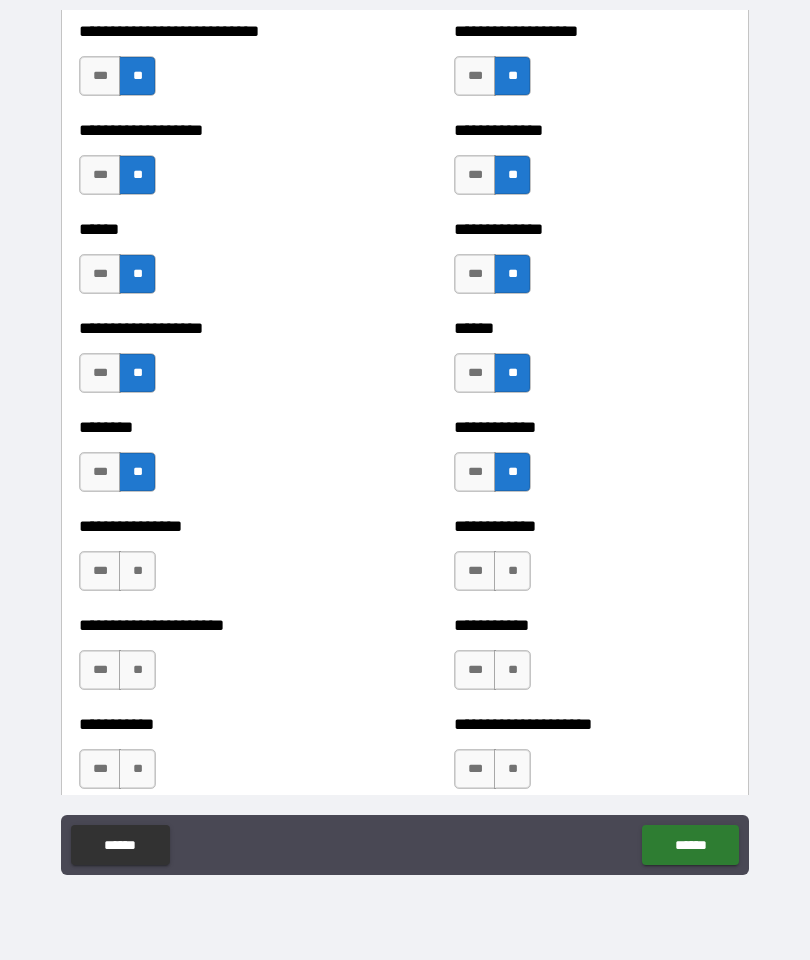 click on "**" at bounding box center (137, 571) 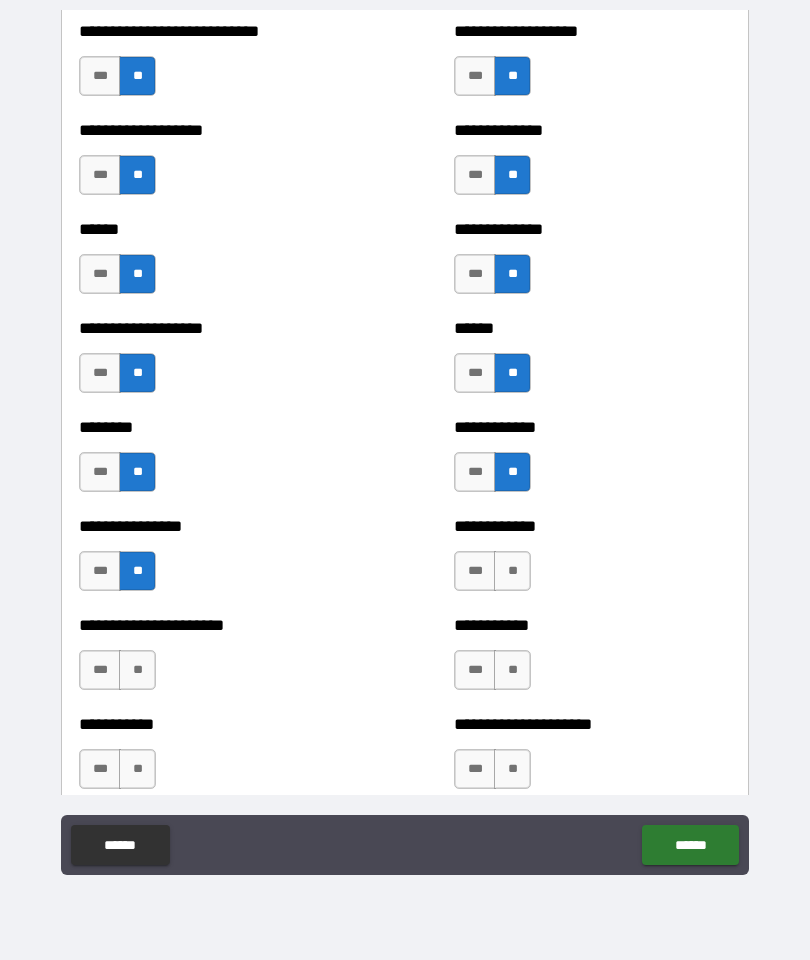 click on "**" at bounding box center (512, 571) 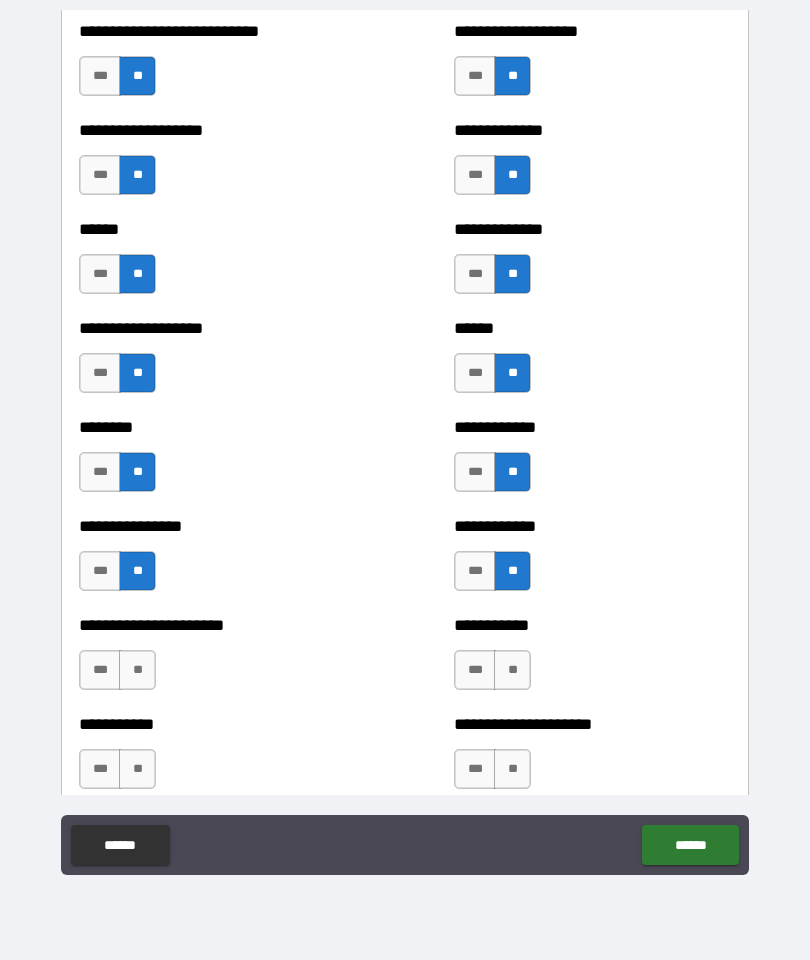 click on "**" at bounding box center [137, 670] 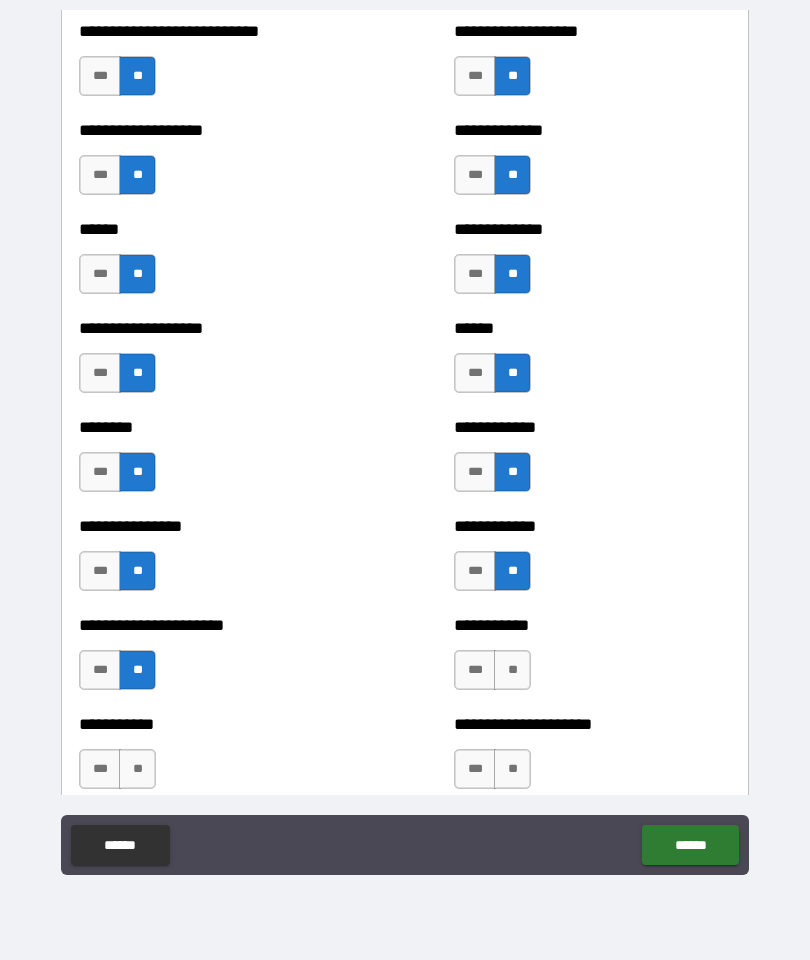 click on "**" at bounding box center [512, 670] 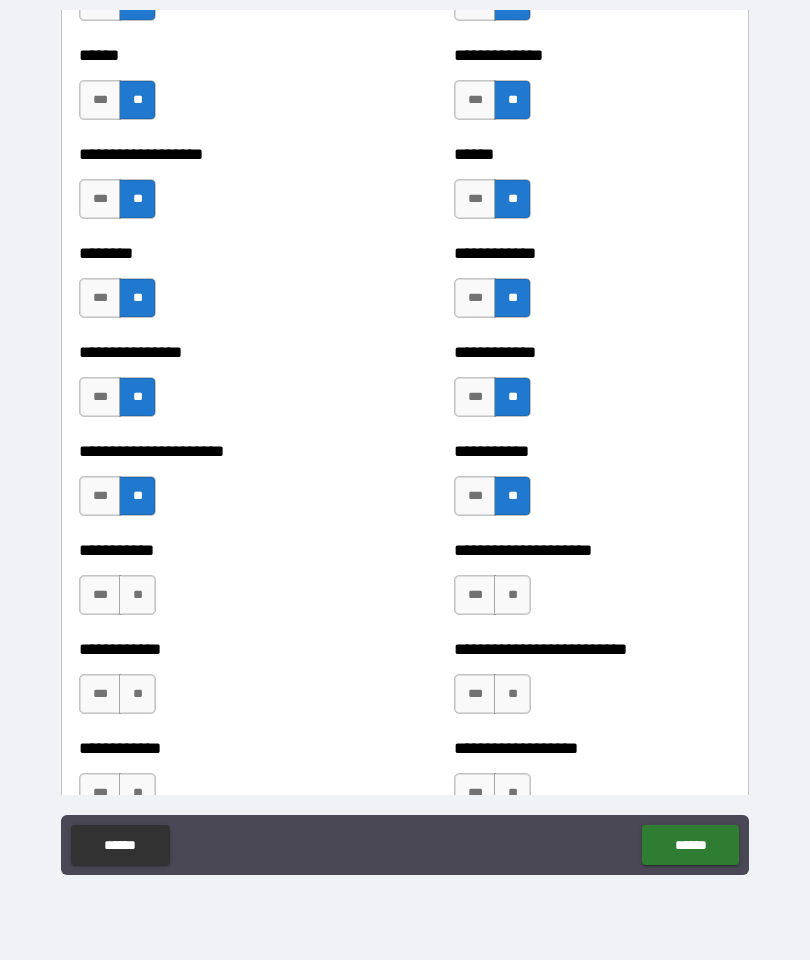 scroll, scrollTop: 4107, scrollLeft: 0, axis: vertical 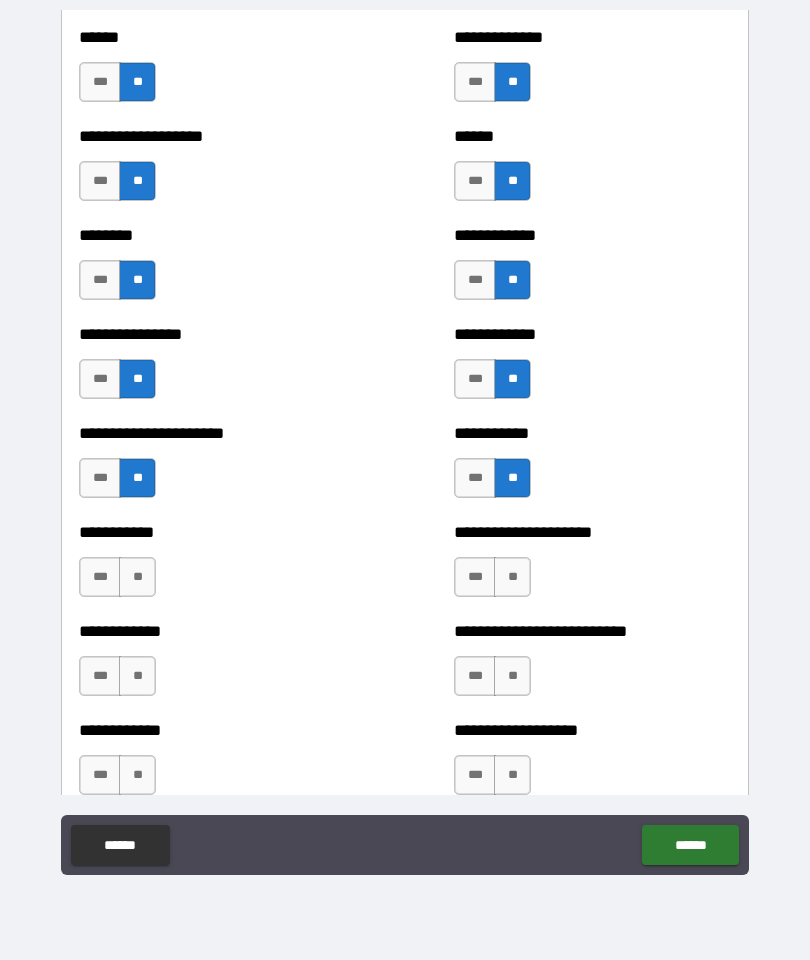 click on "**" at bounding box center (137, 577) 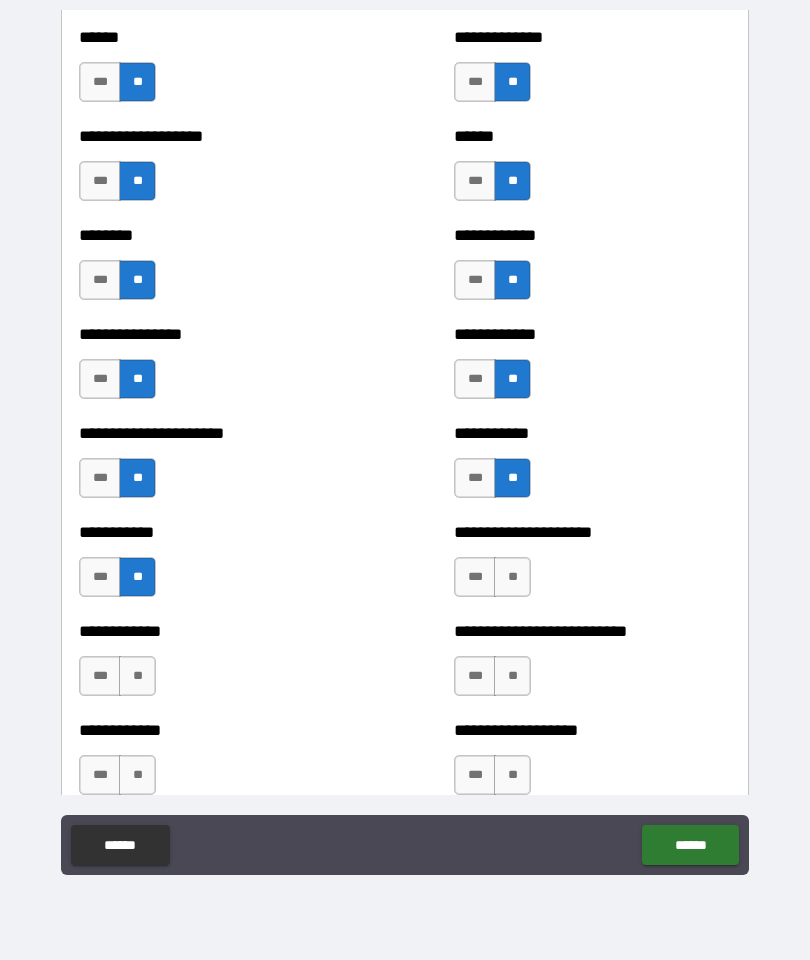 click on "**" at bounding box center [512, 577] 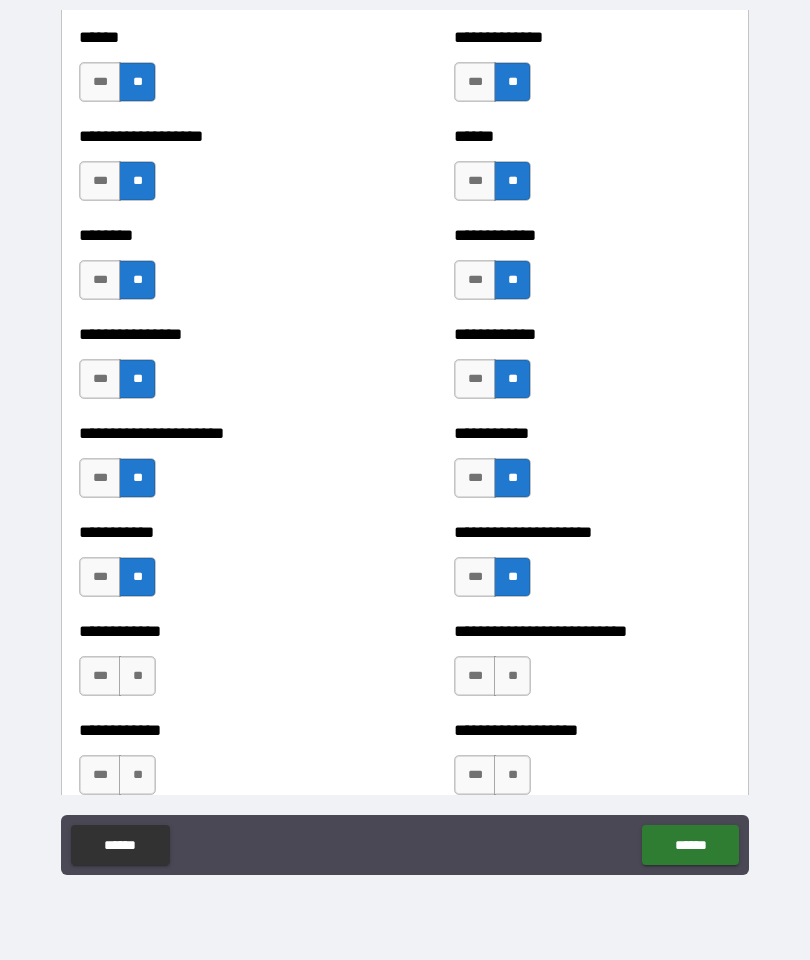 click on "**" at bounding box center [137, 676] 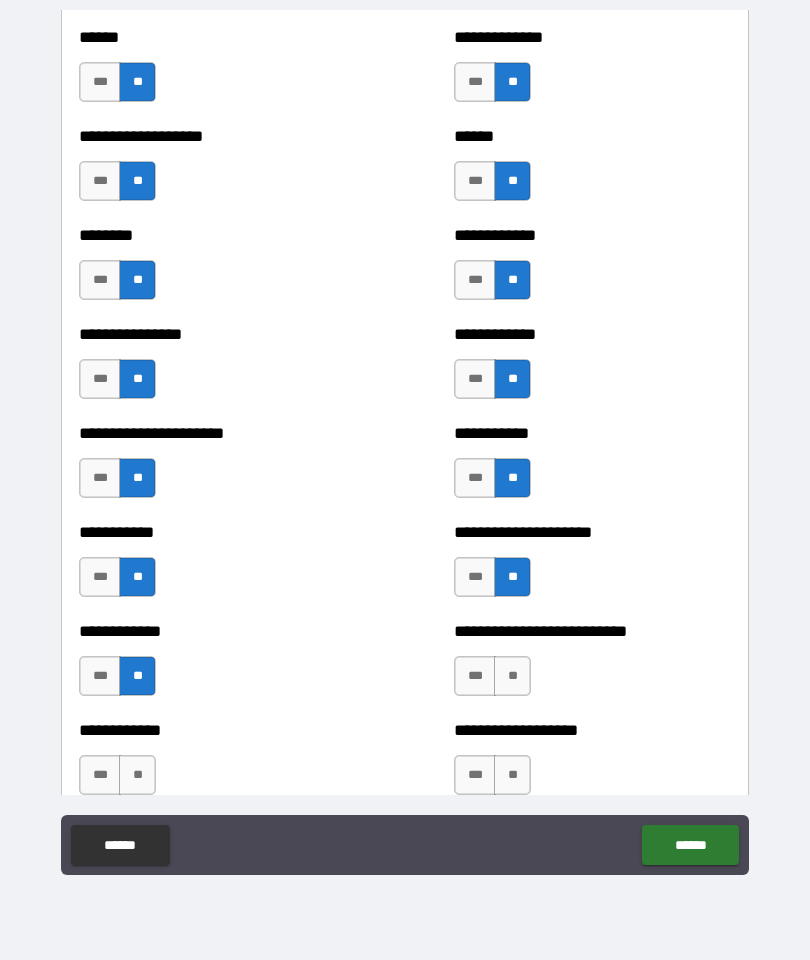 click on "**" at bounding box center (512, 676) 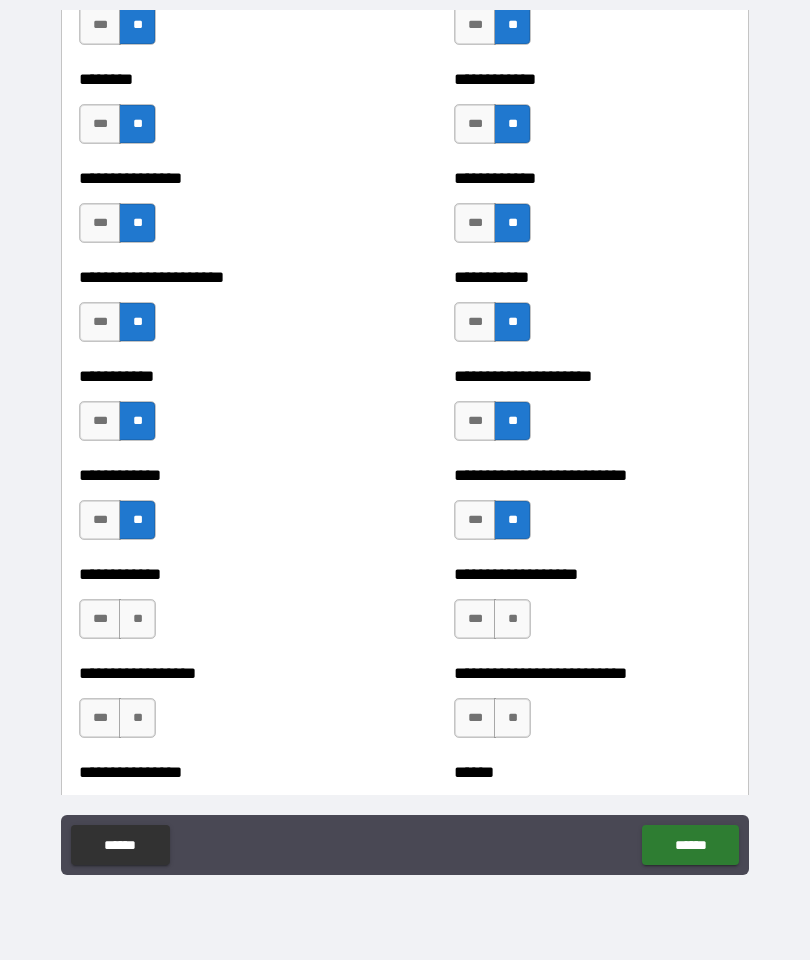scroll, scrollTop: 4289, scrollLeft: 0, axis: vertical 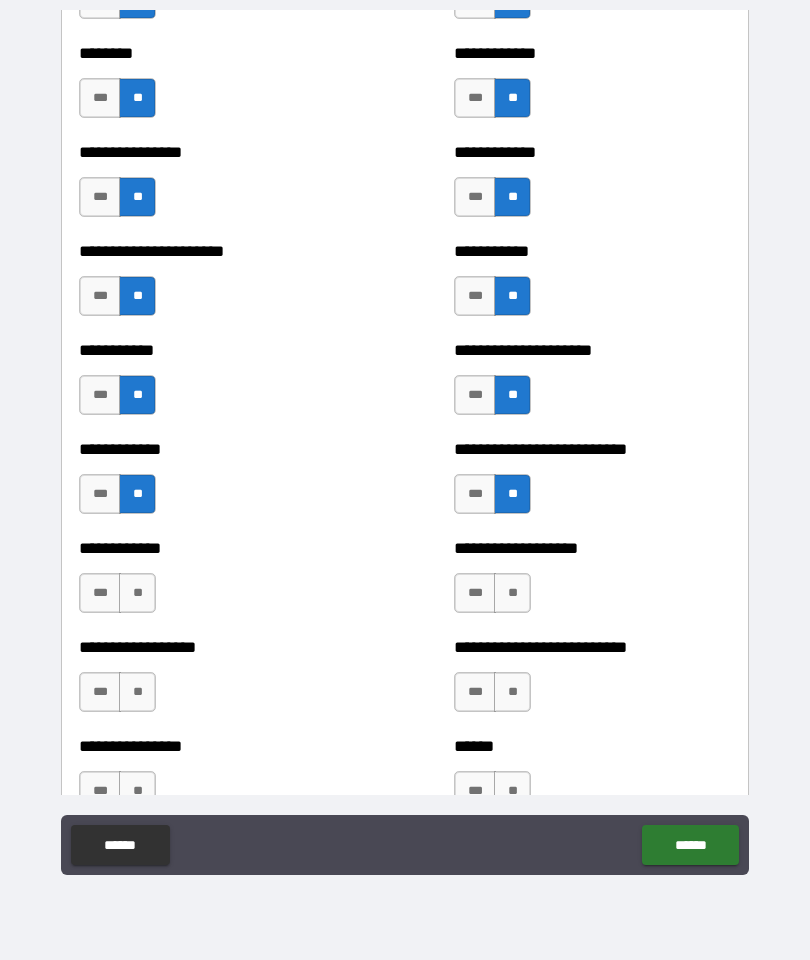 click on "**" at bounding box center (137, 593) 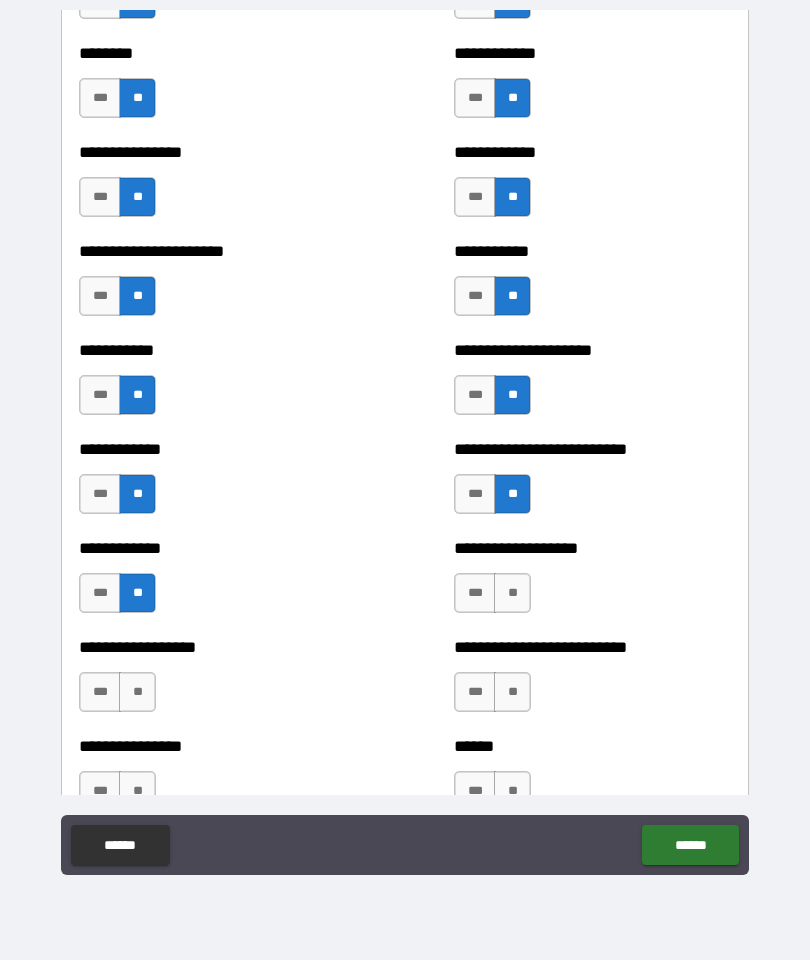click on "**" at bounding box center (512, 593) 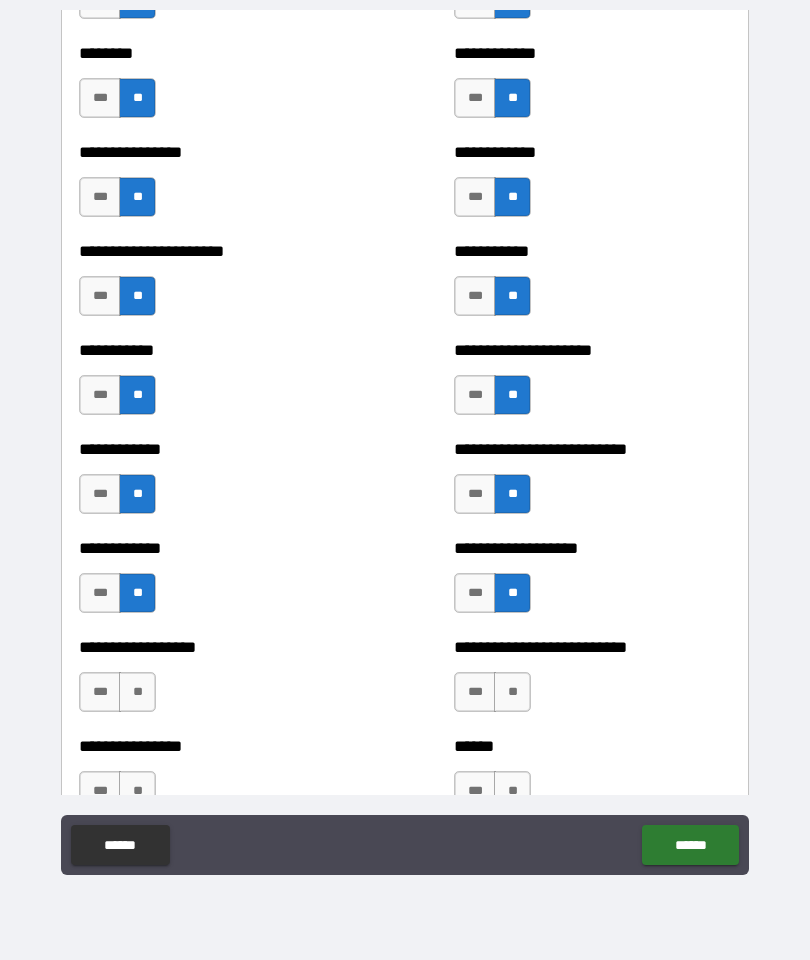 click on "**" at bounding box center (137, 692) 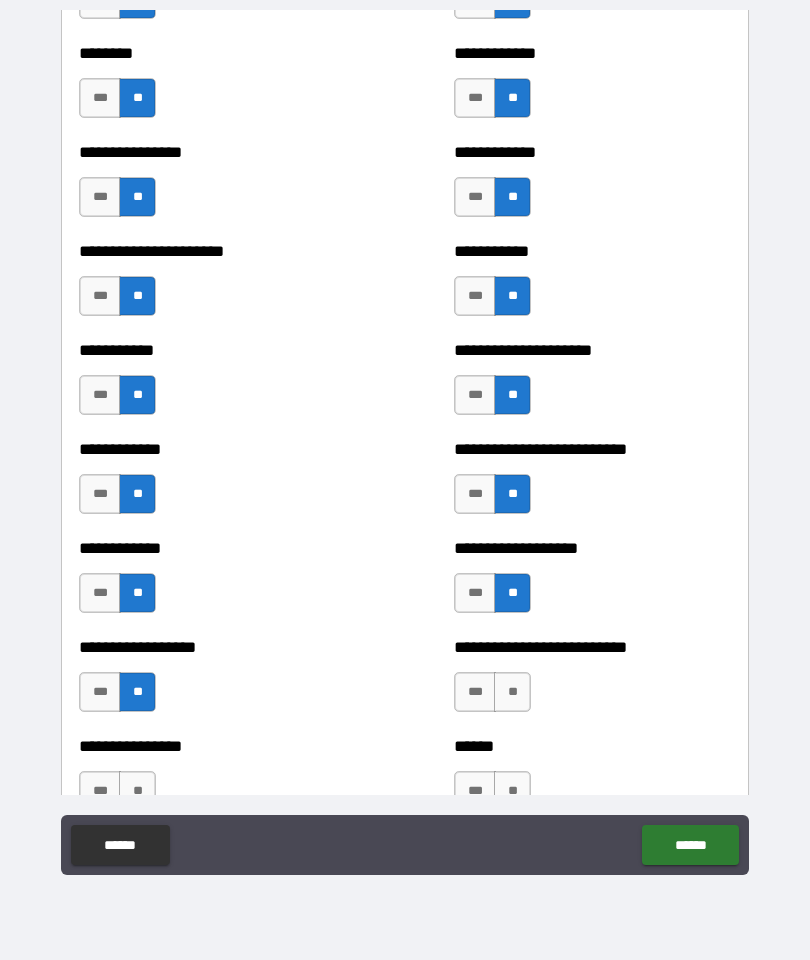 click on "**" at bounding box center (512, 692) 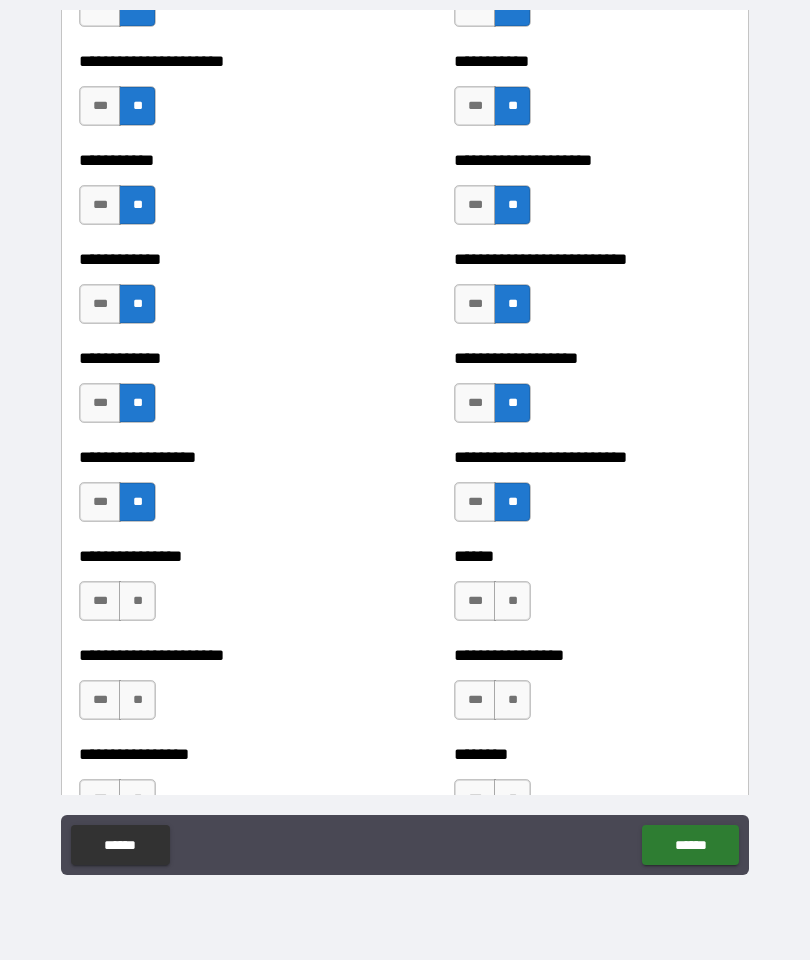 scroll, scrollTop: 4494, scrollLeft: 0, axis: vertical 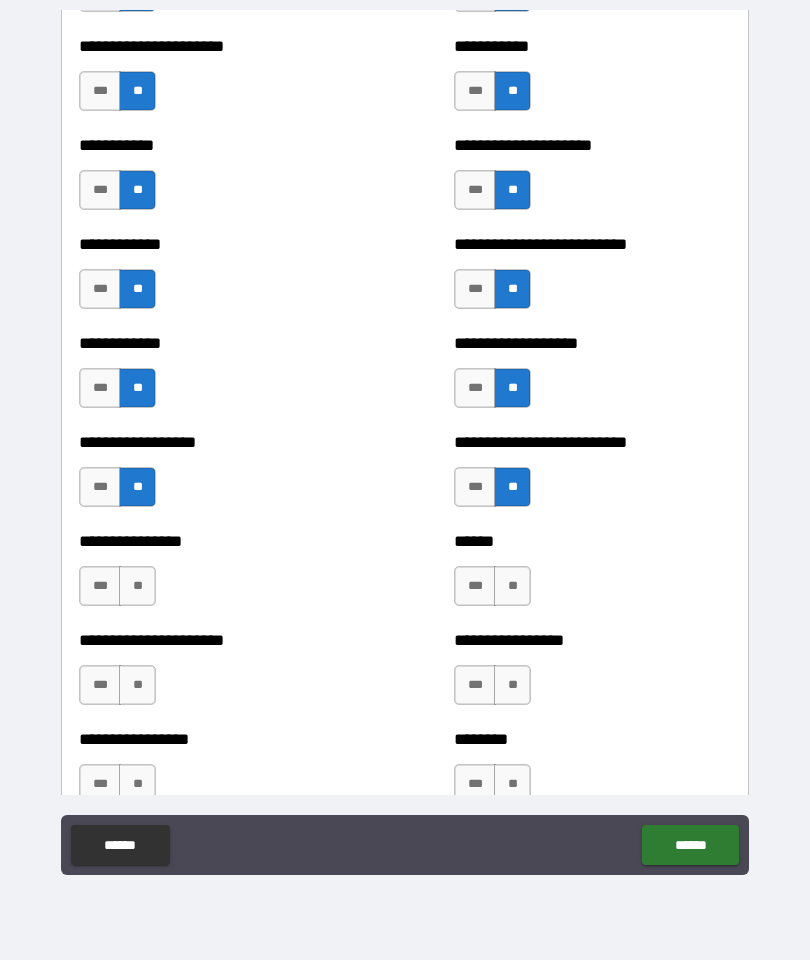 click on "**" at bounding box center [137, 586] 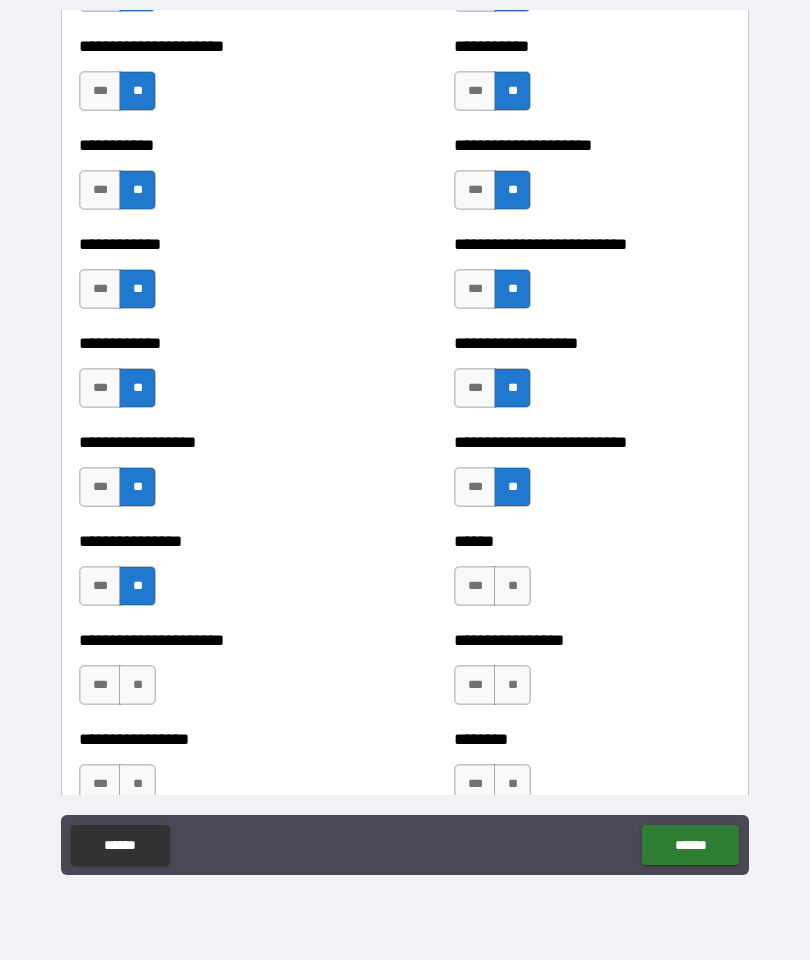 click on "**" at bounding box center [512, 586] 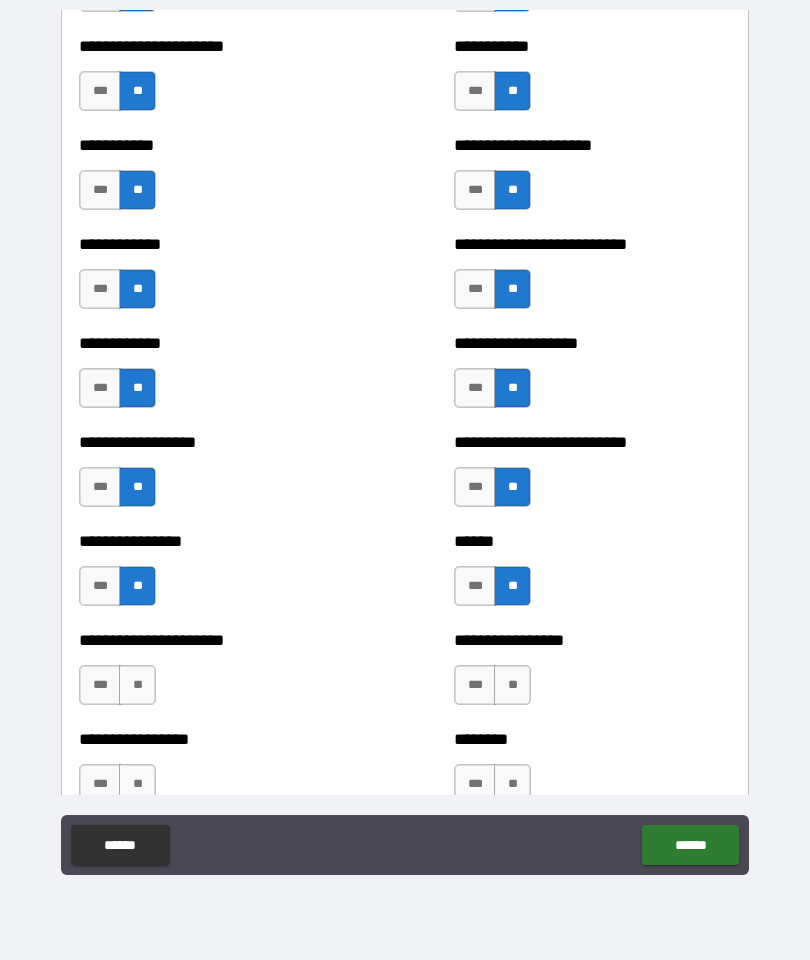 click on "**" at bounding box center [137, 685] 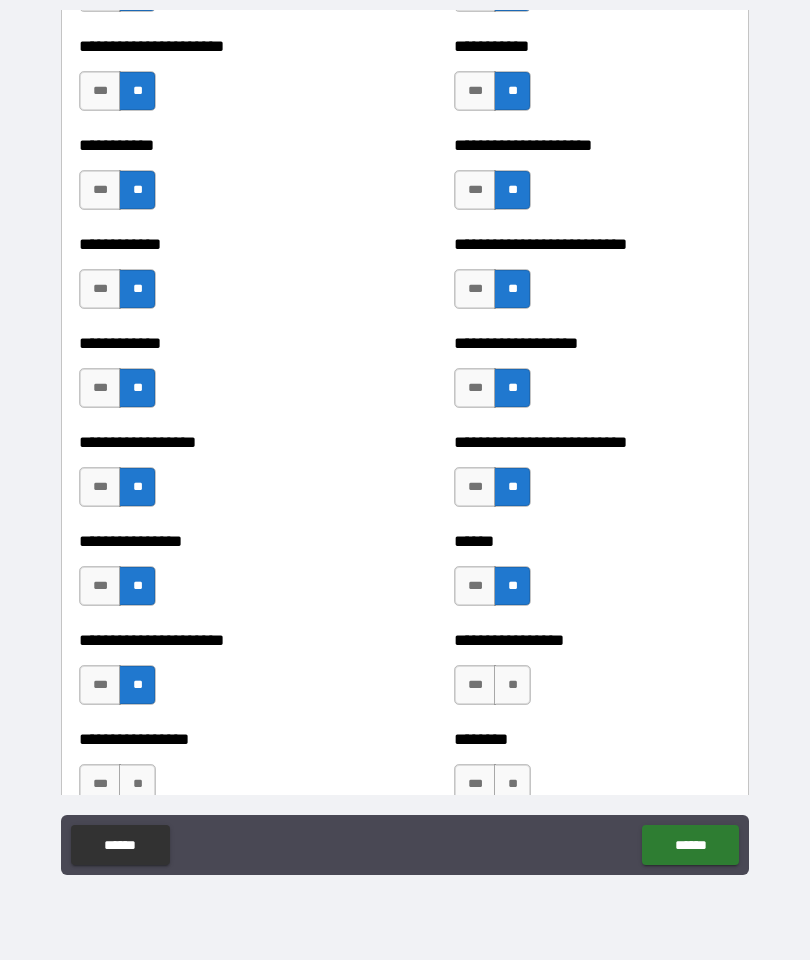 click on "**" at bounding box center [512, 685] 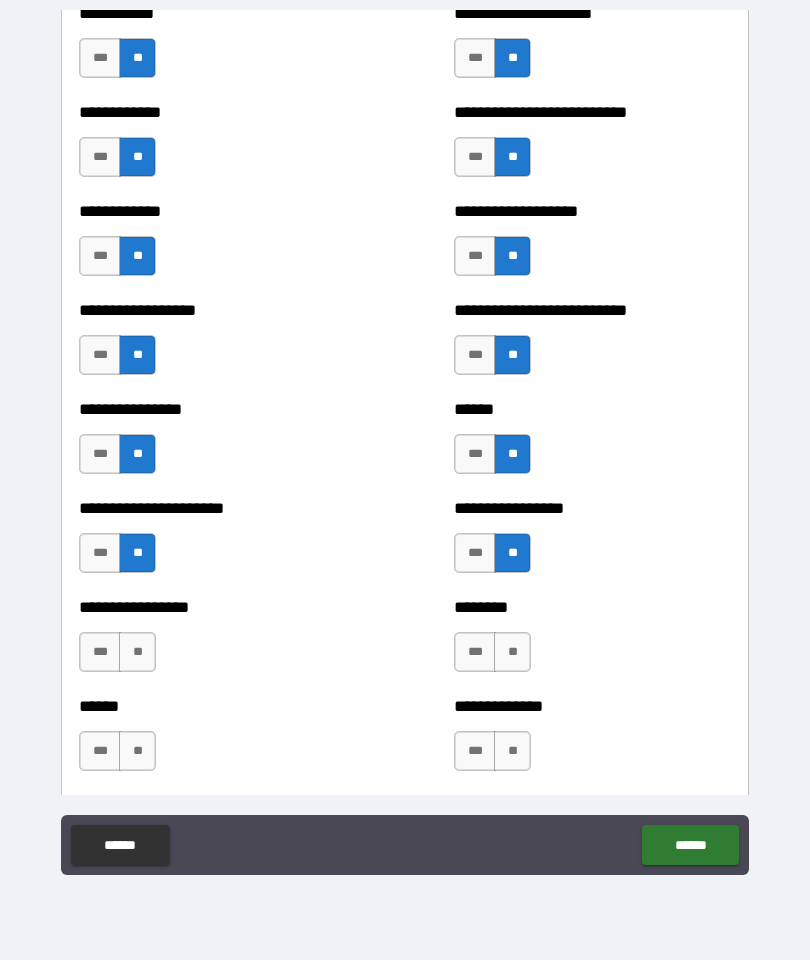 scroll, scrollTop: 4662, scrollLeft: 0, axis: vertical 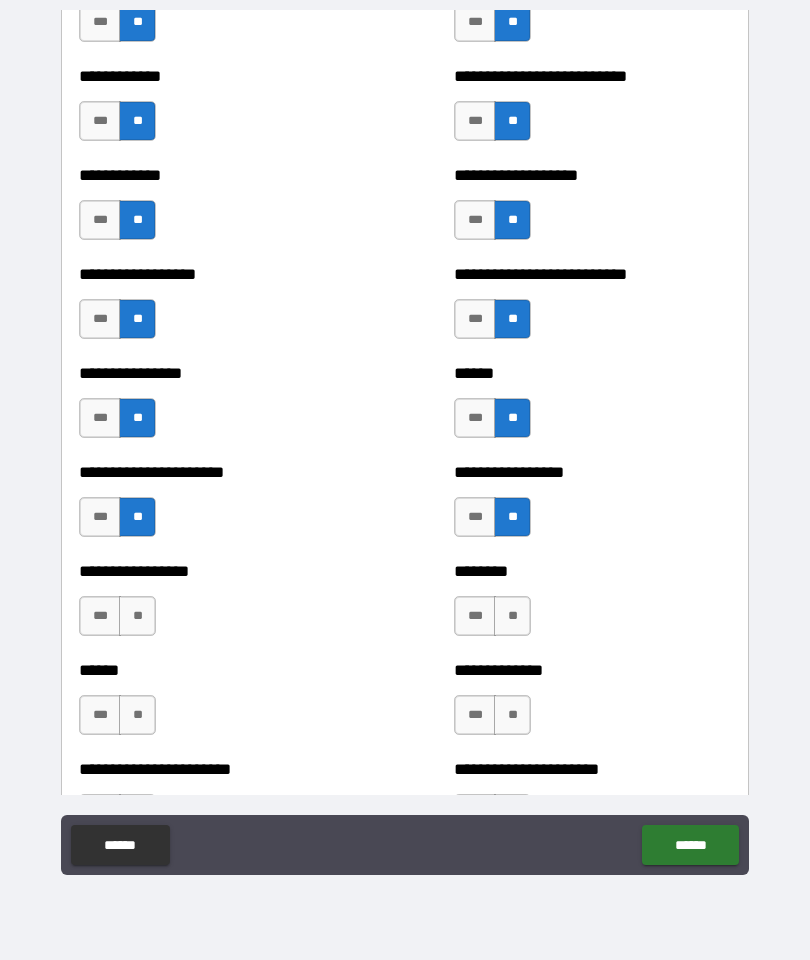 click on "**" at bounding box center [137, 616] 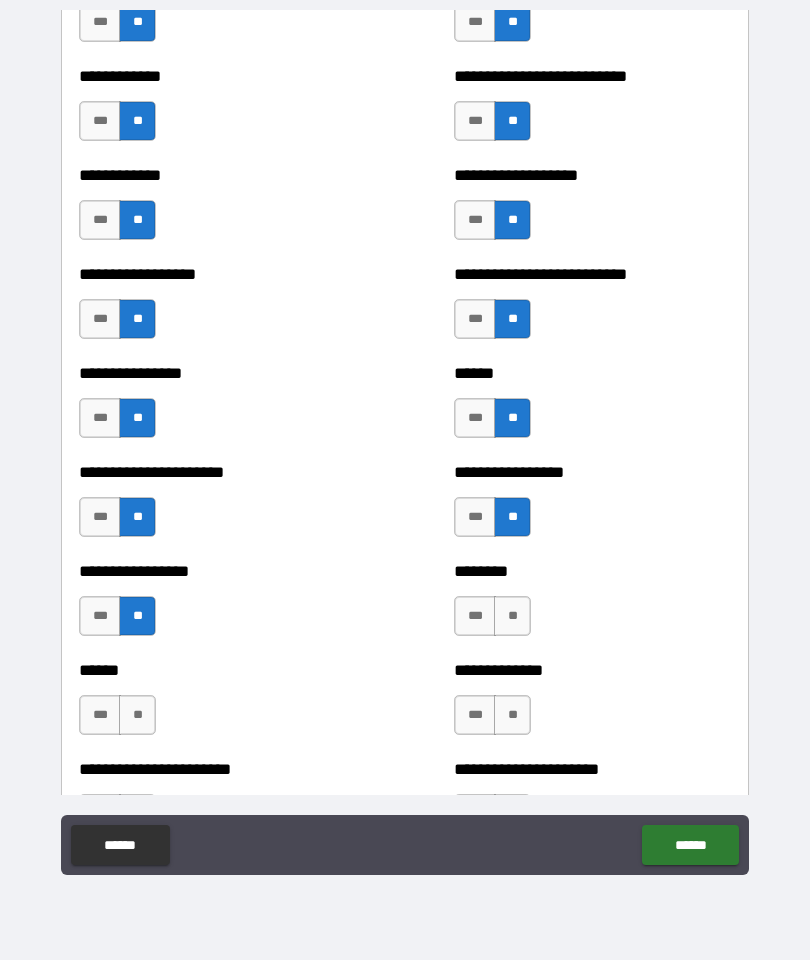 click on "**" at bounding box center [512, 616] 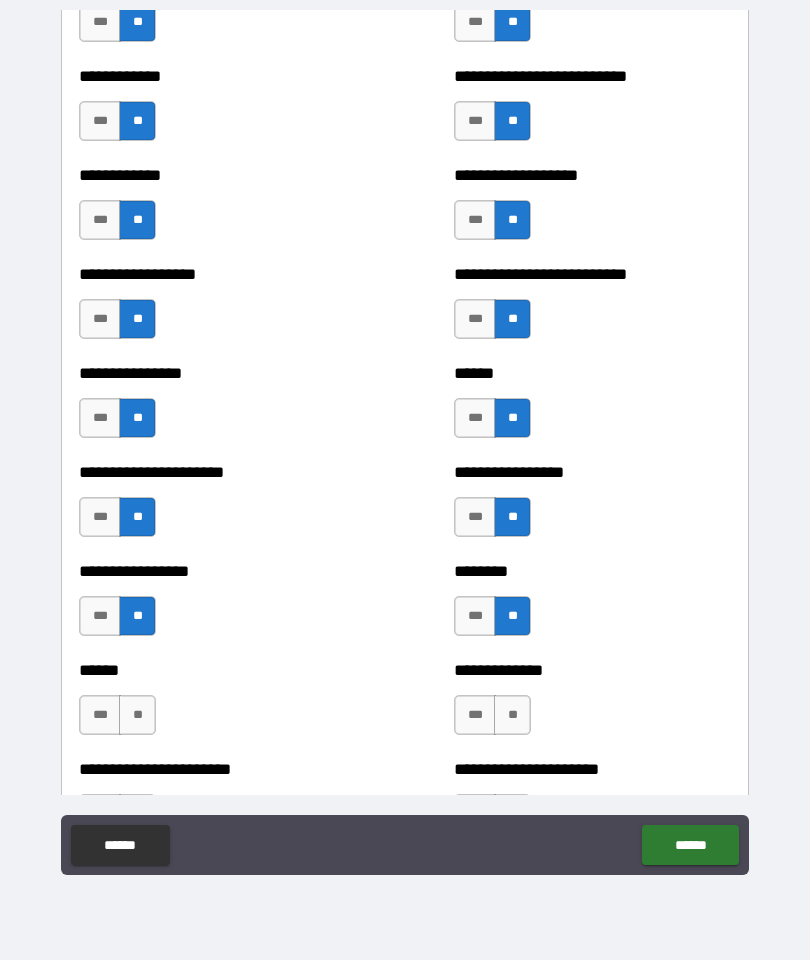 click on "**" at bounding box center [137, 715] 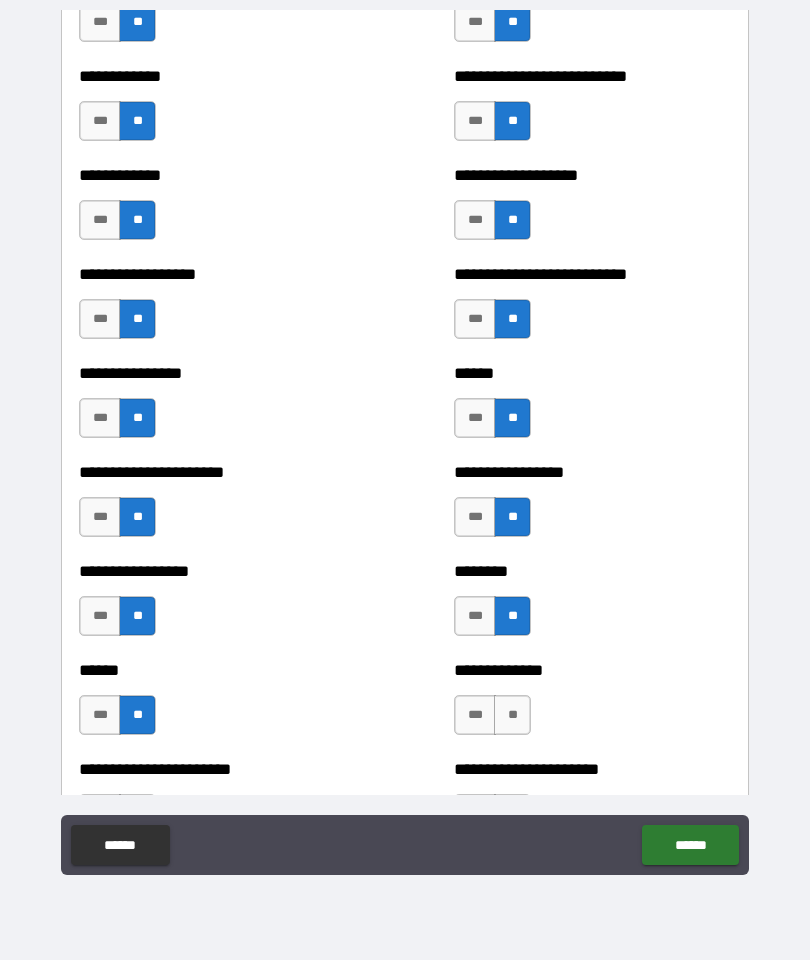 click on "**" at bounding box center (512, 715) 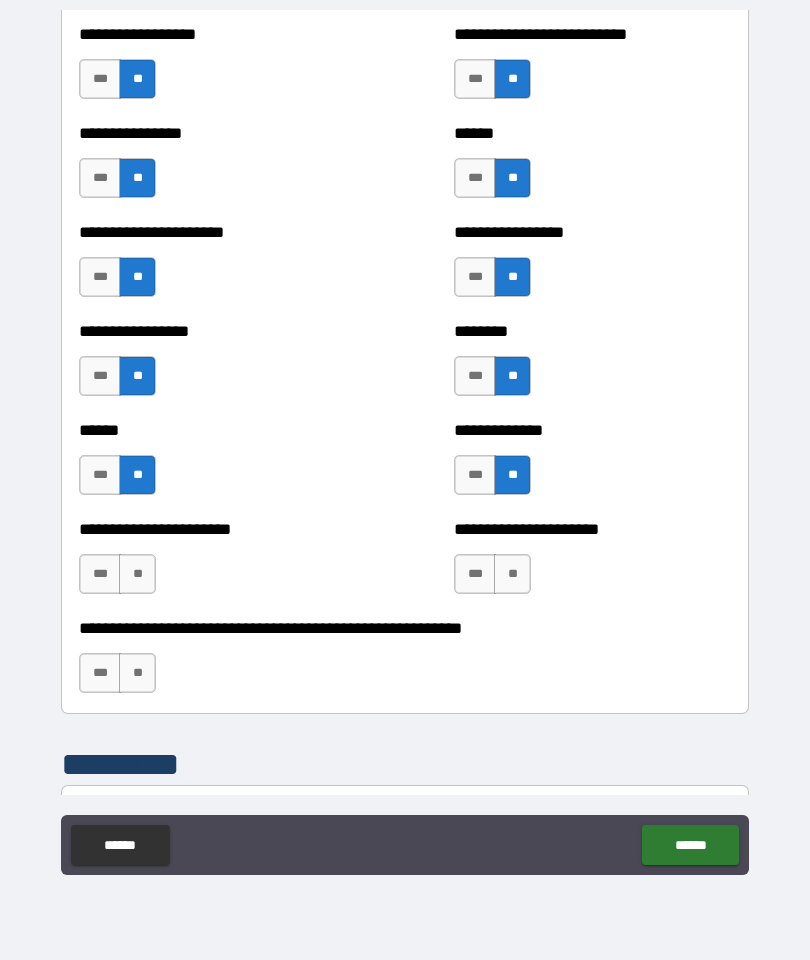 scroll, scrollTop: 4903, scrollLeft: 0, axis: vertical 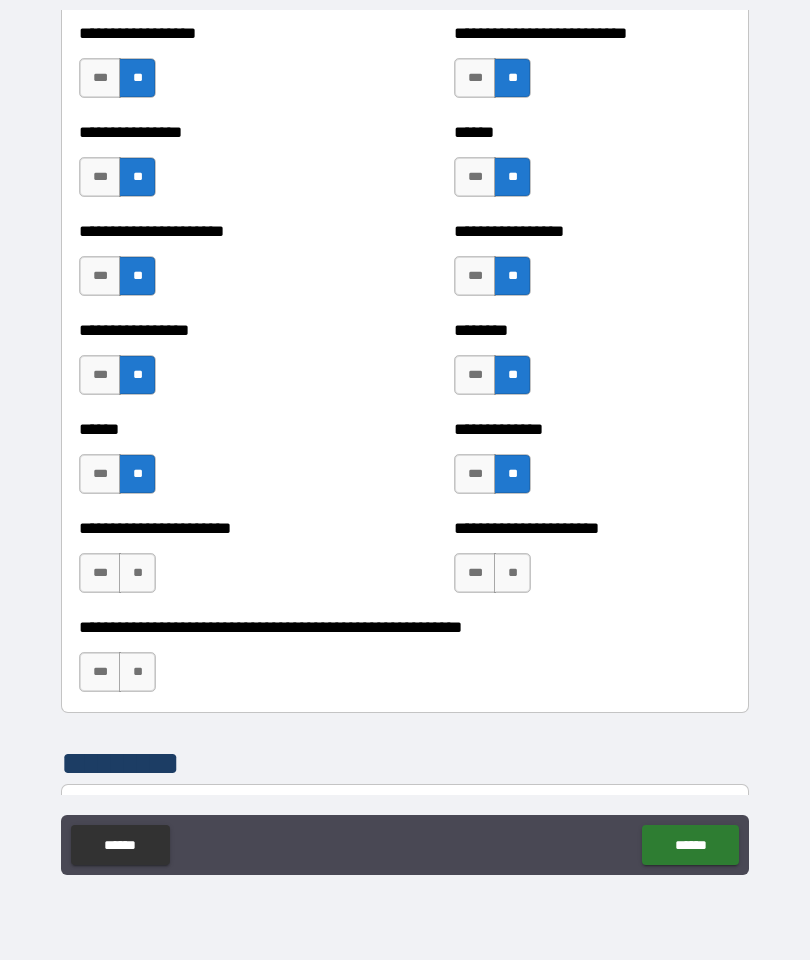 click on "**" at bounding box center (137, 573) 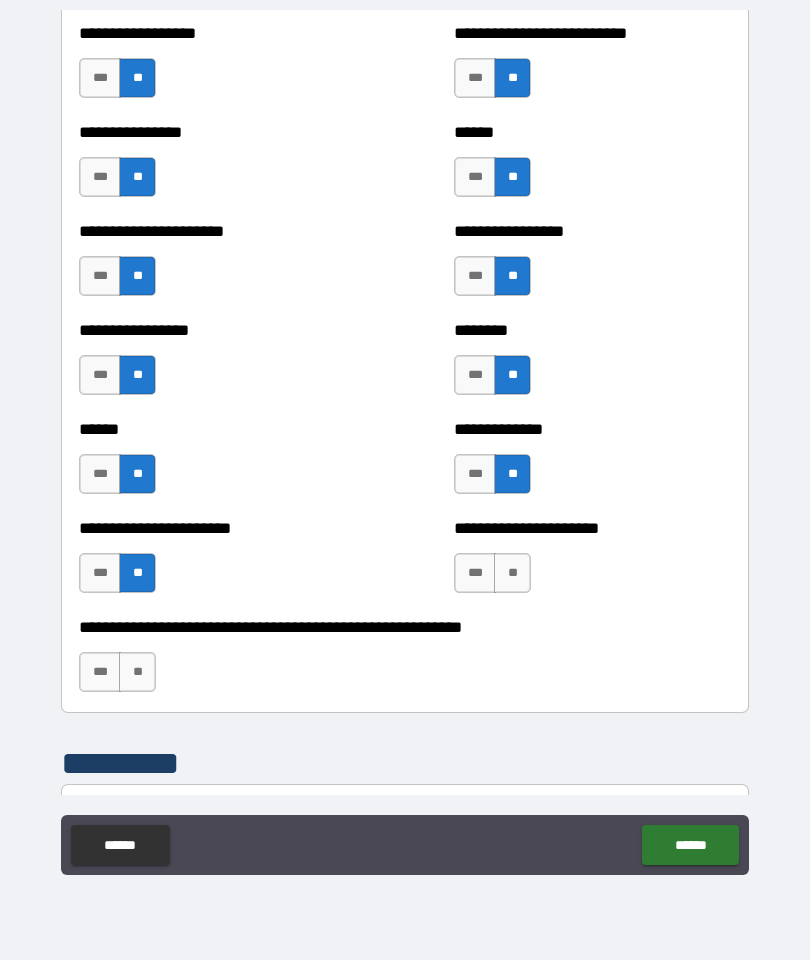 click on "**" at bounding box center [512, 573] 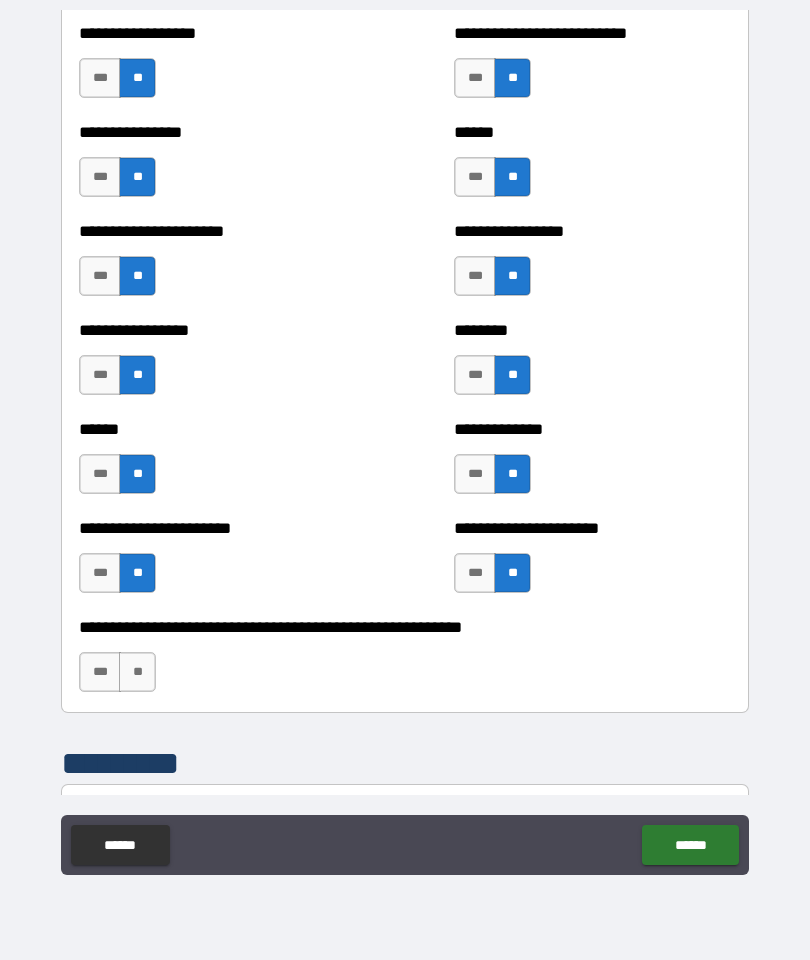 click on "**" at bounding box center [137, 672] 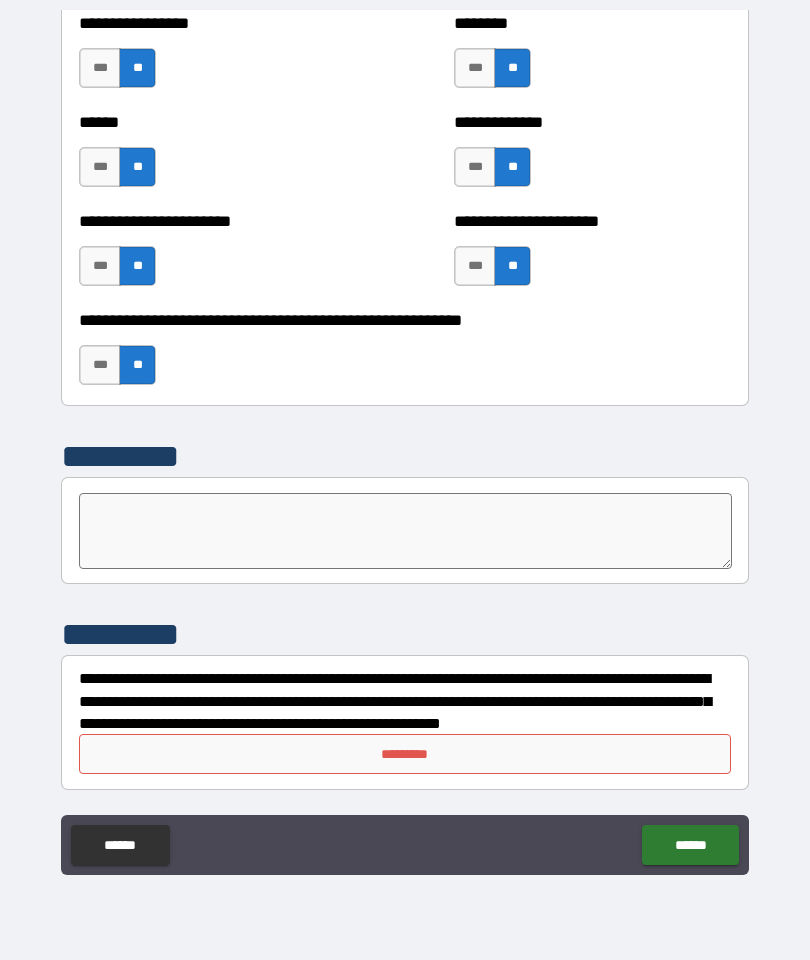 click on "*********" at bounding box center [405, 754] 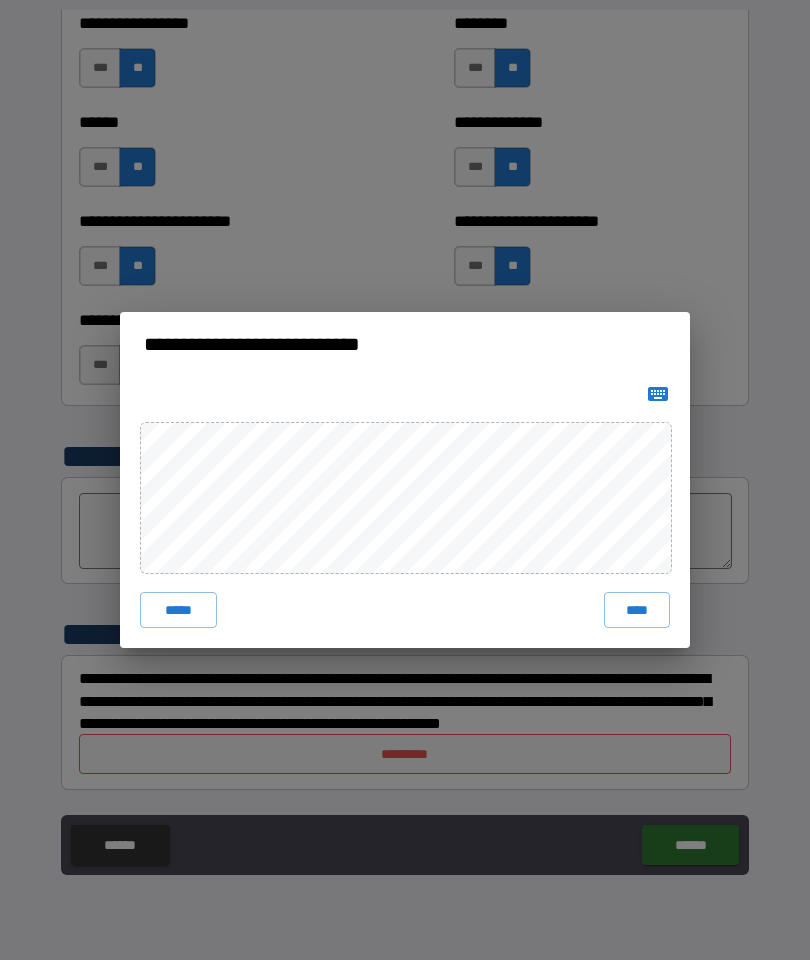click on "****" at bounding box center [637, 610] 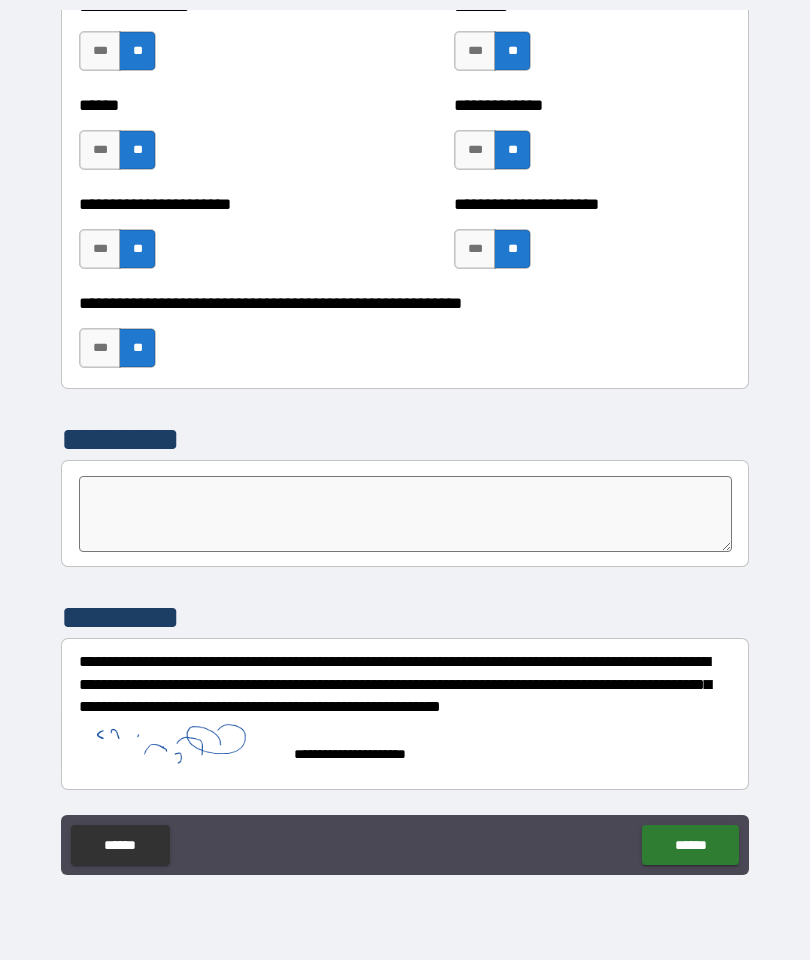 scroll, scrollTop: 5228, scrollLeft: 0, axis: vertical 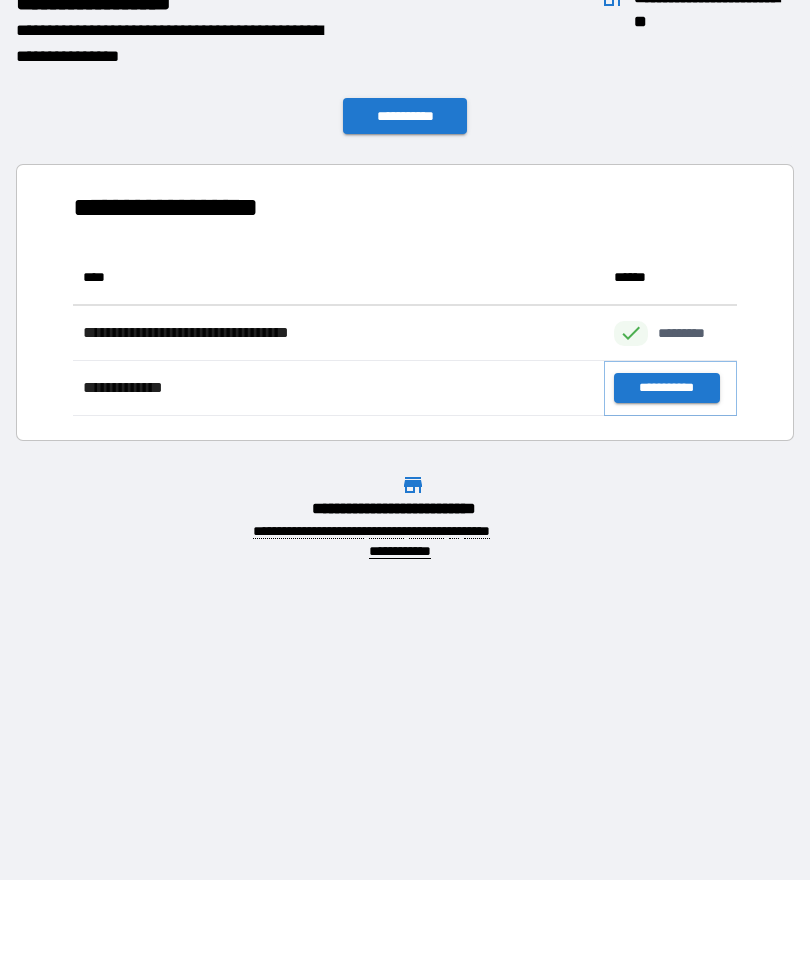 click on "**********" at bounding box center [666, 388] 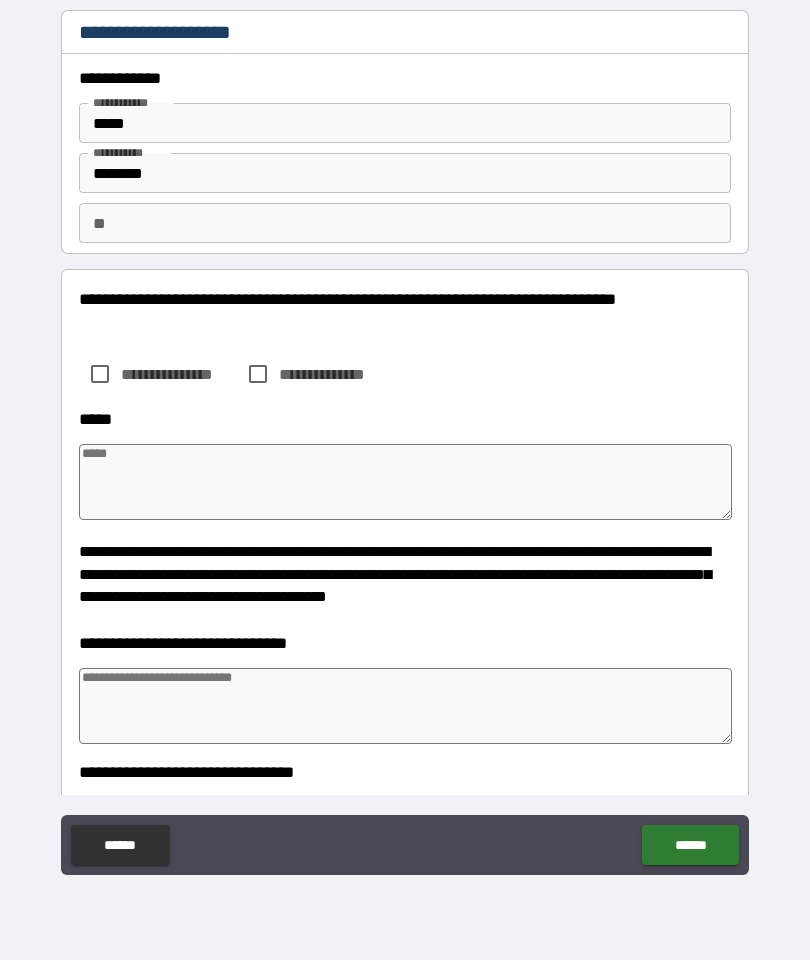type on "*" 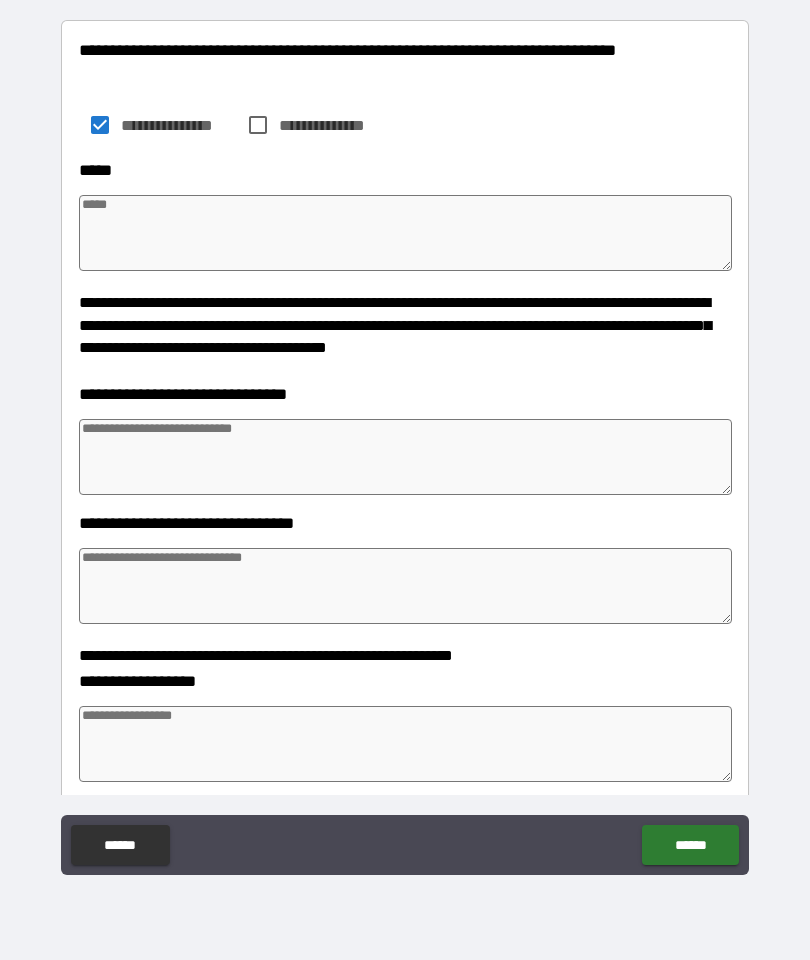 scroll, scrollTop: 256, scrollLeft: 0, axis: vertical 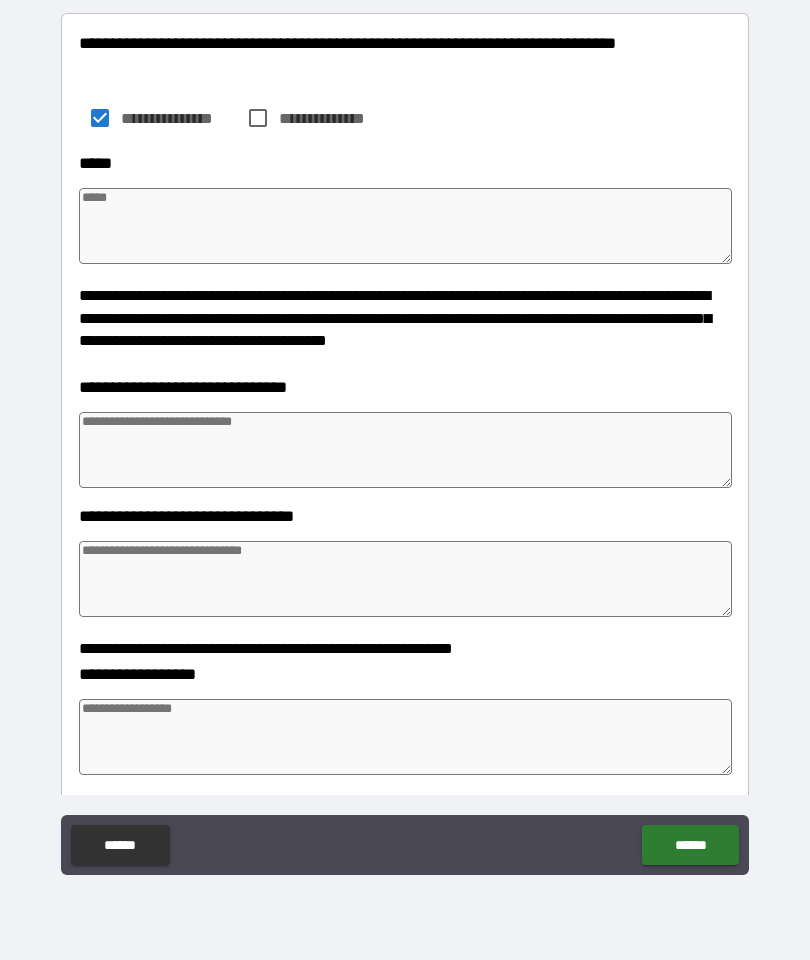 click at bounding box center [405, 450] 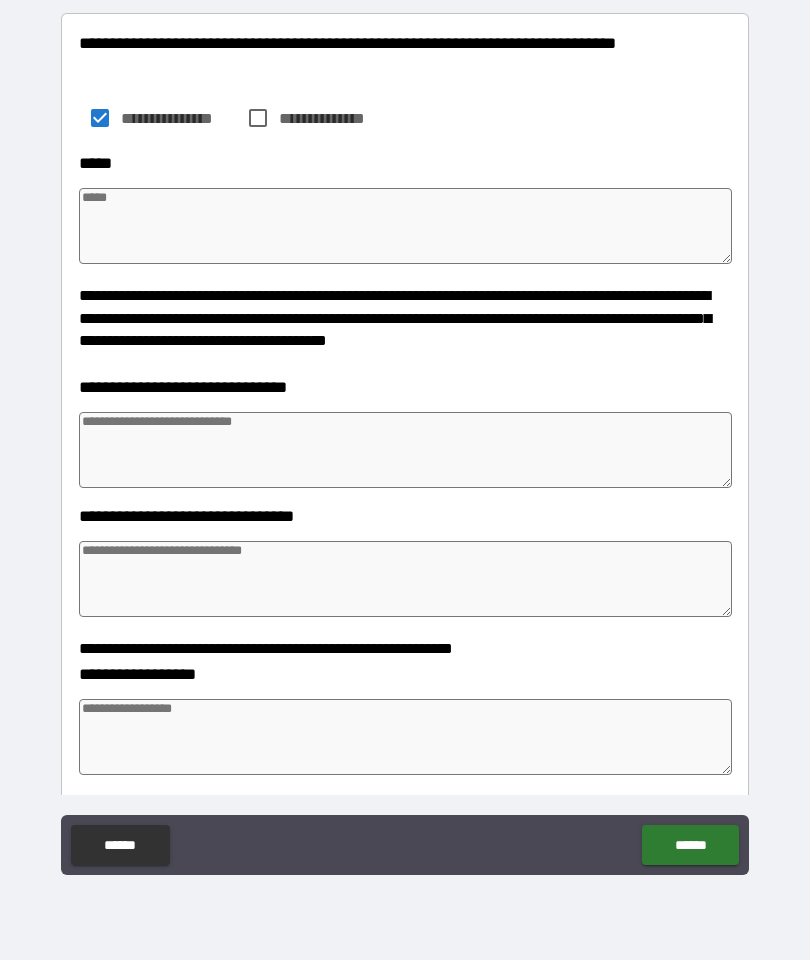 type on "*" 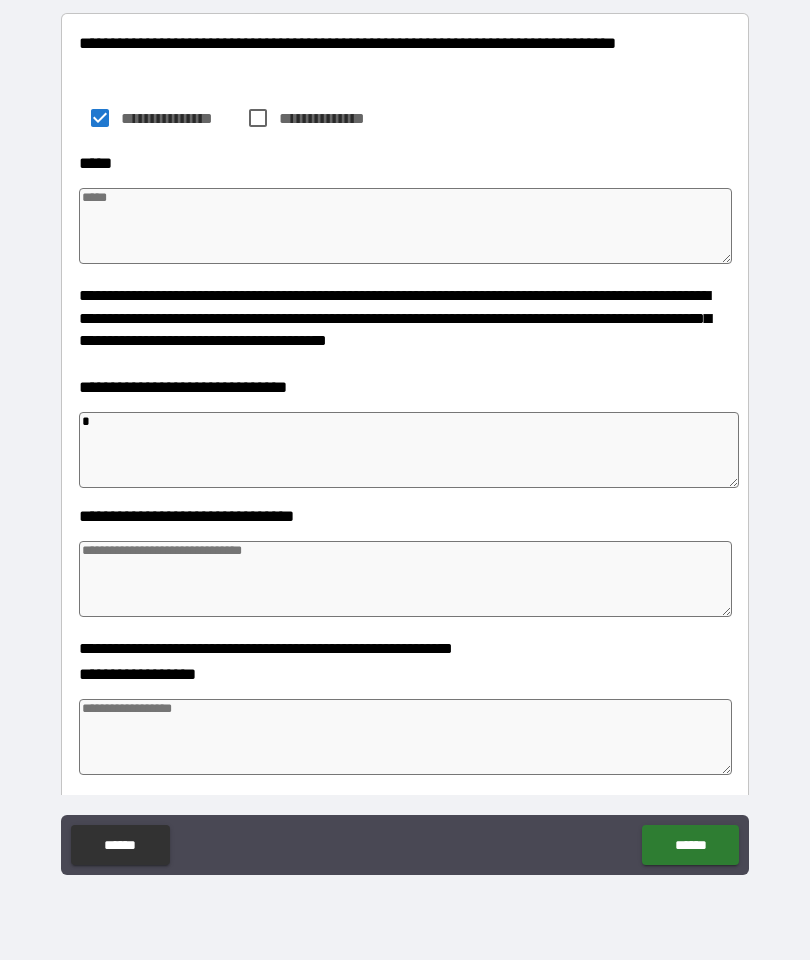 type on "*" 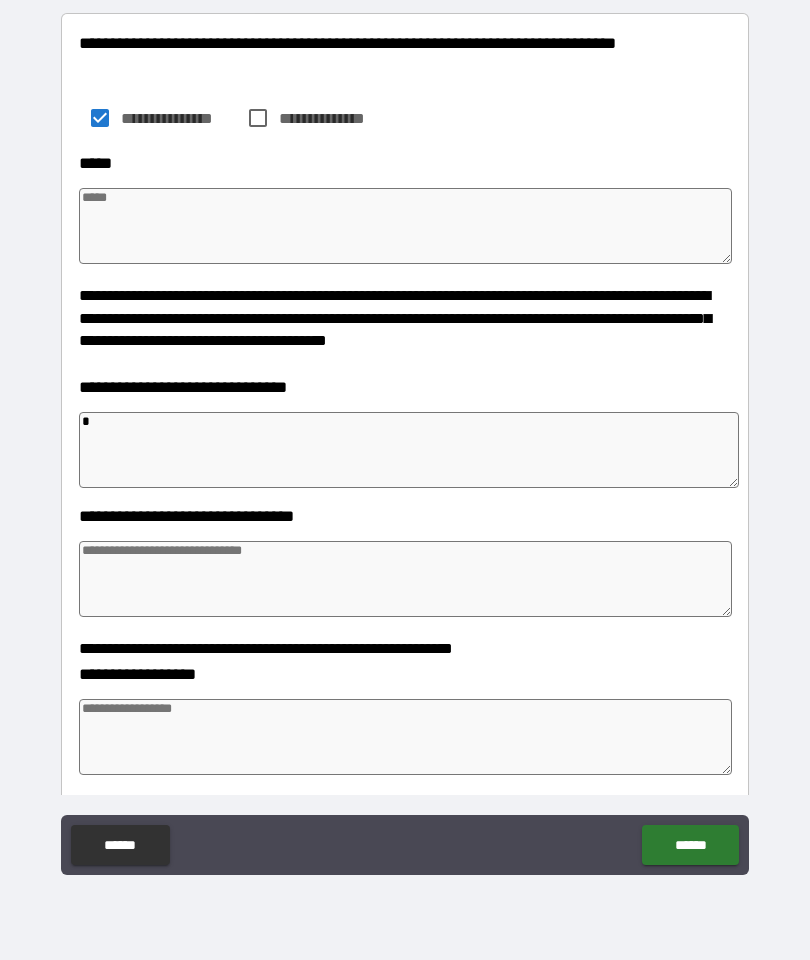 type on "*" 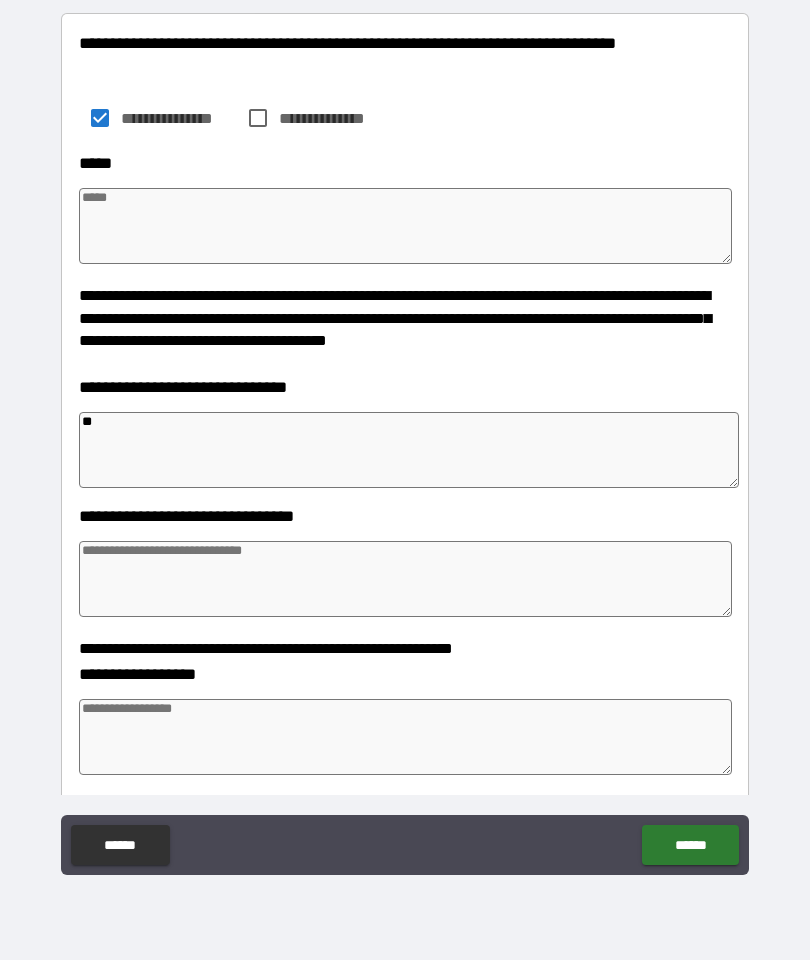 type on "*" 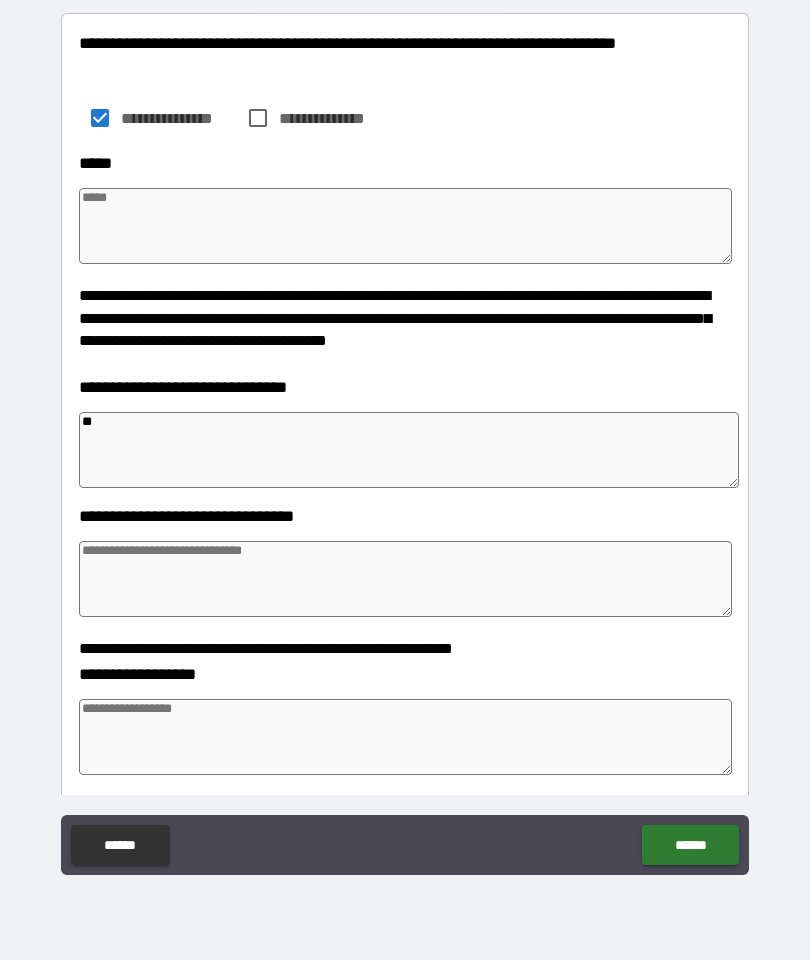 type on "*" 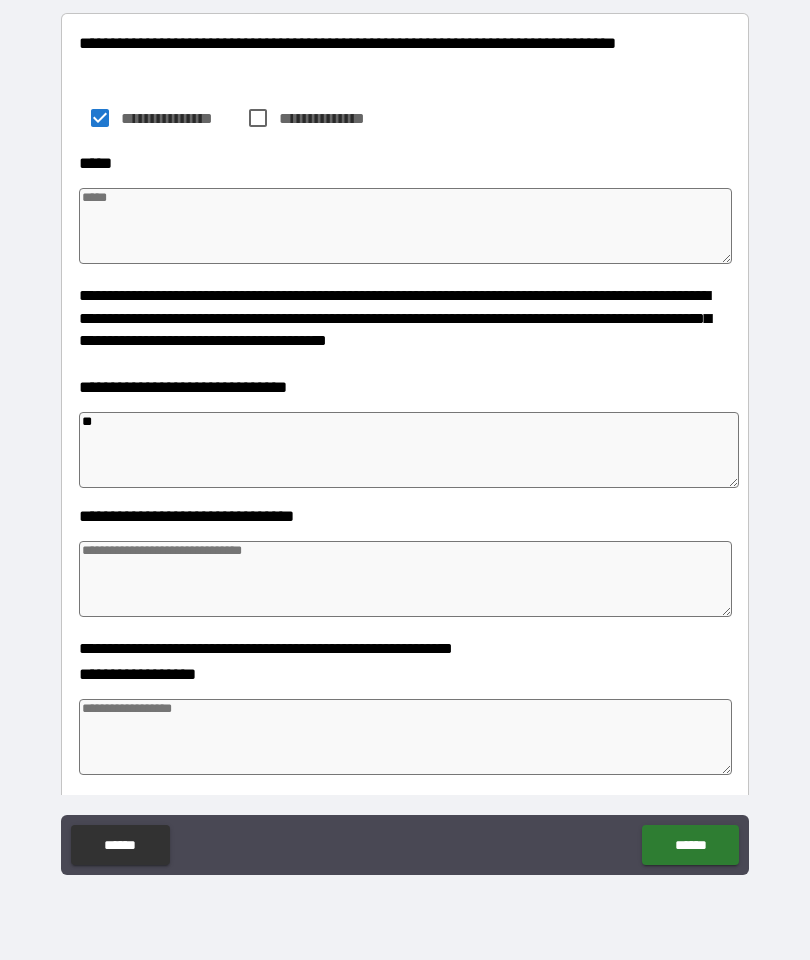 type on "*" 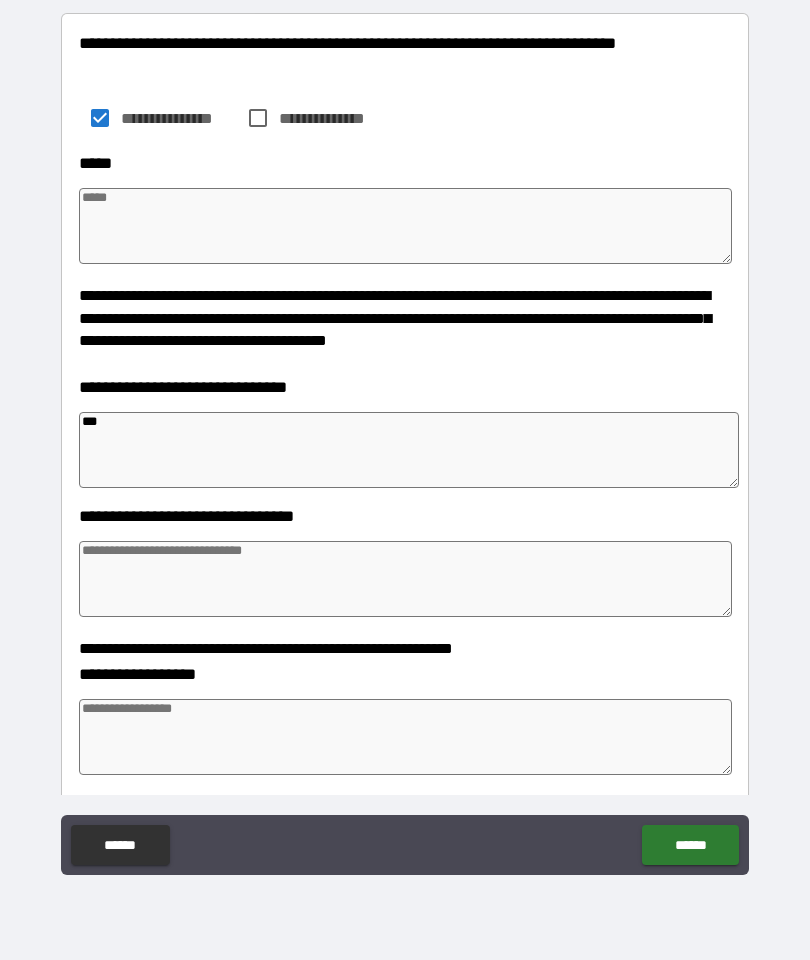 type on "*" 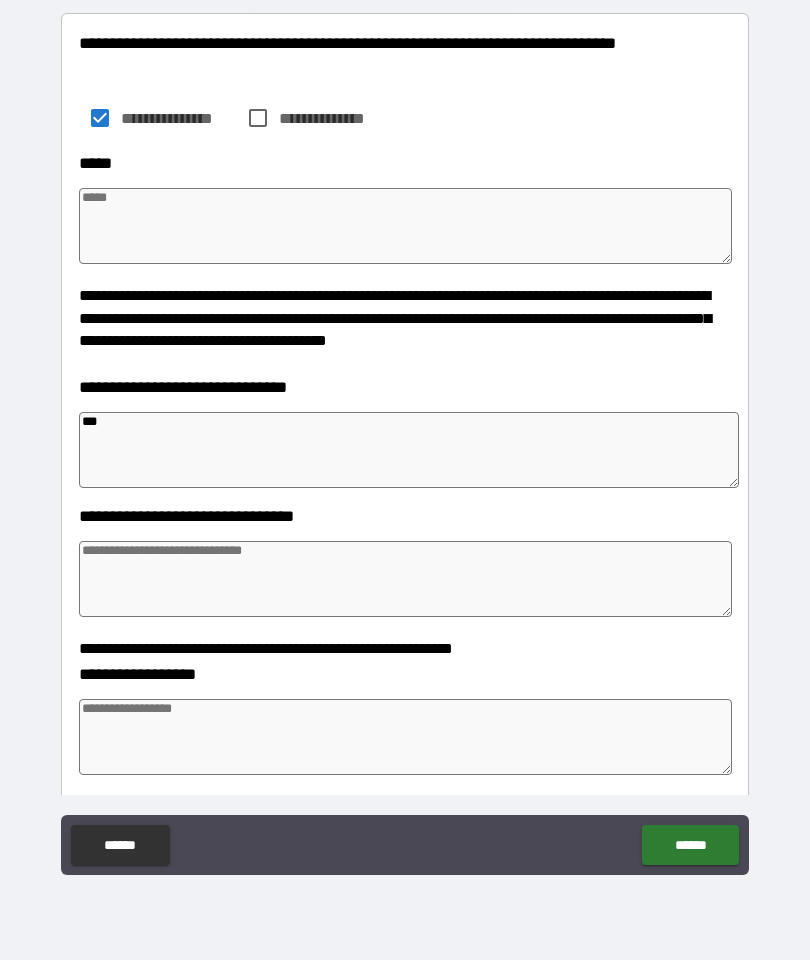 type on "*" 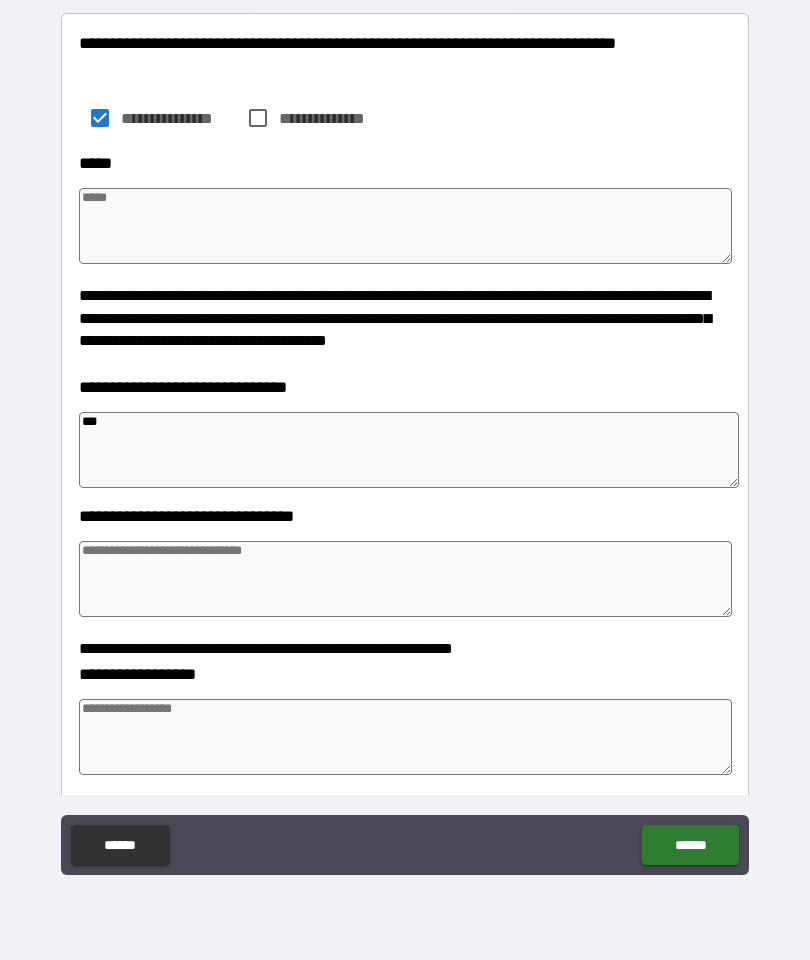 type on "*" 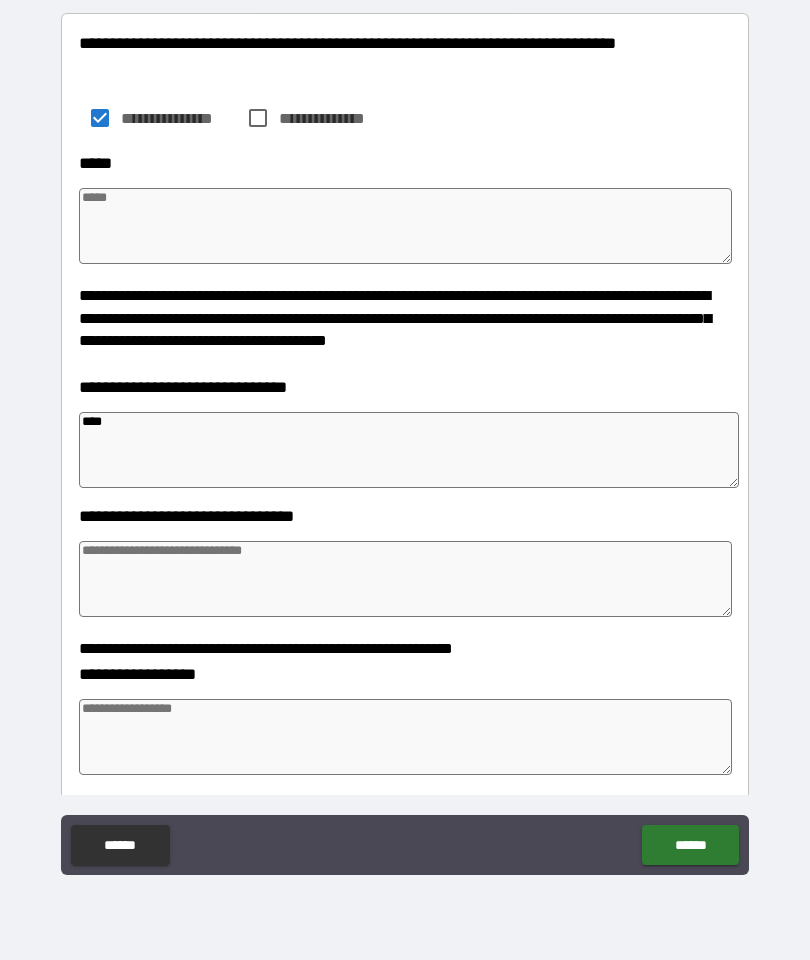 type on "*" 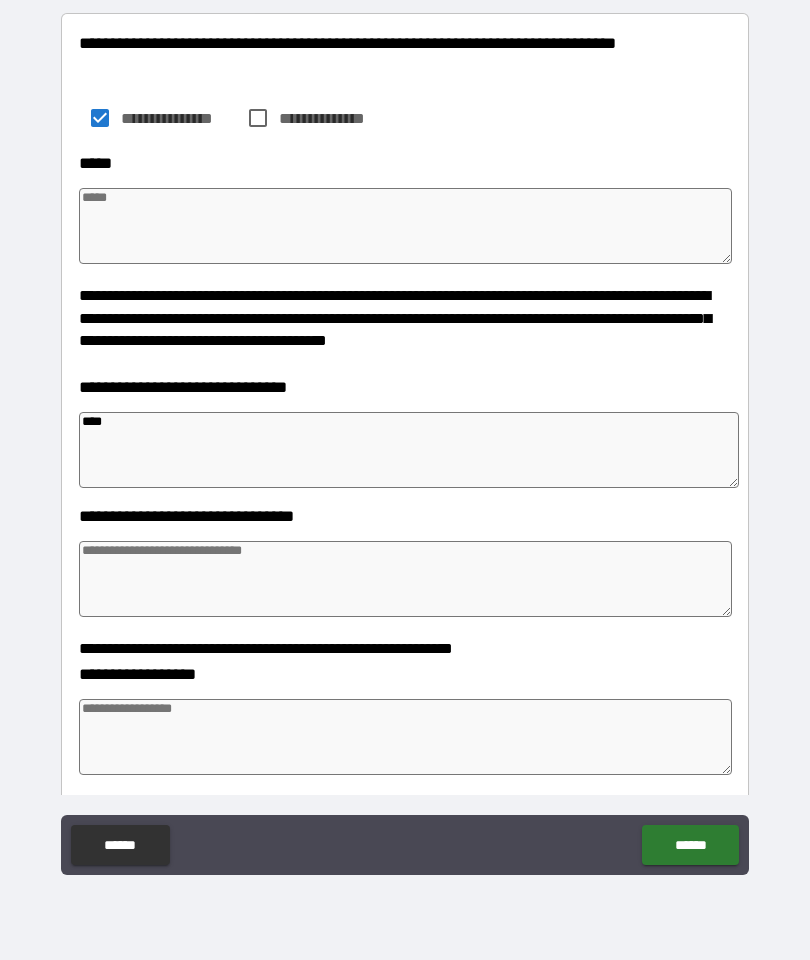 type on "*" 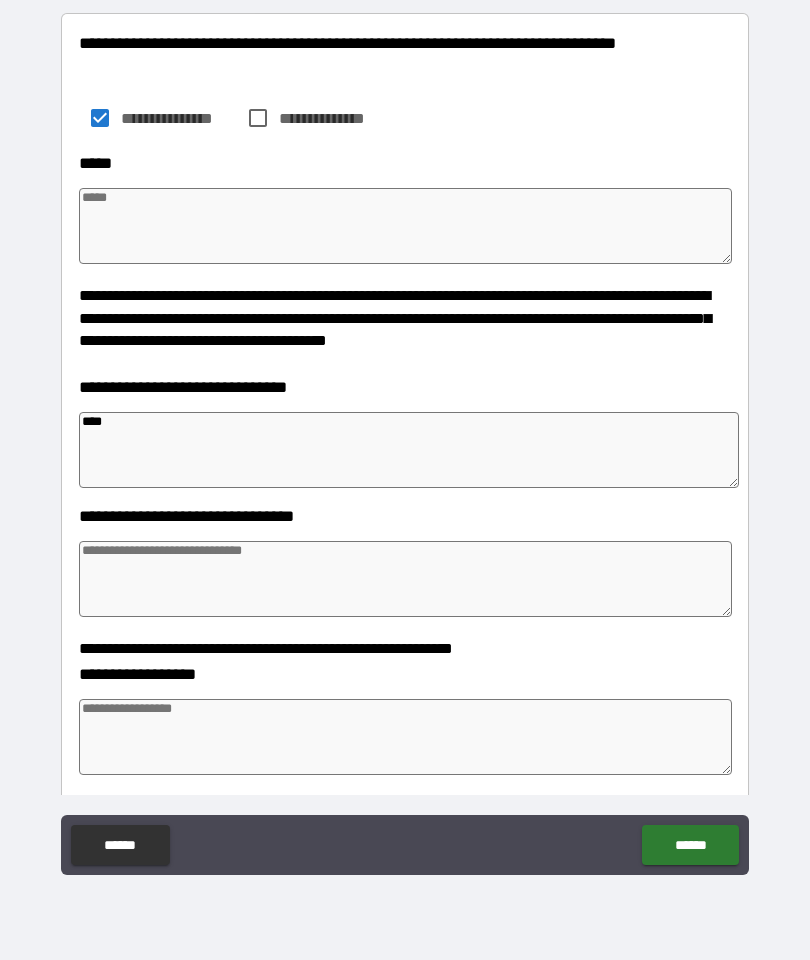 type on "*" 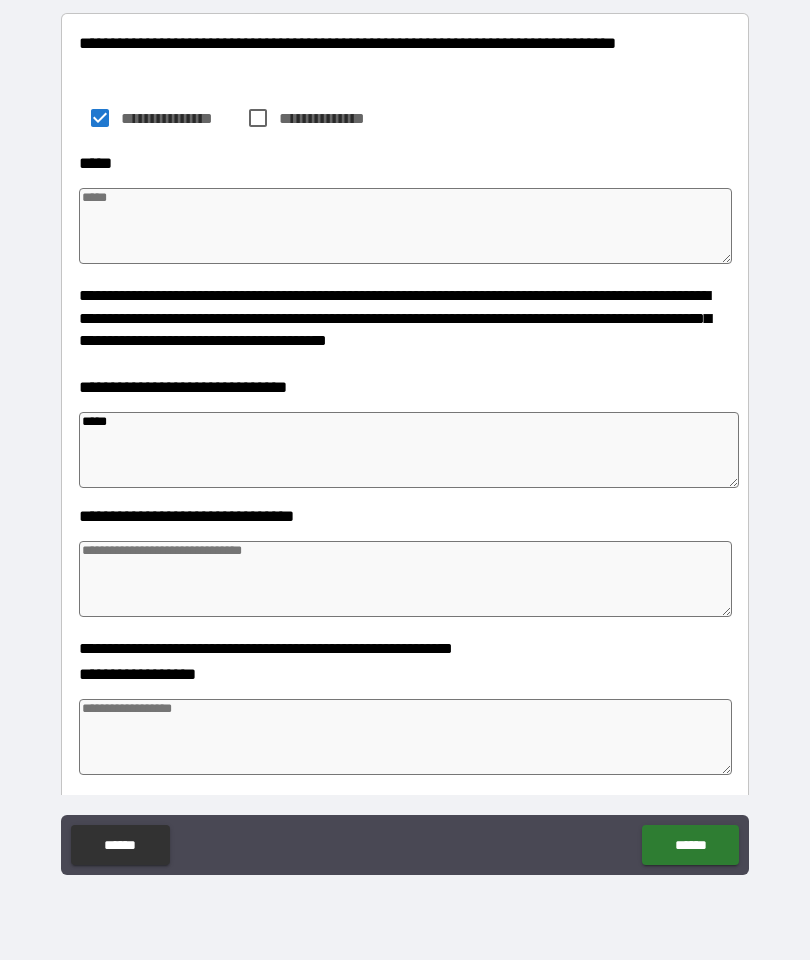 type on "*" 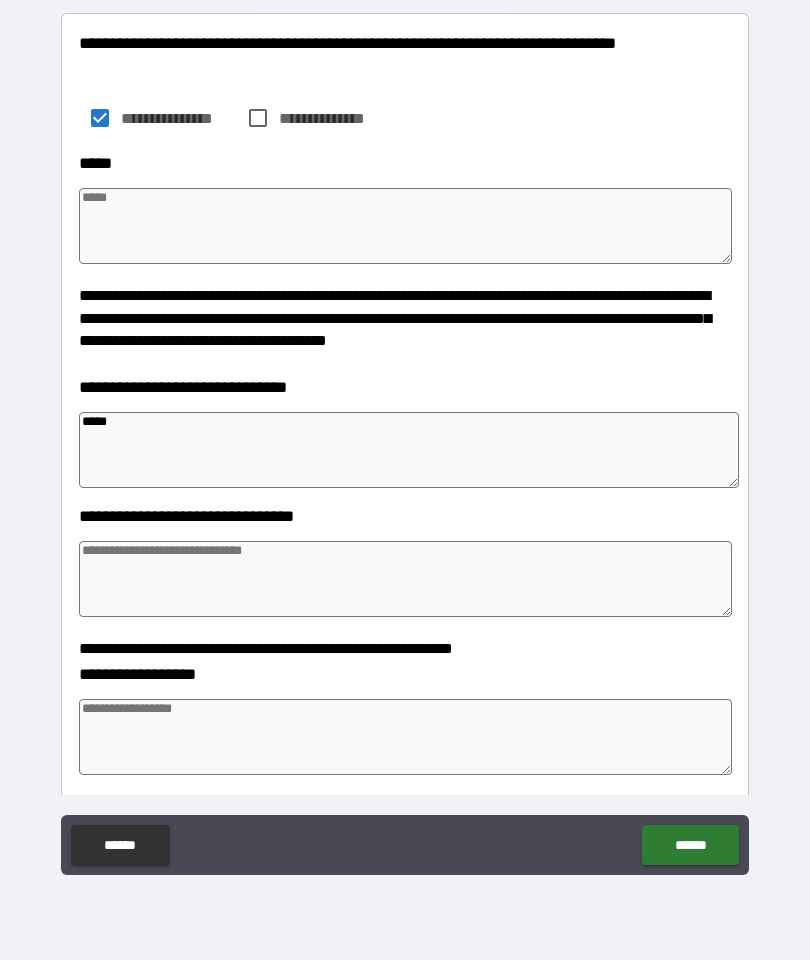 type on "*" 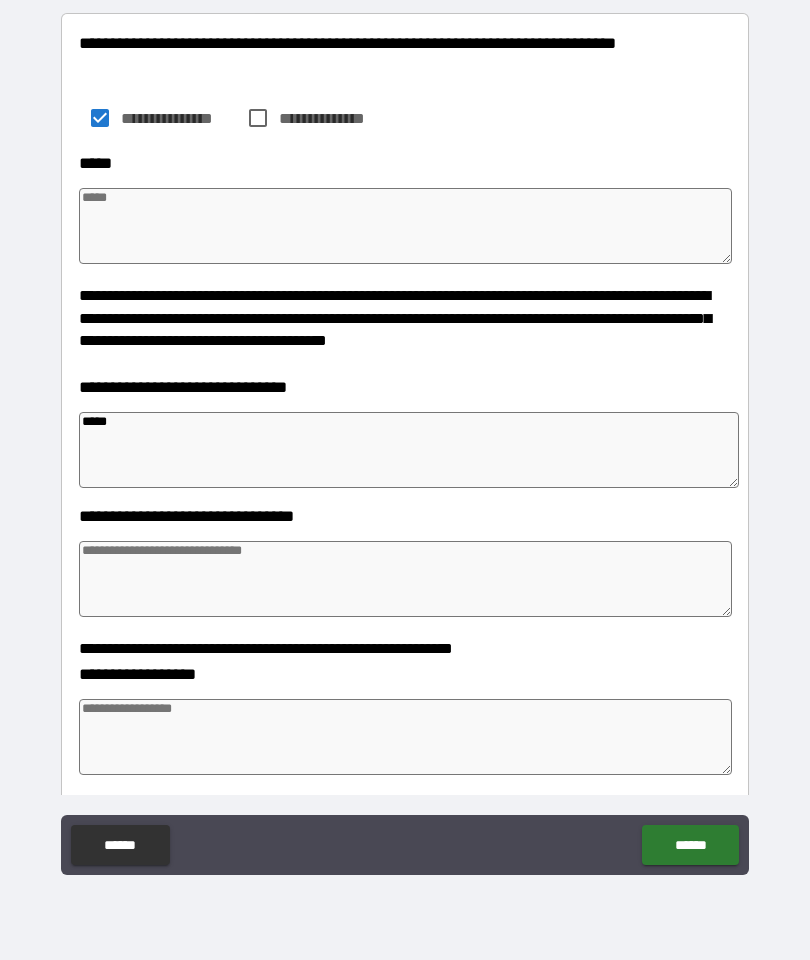 type on "*" 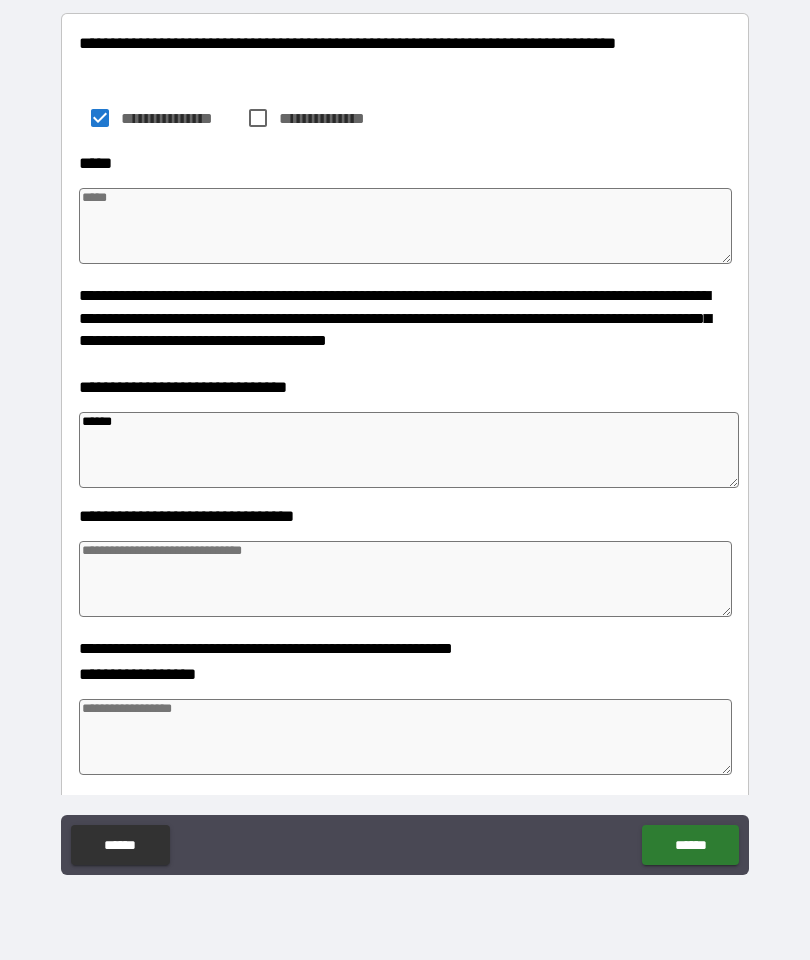 type on "*" 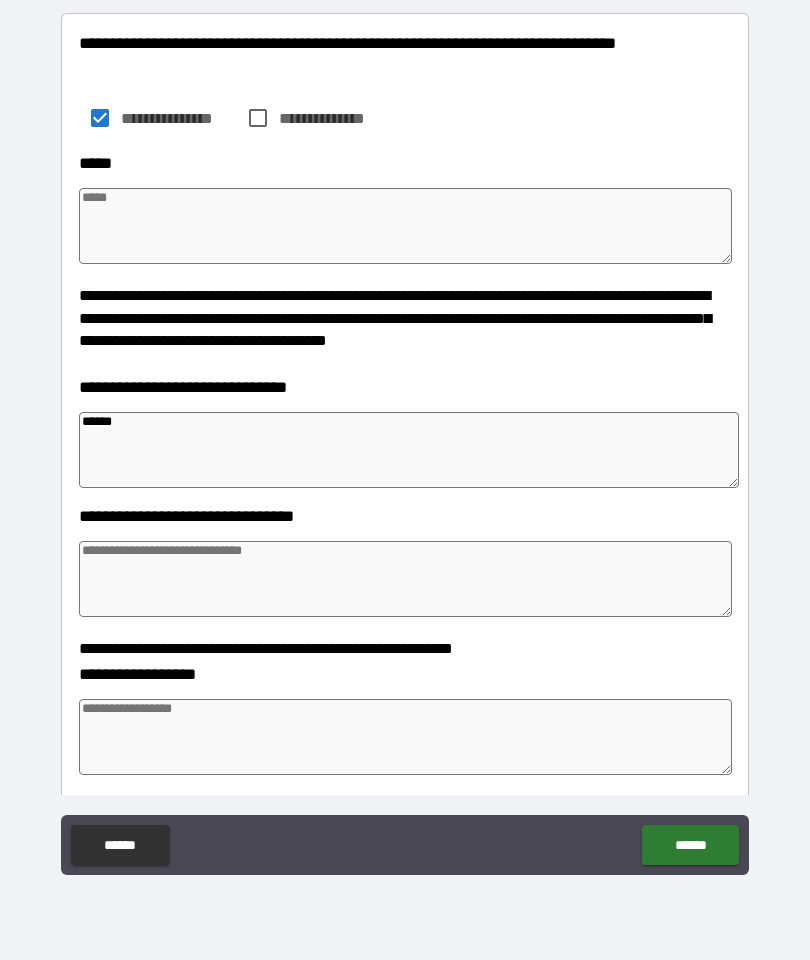 type on "*" 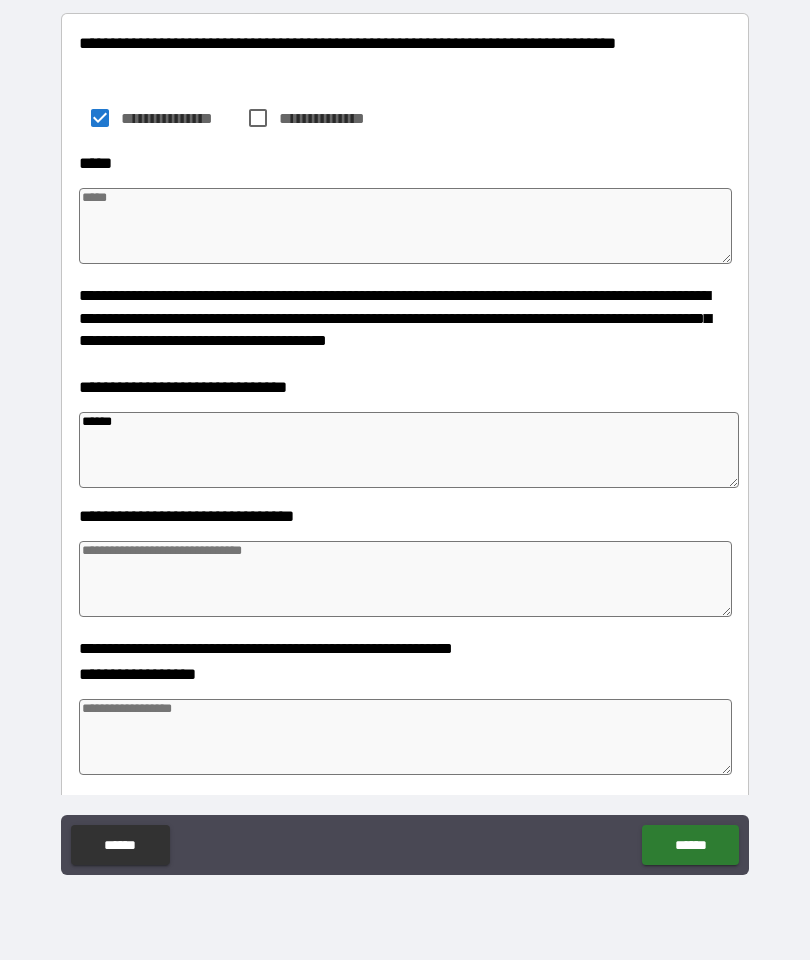 type on "*" 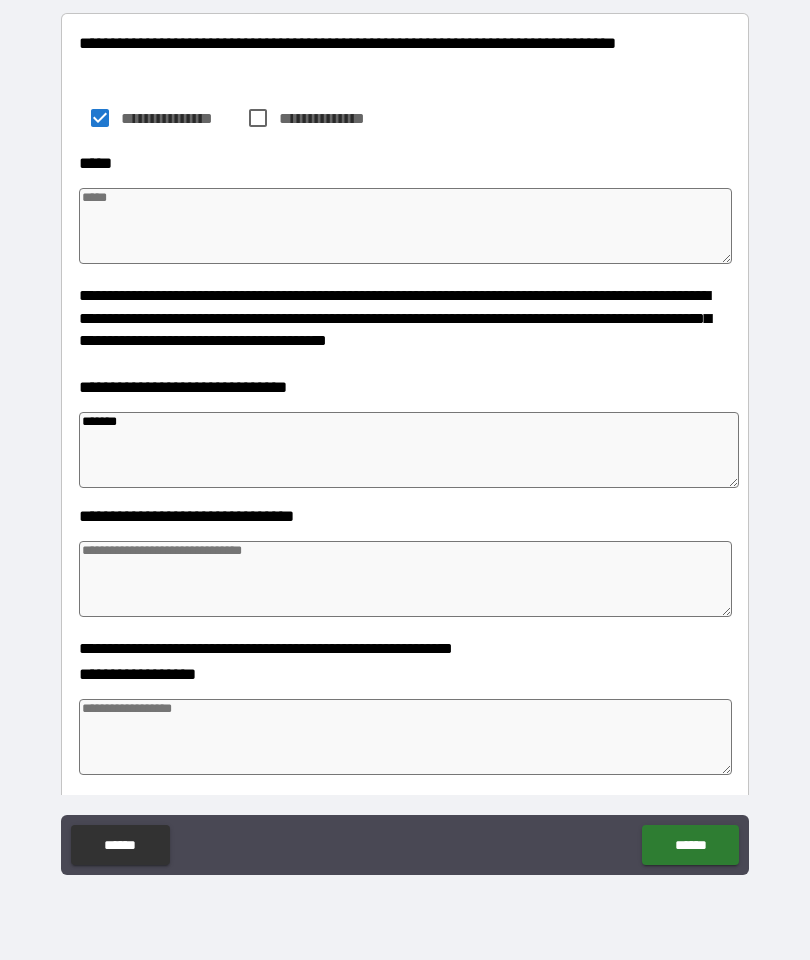type on "*" 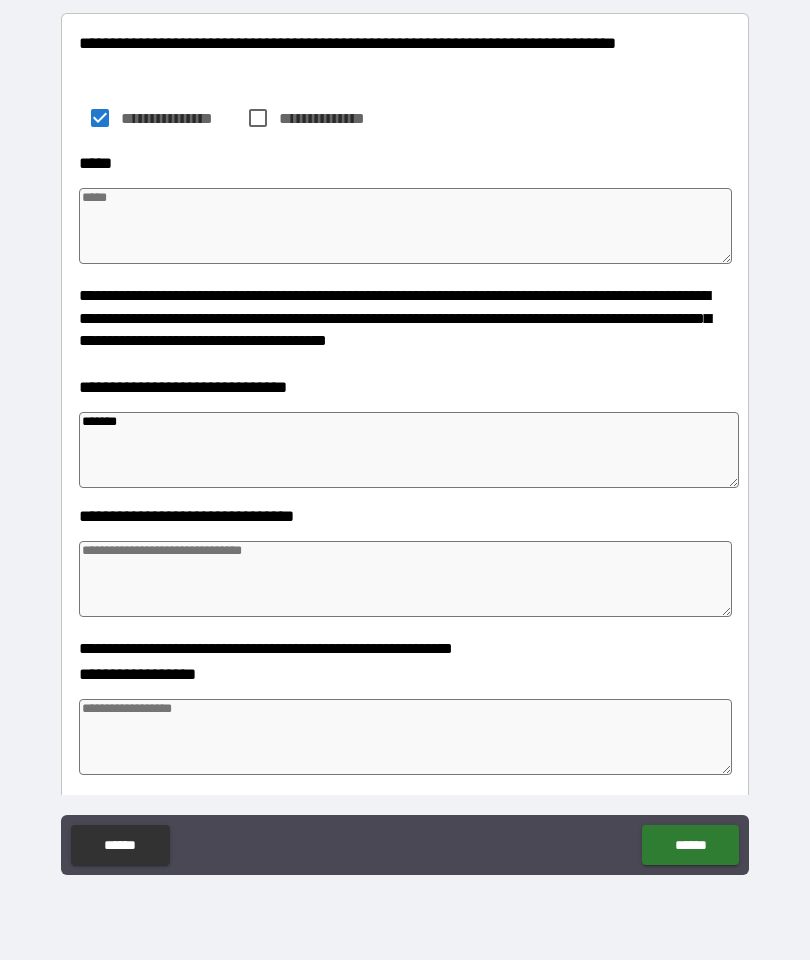 type on "*" 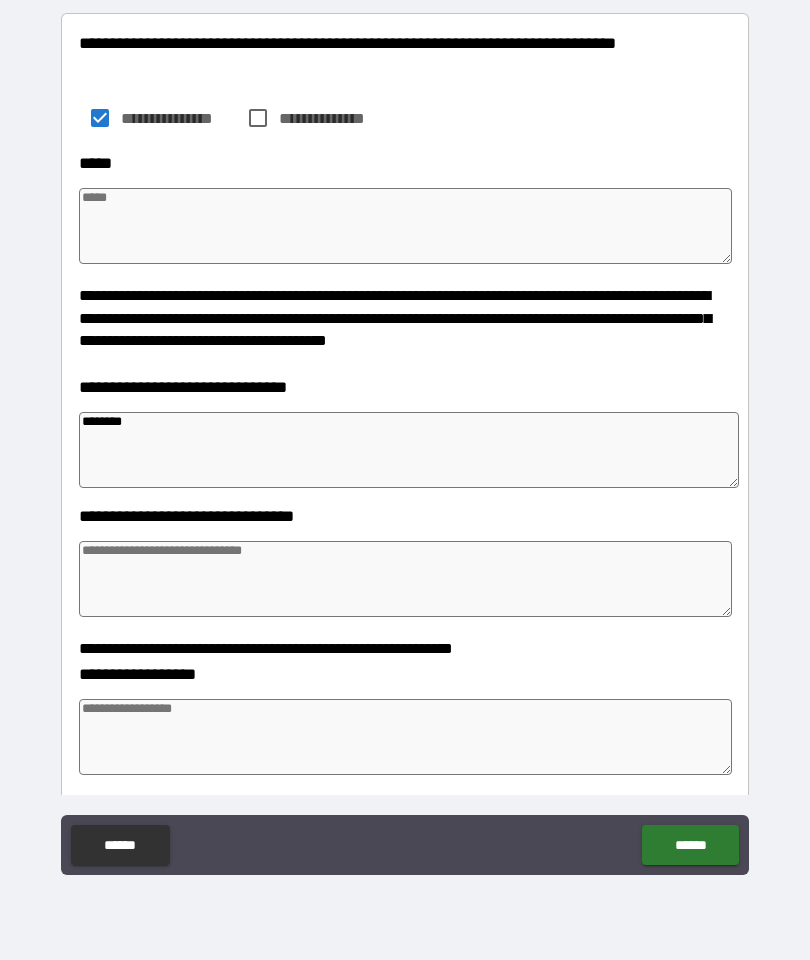 type on "*" 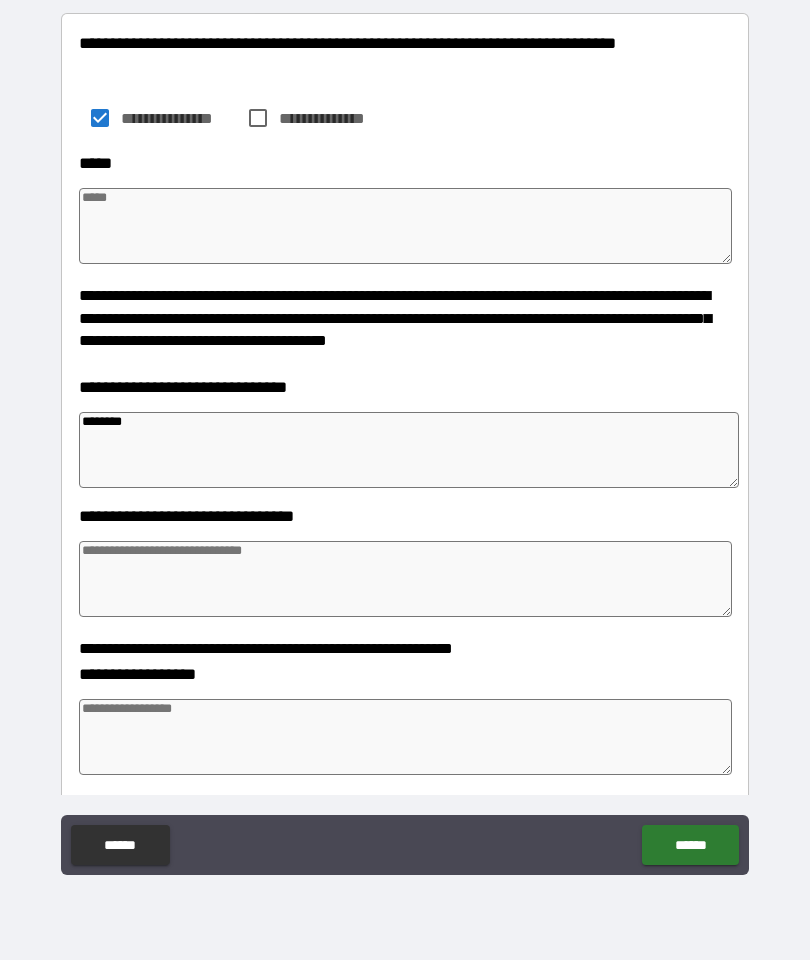 type on "*" 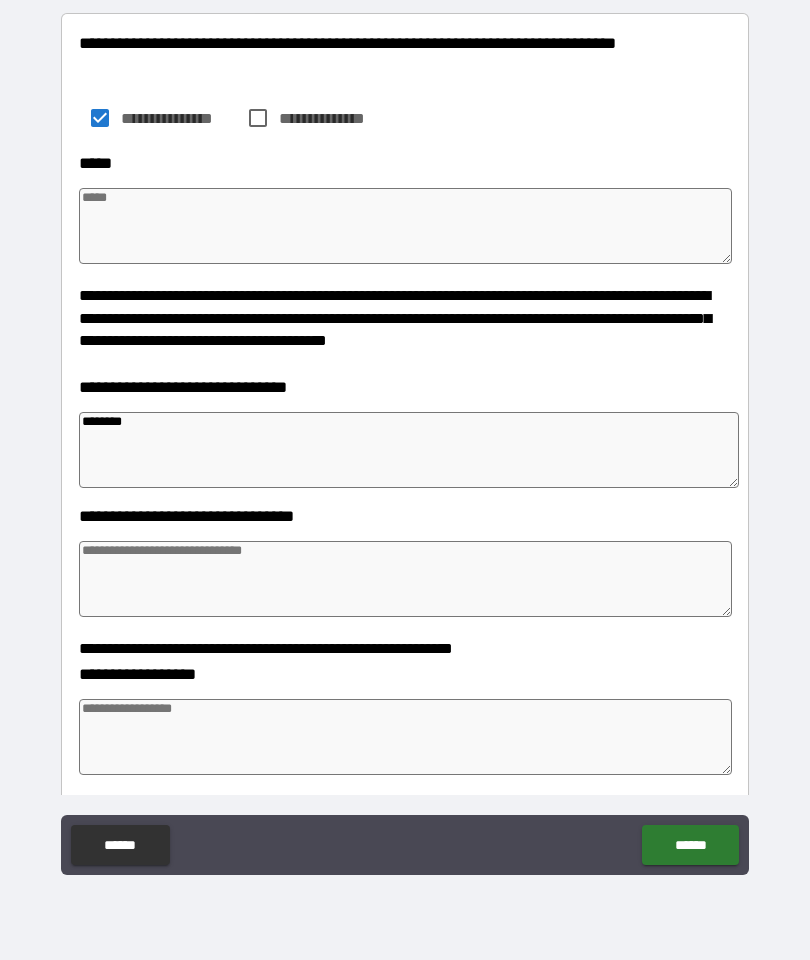 type on "*" 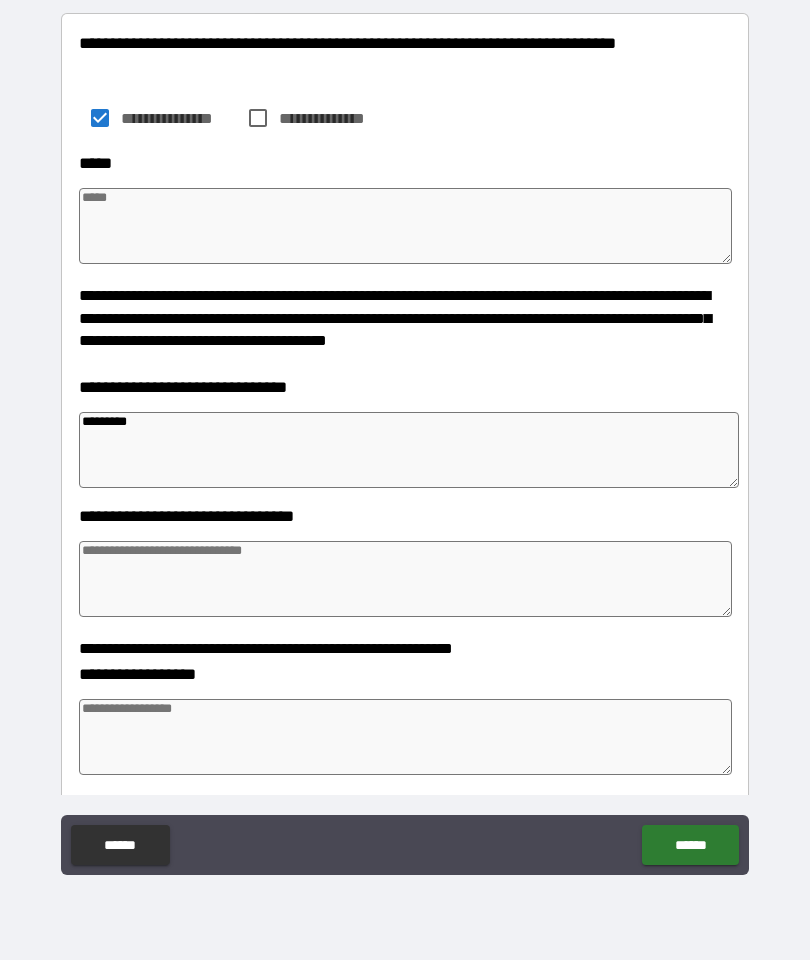 type on "*" 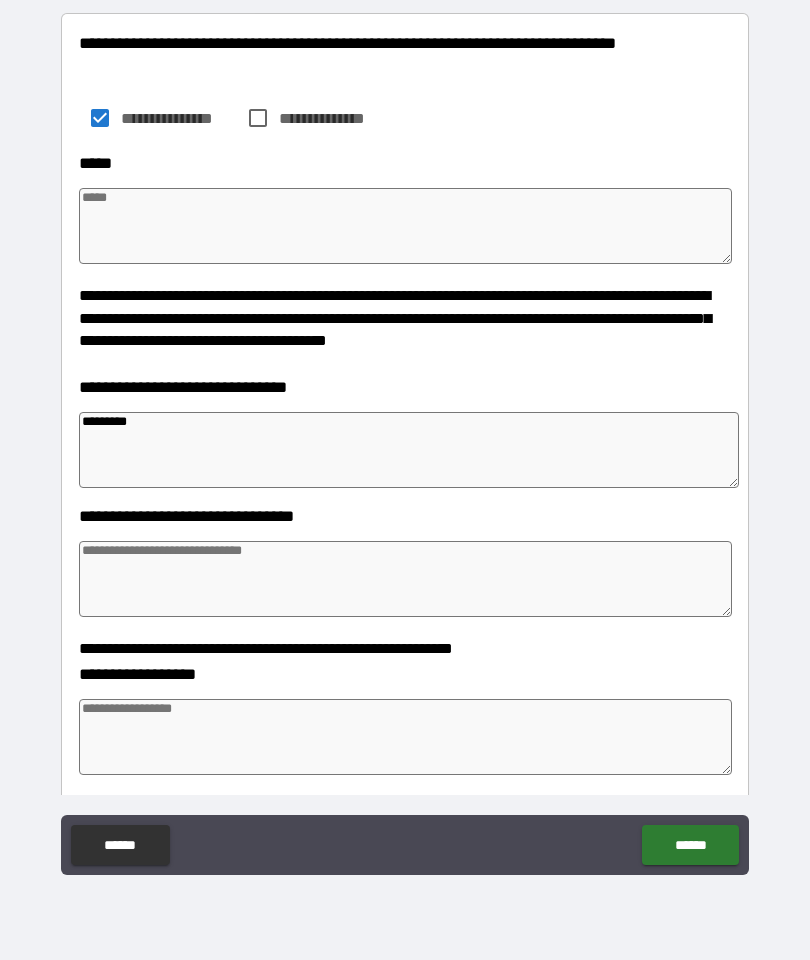 type on "*" 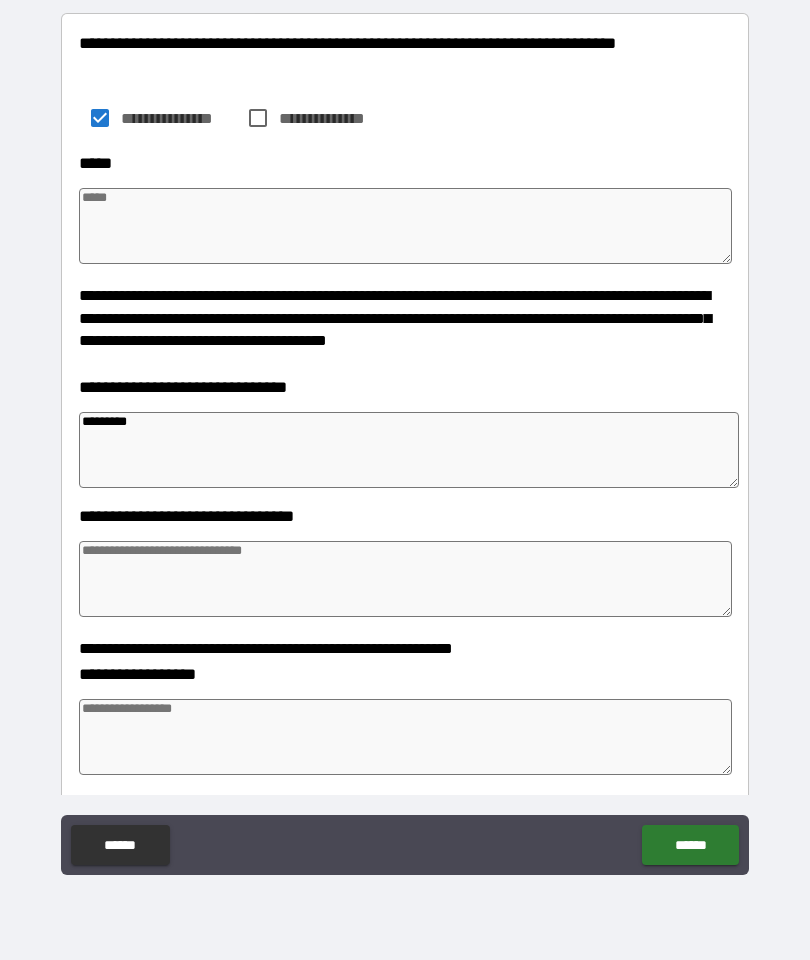 type on "*" 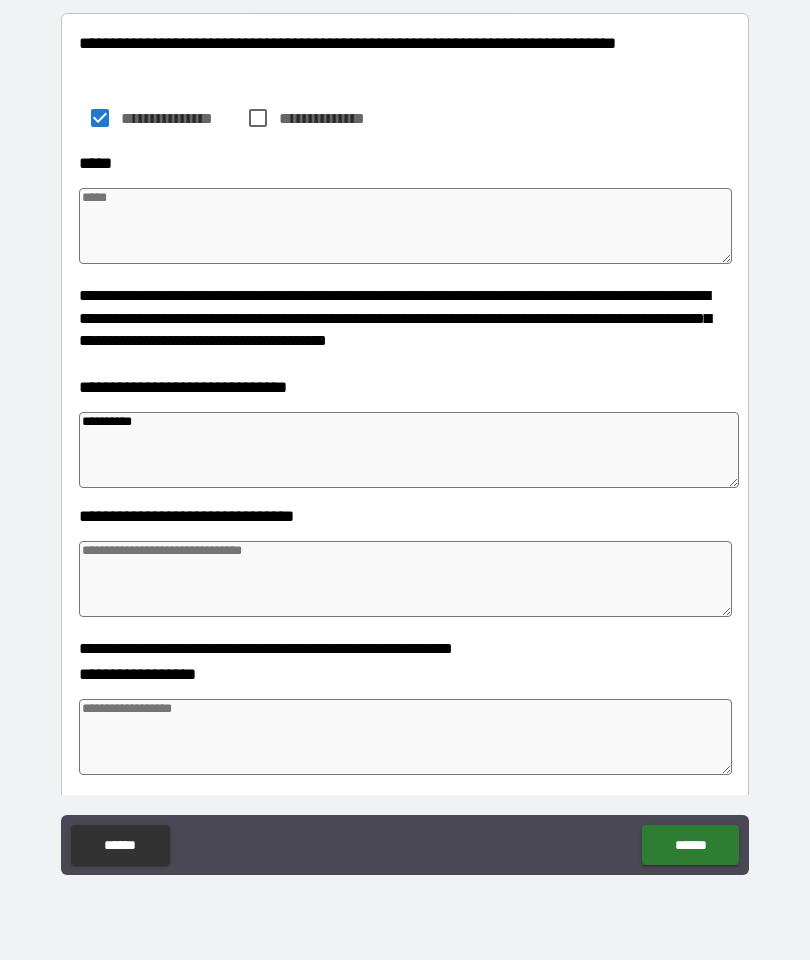 type on "*" 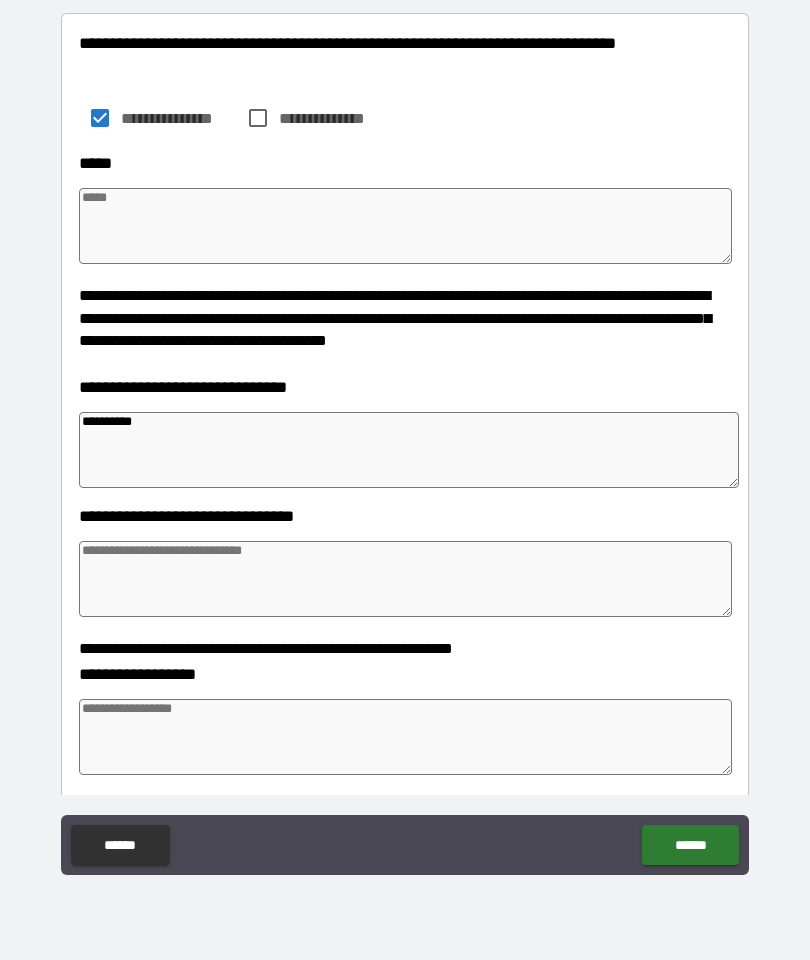 type on "*" 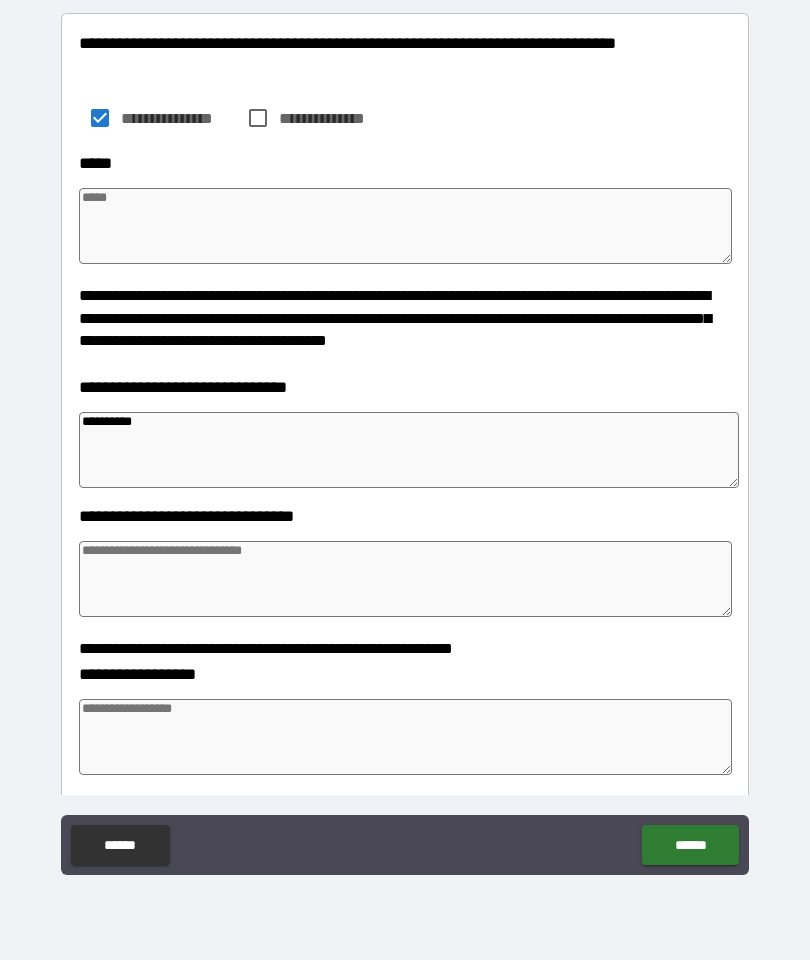 type on "*" 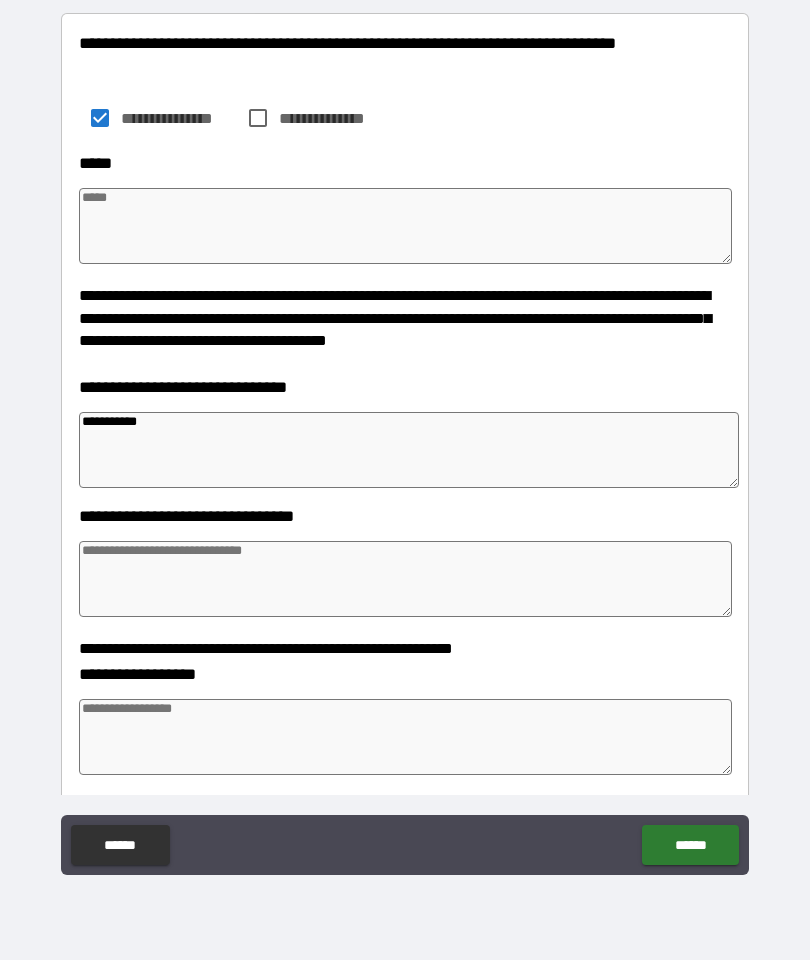 type on "*" 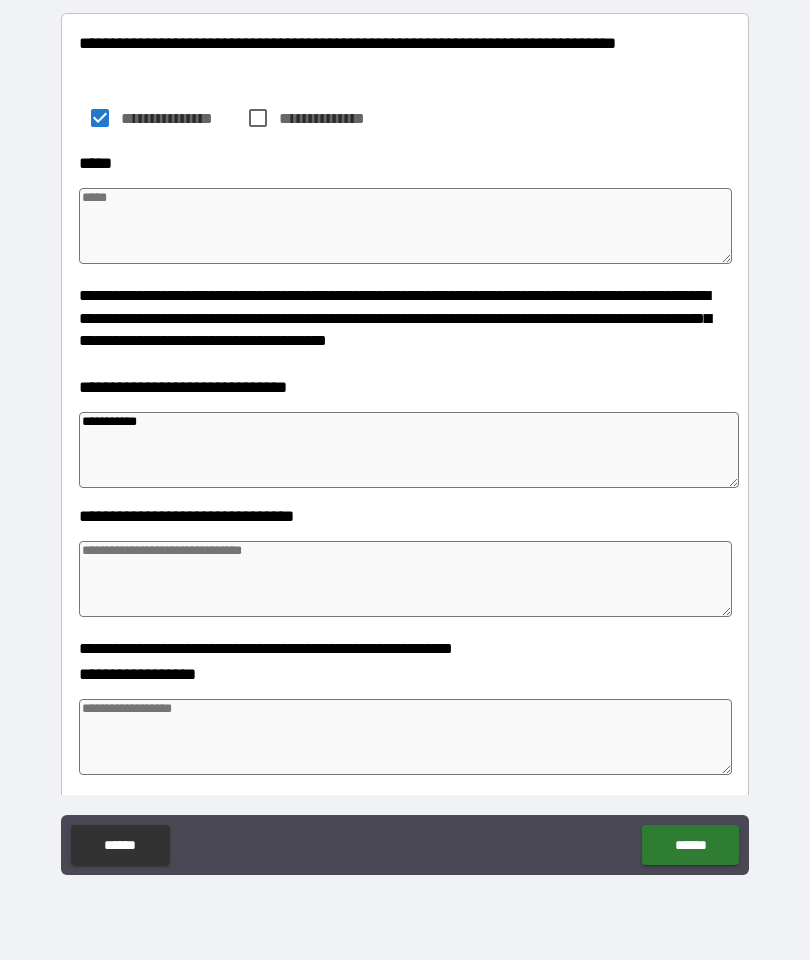 type on "*" 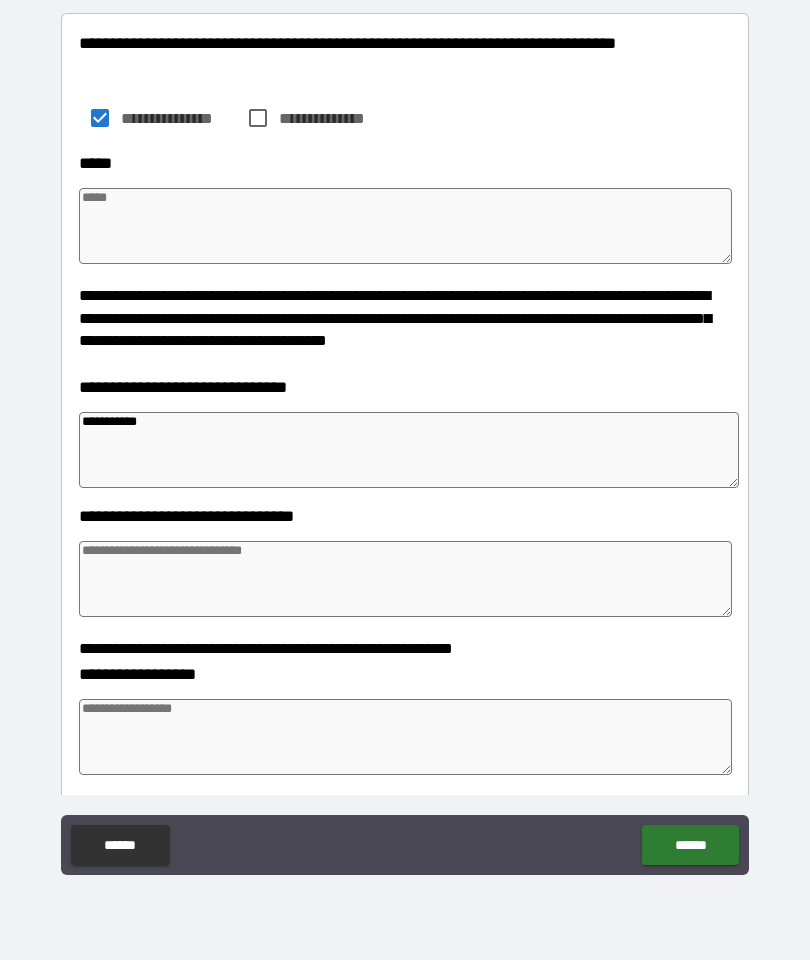 type on "*" 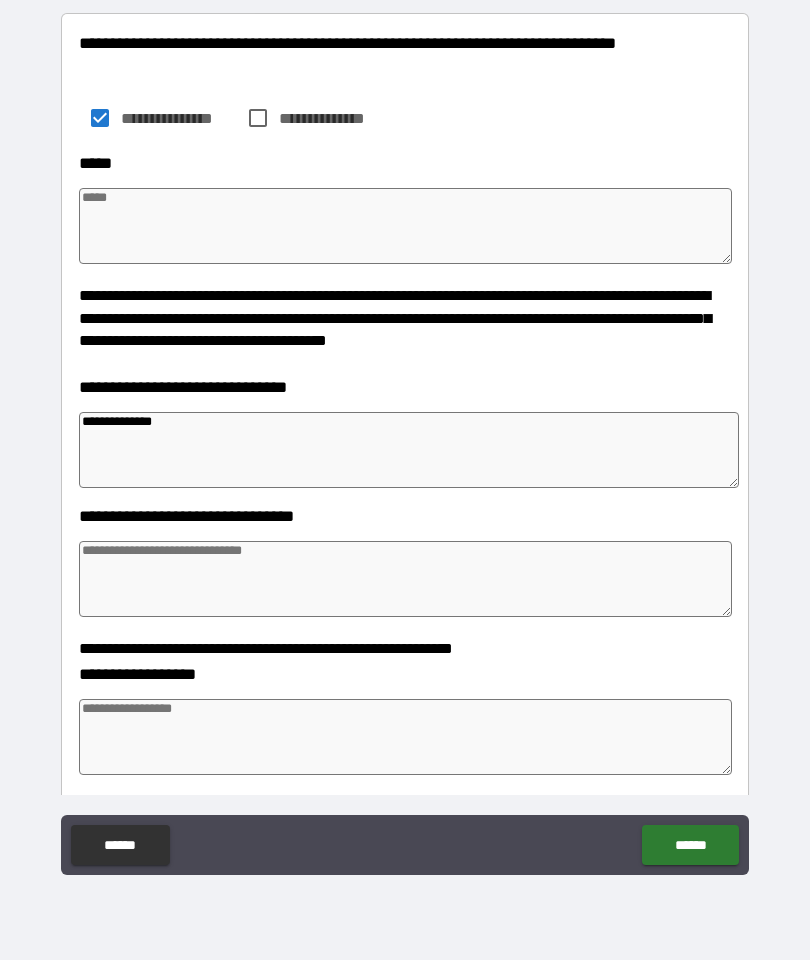 type on "*" 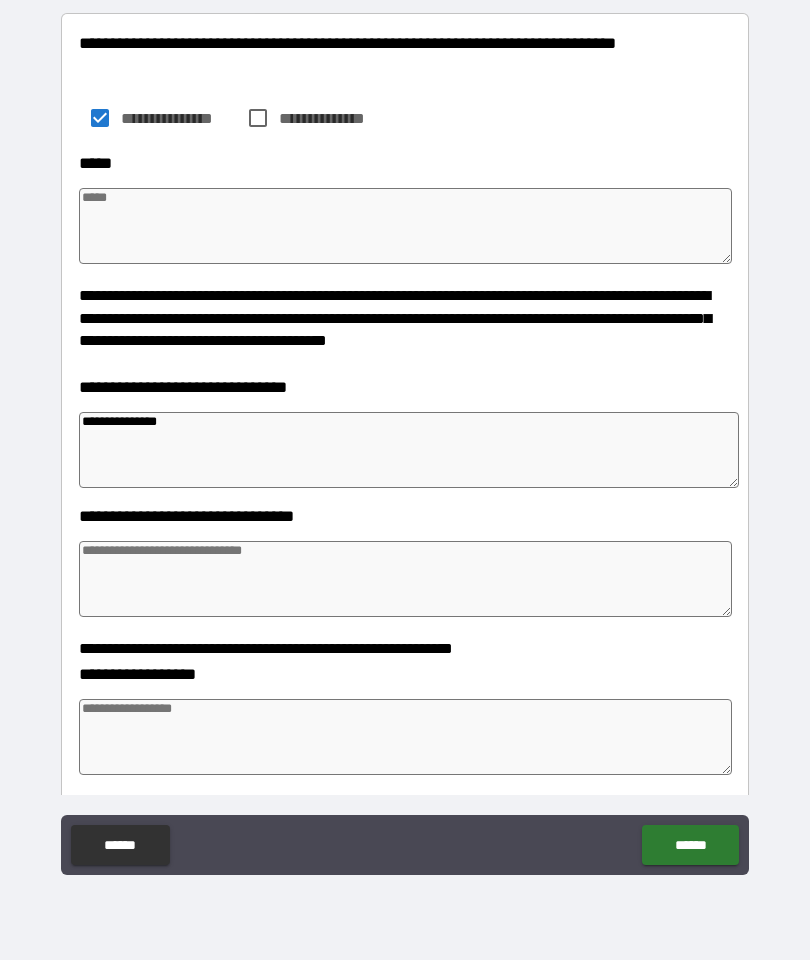 type on "*" 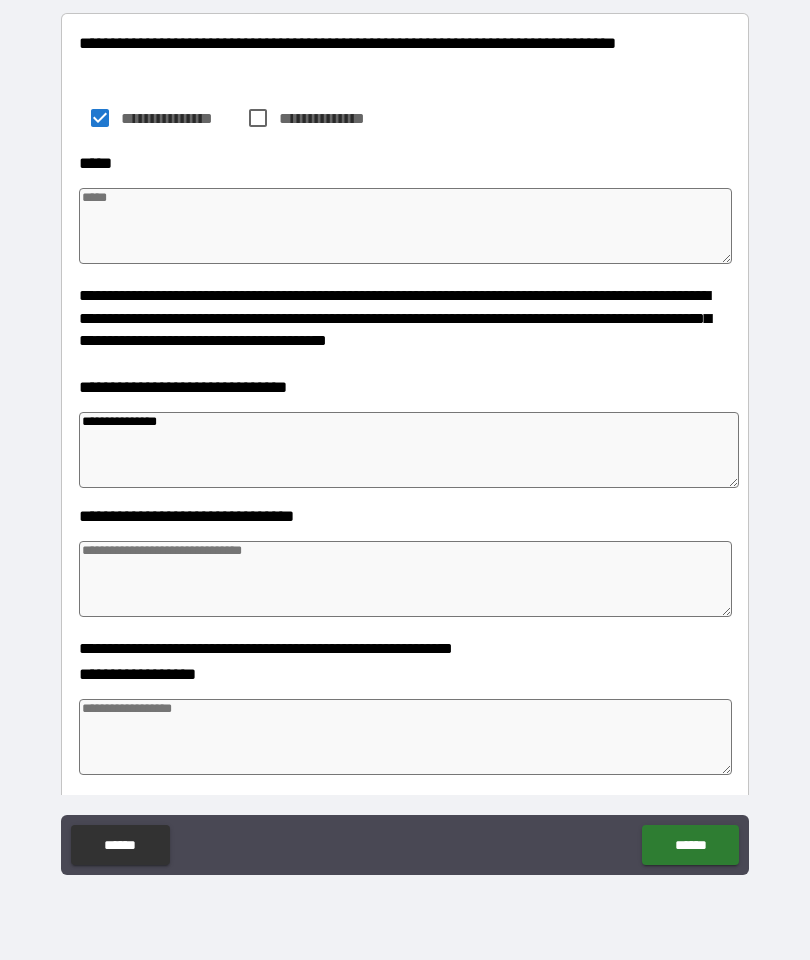 type on "*" 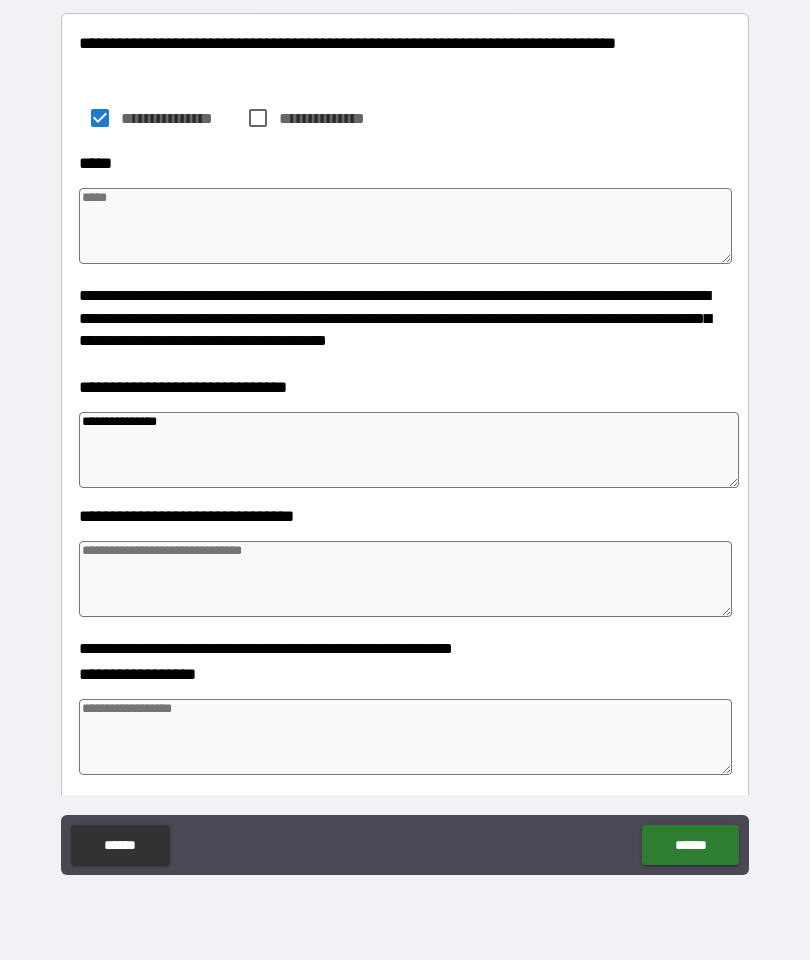 type on "**********" 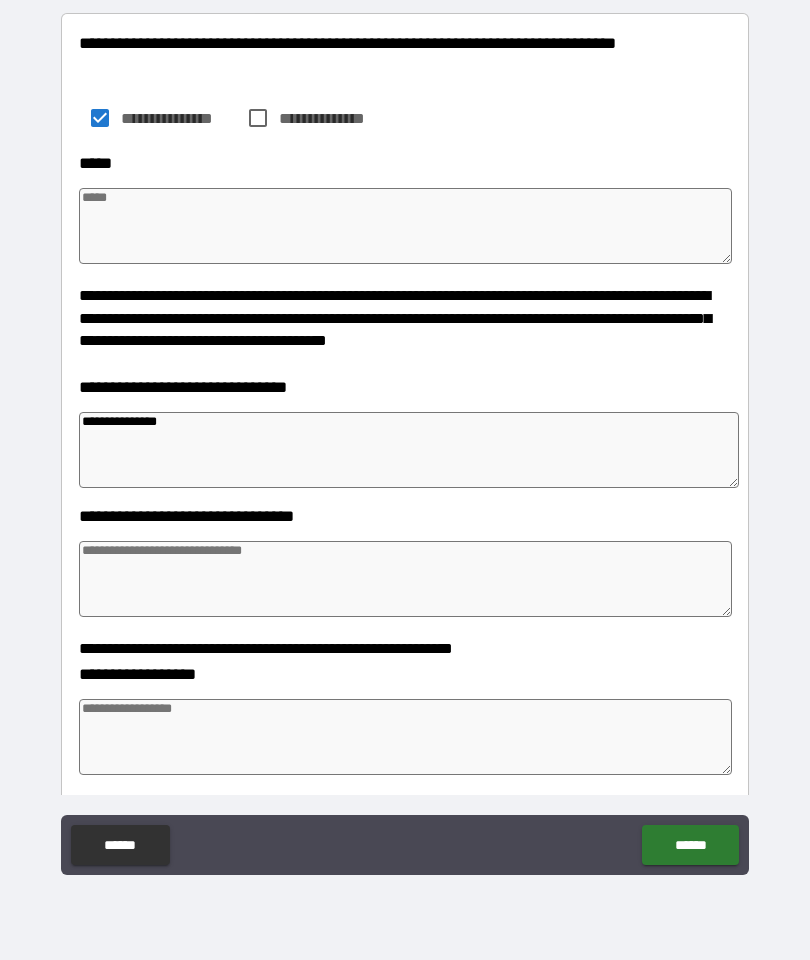 type on "*" 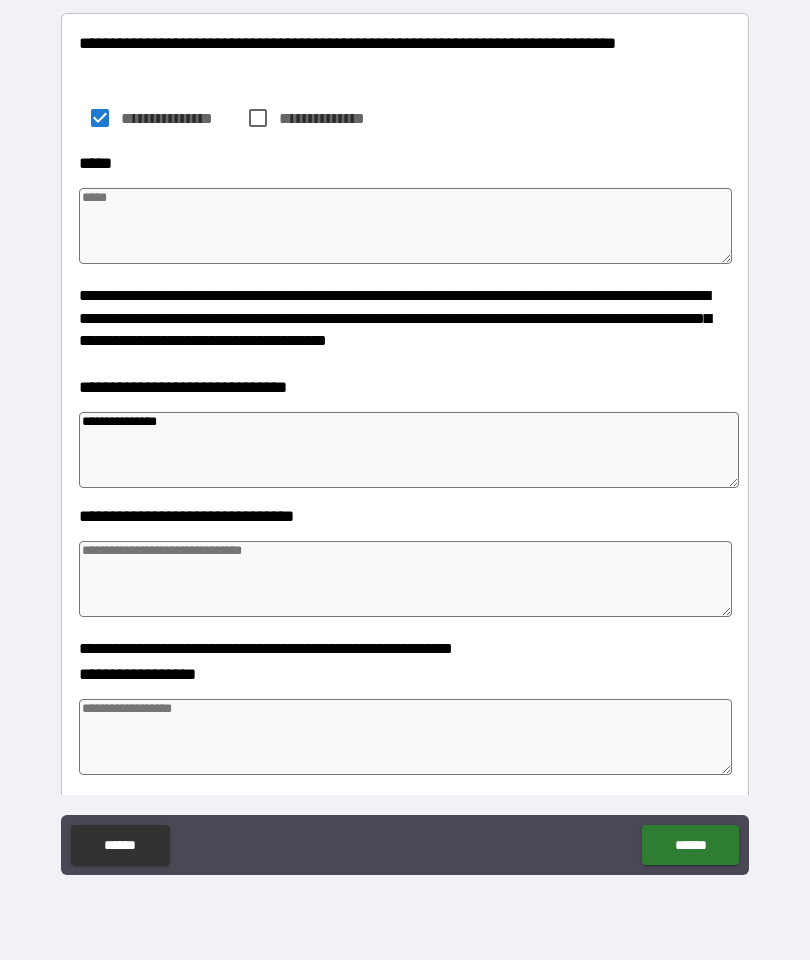 type on "*" 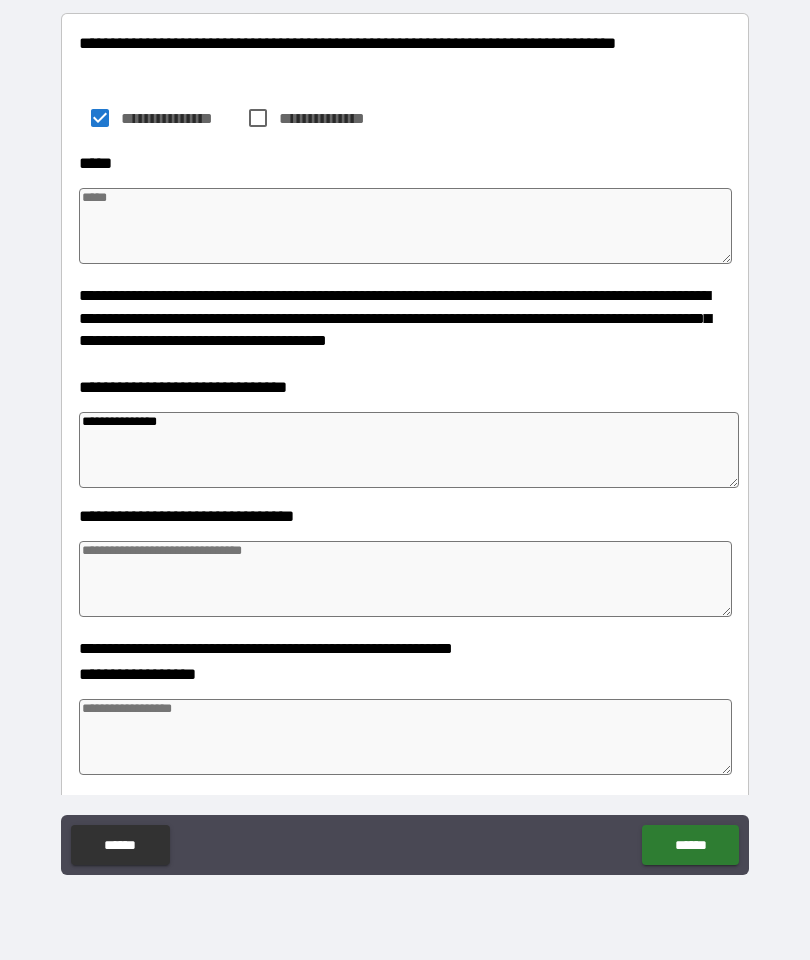 type on "*" 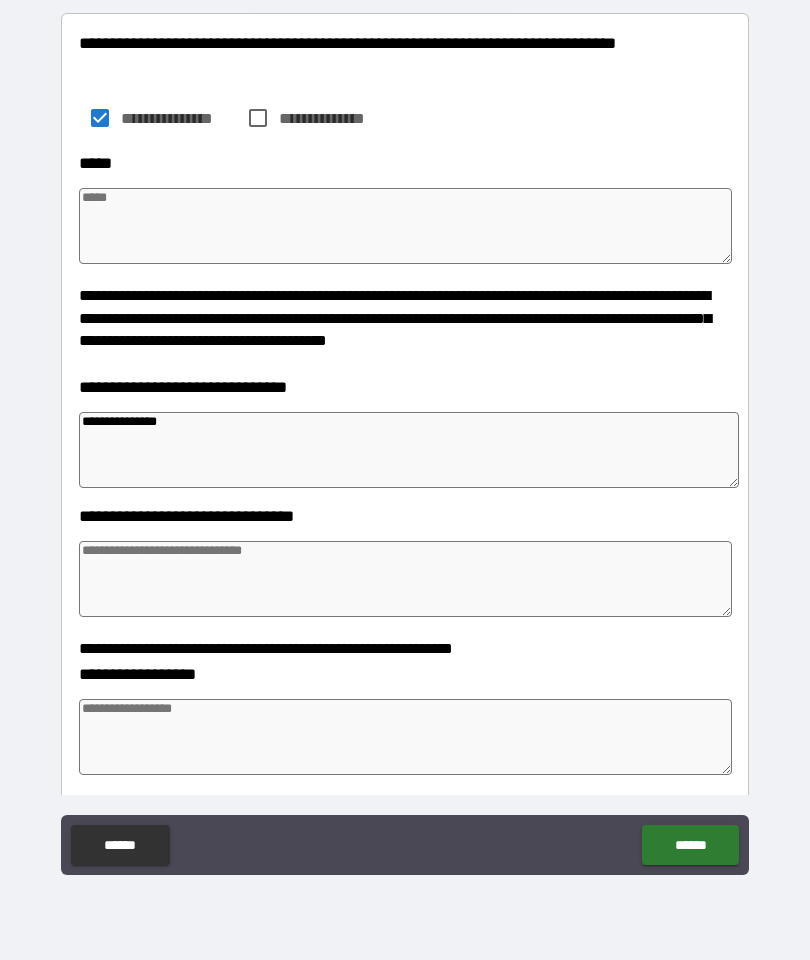 type on "**********" 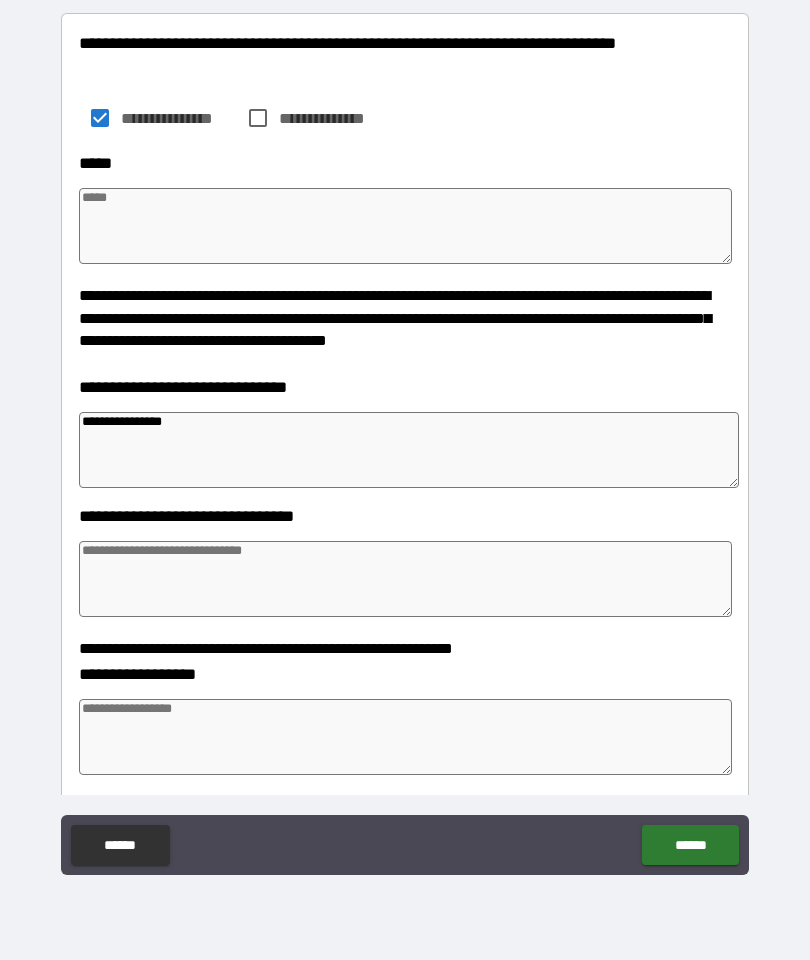 type on "*" 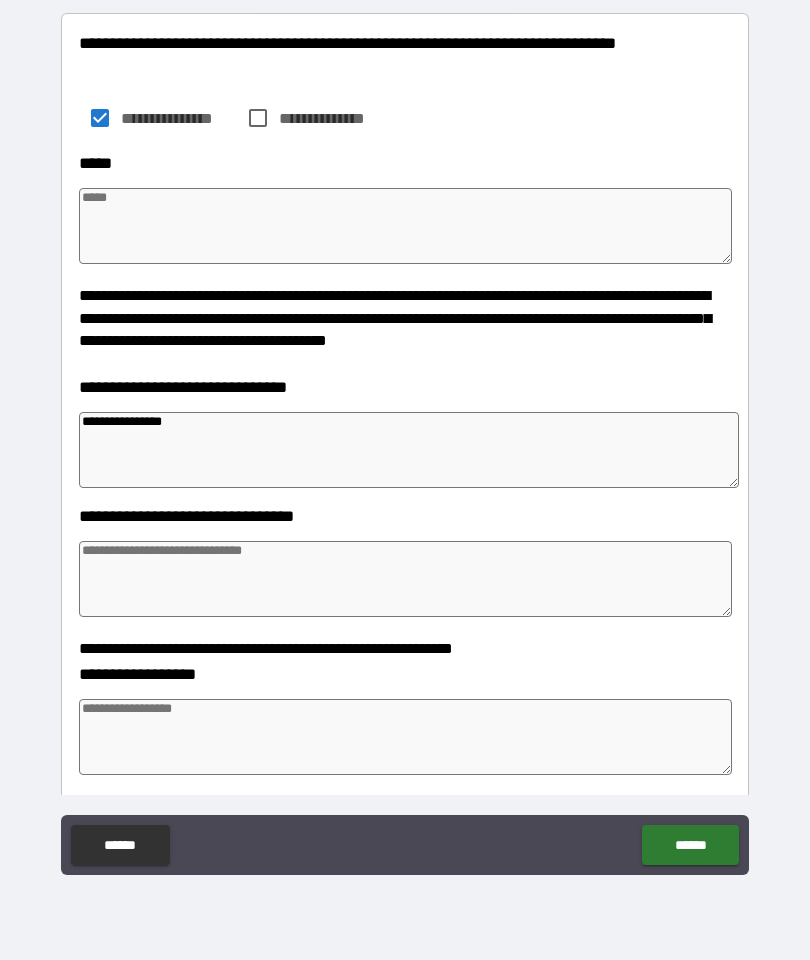 type on "*" 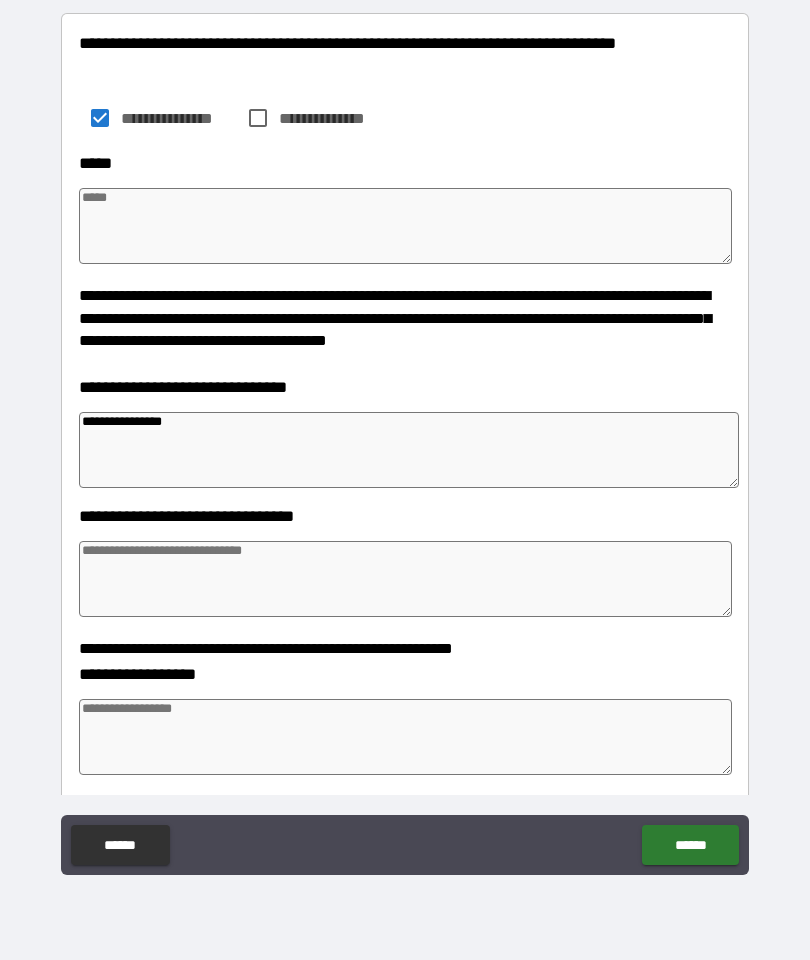 type on "*" 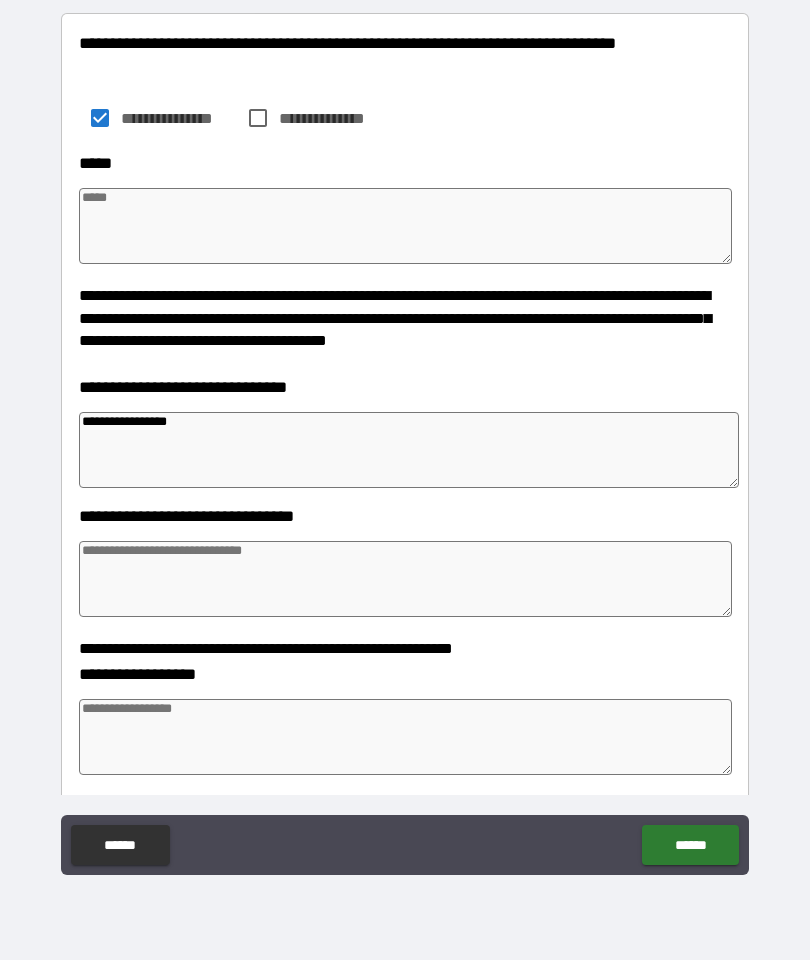 type on "*" 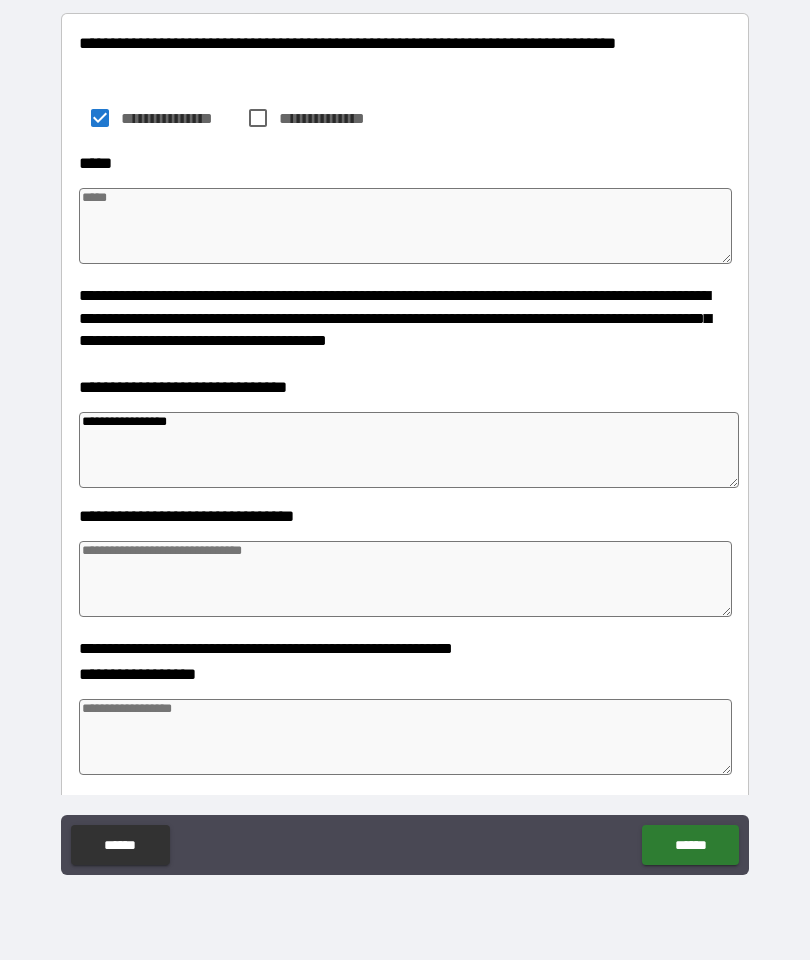type on "*" 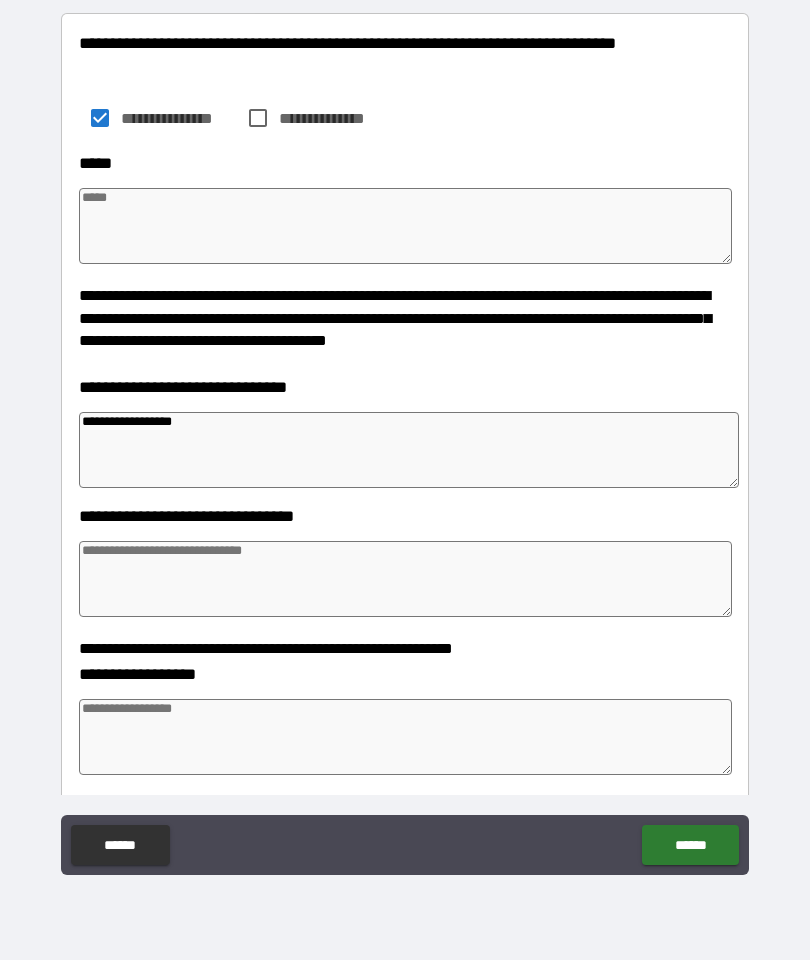 type on "*" 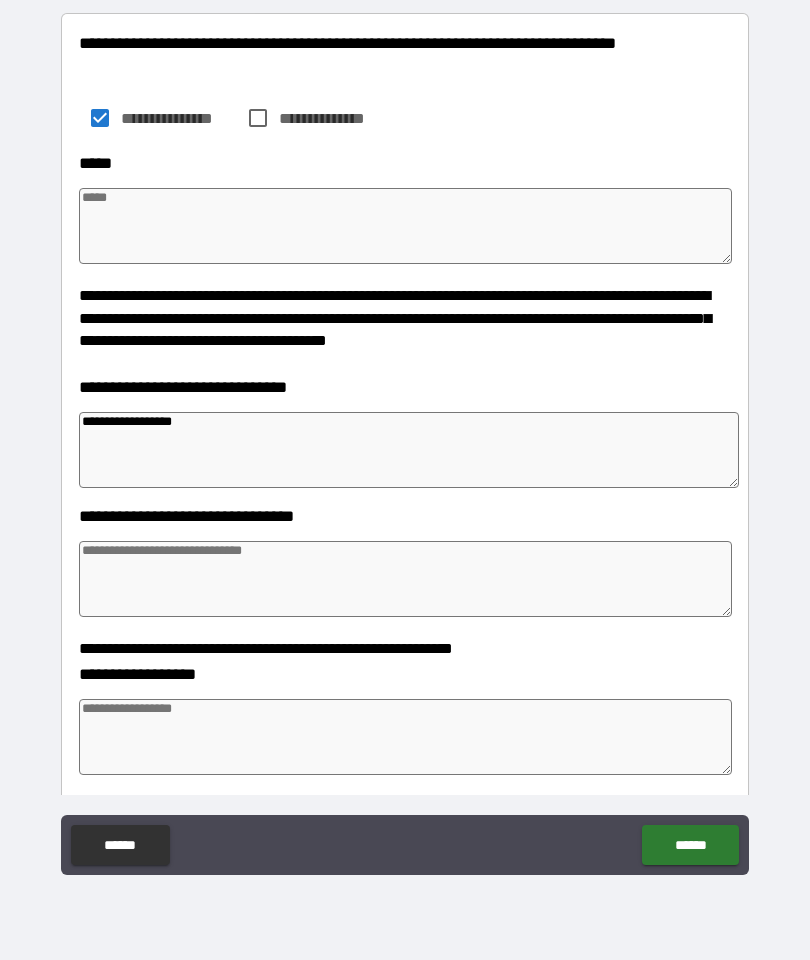 type on "*" 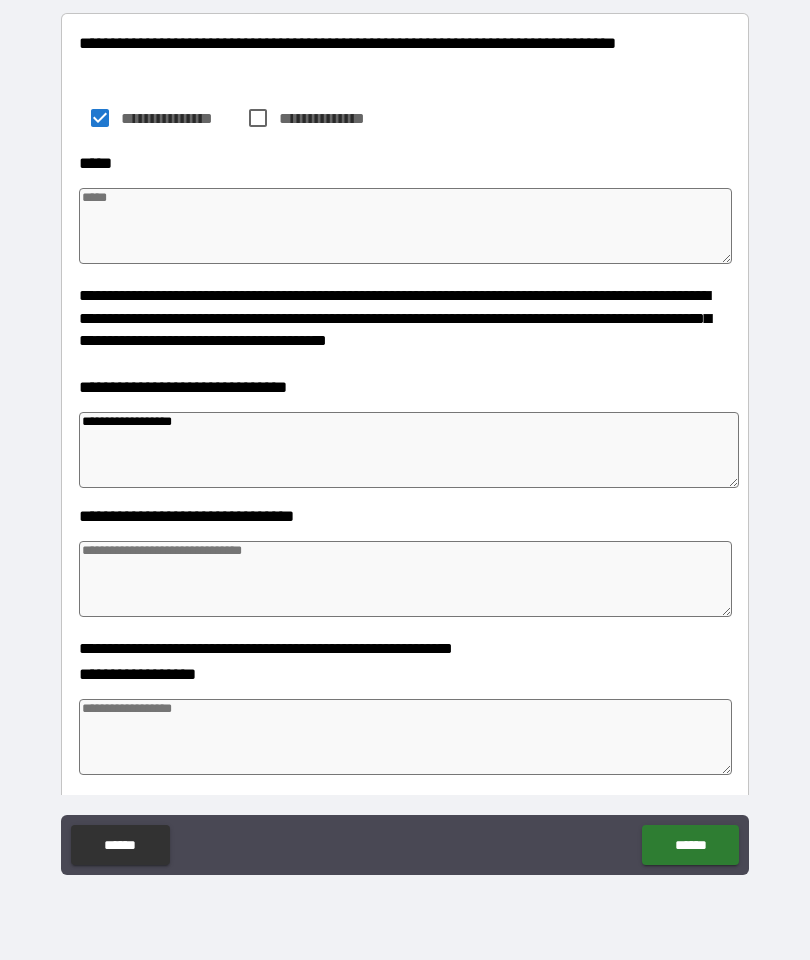 type on "*" 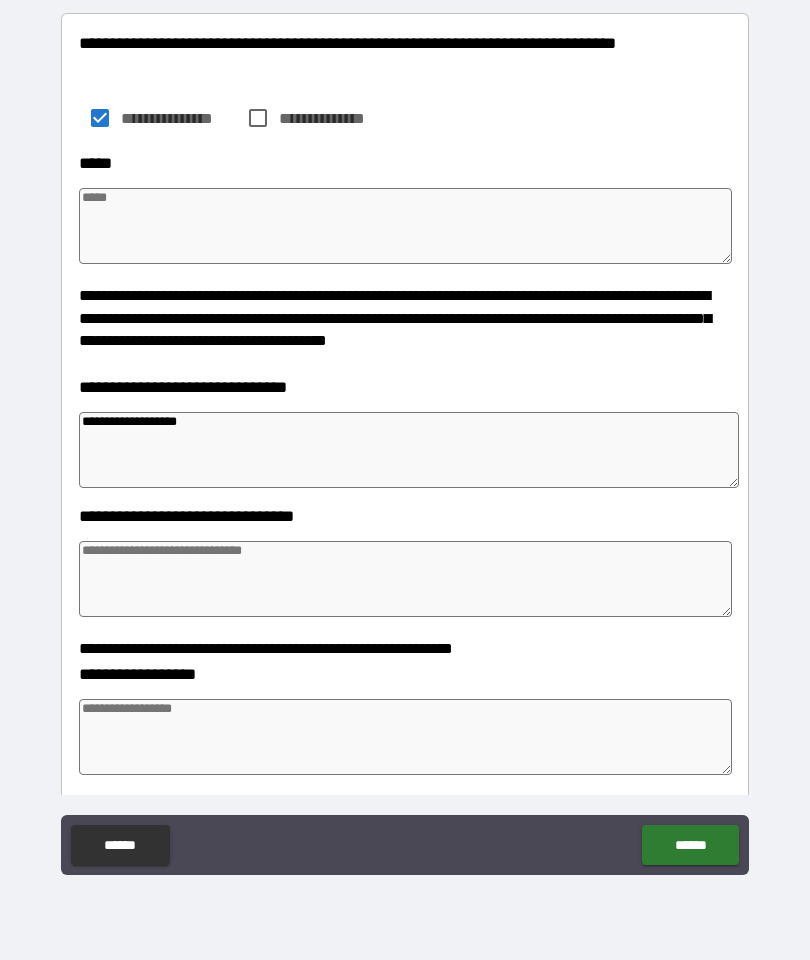 type on "*" 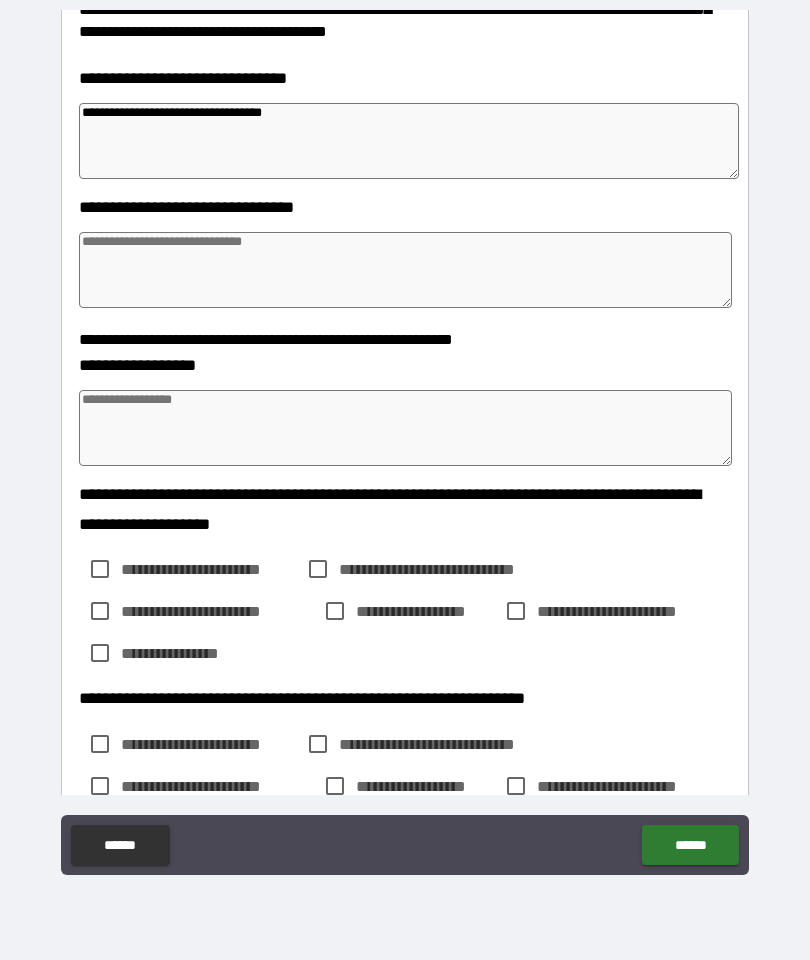 scroll, scrollTop: 570, scrollLeft: 0, axis: vertical 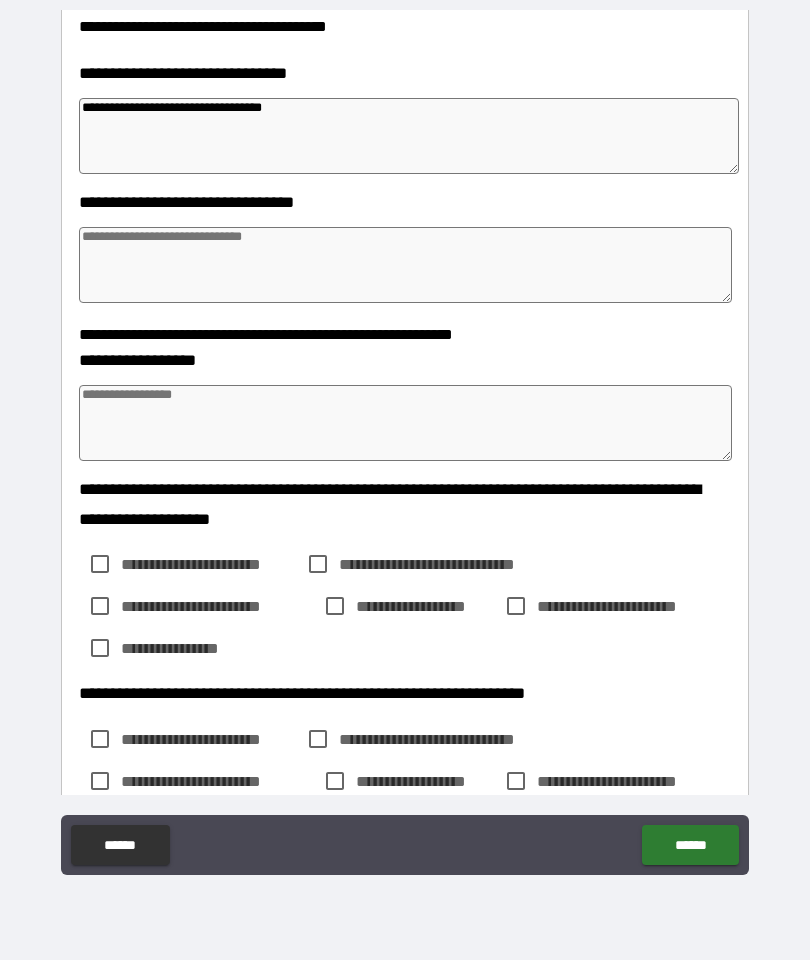 click at bounding box center [405, 423] 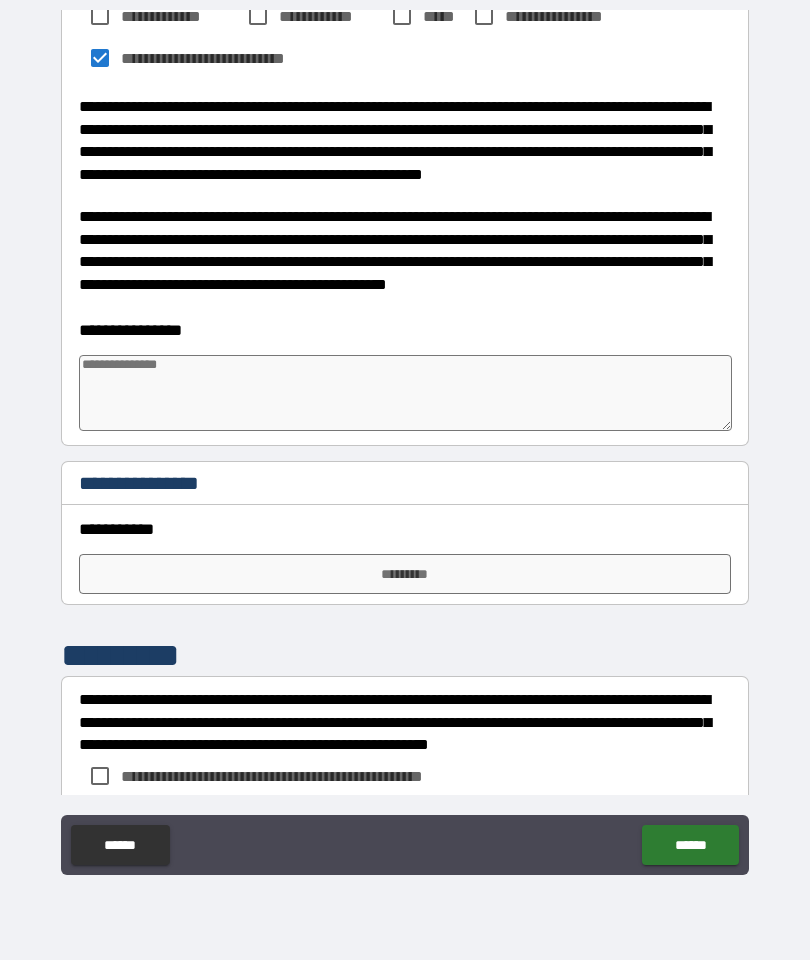 scroll, scrollTop: 1505, scrollLeft: 0, axis: vertical 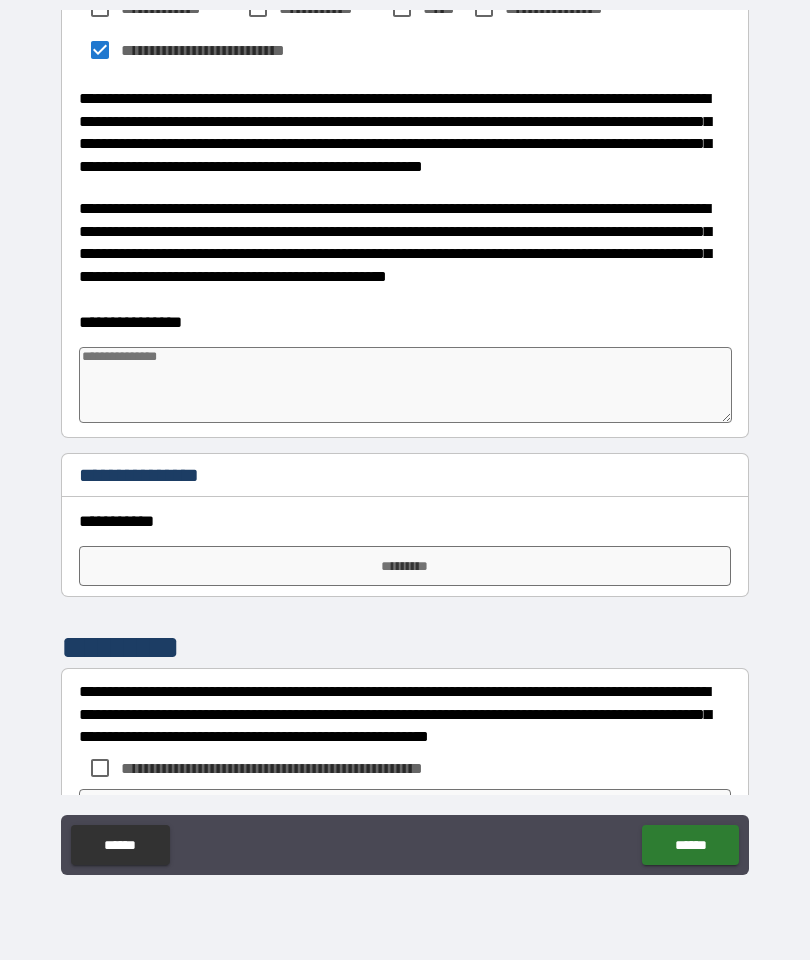 click at bounding box center (405, 385) 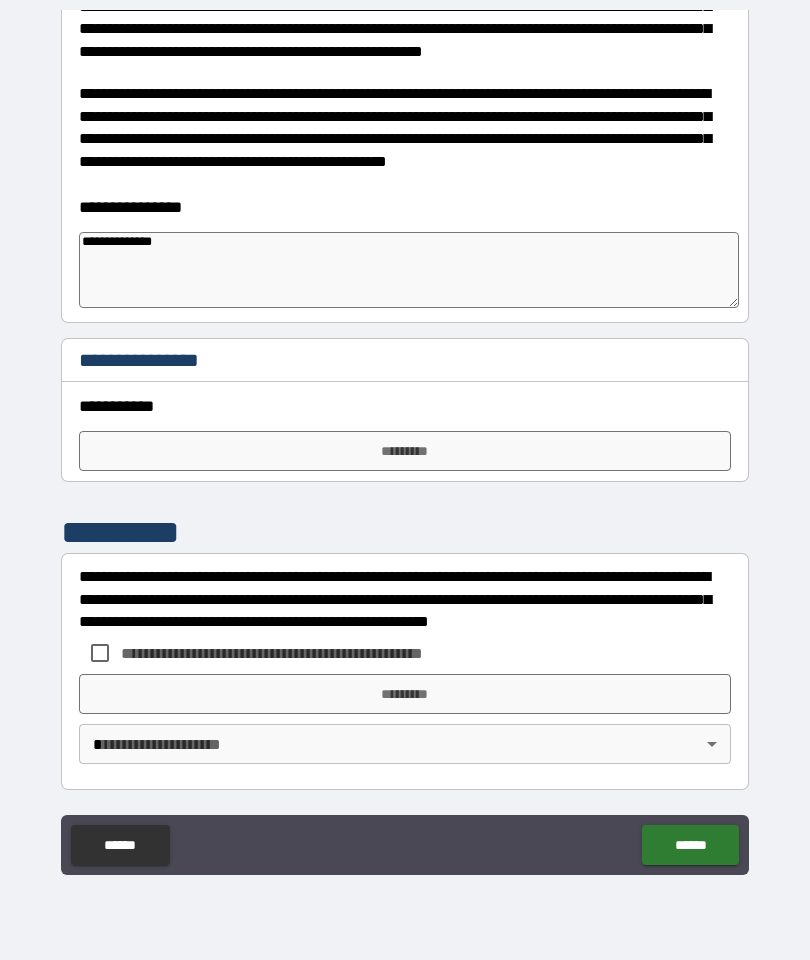 scroll, scrollTop: 1620, scrollLeft: 0, axis: vertical 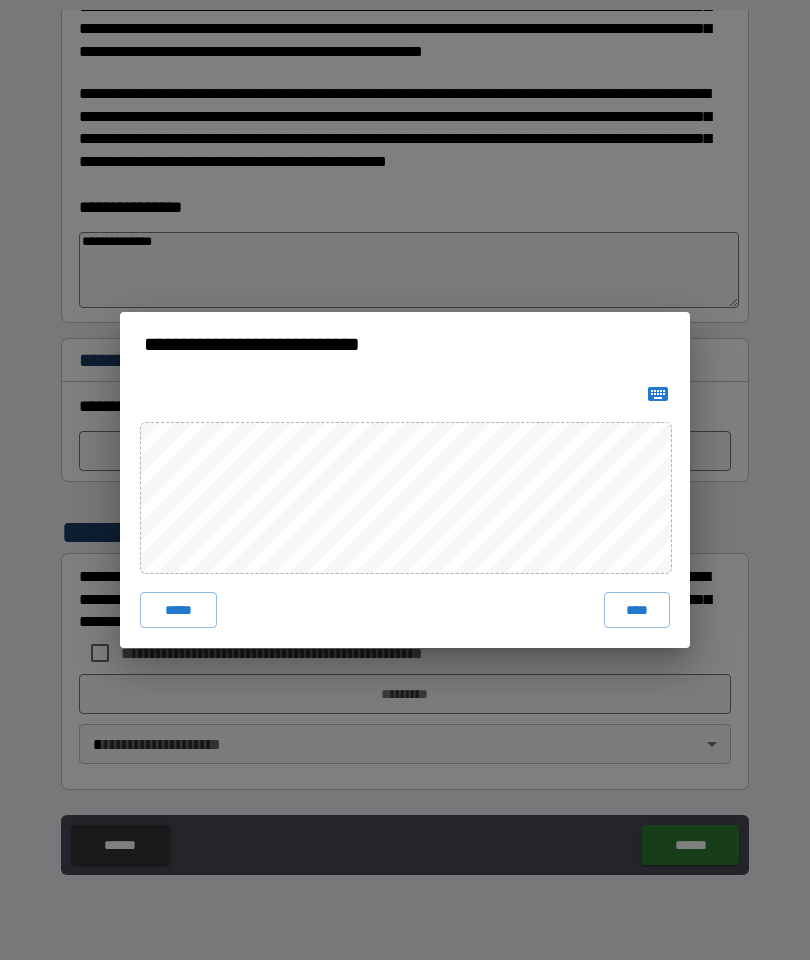 click on "****" at bounding box center [637, 610] 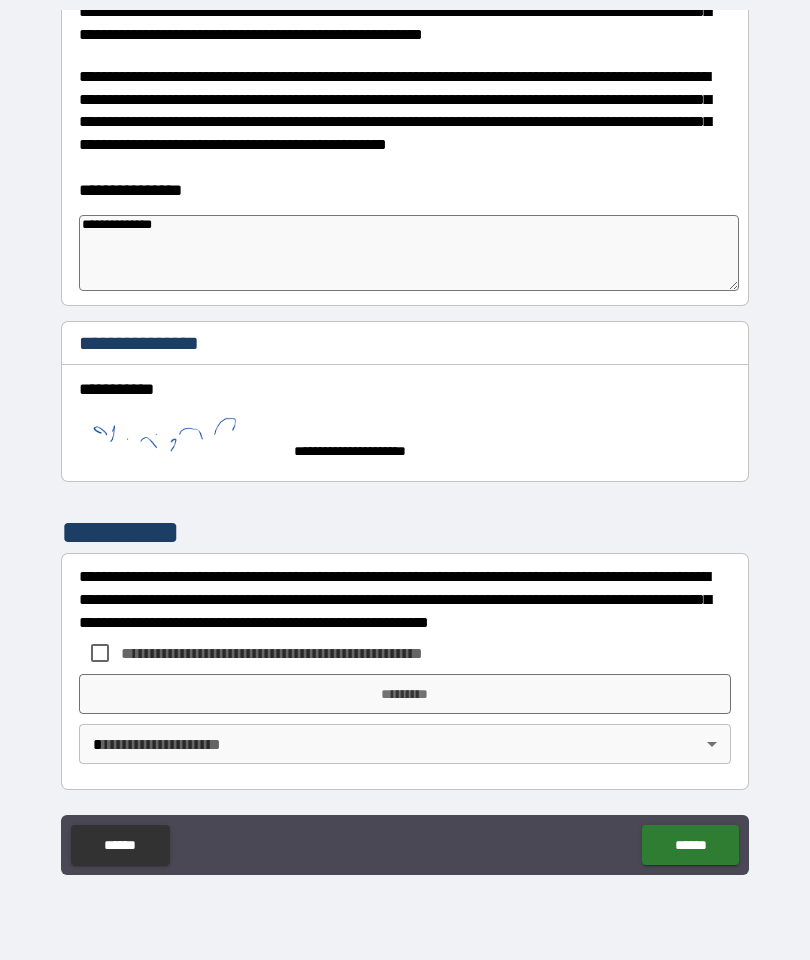 scroll, scrollTop: 1637, scrollLeft: 0, axis: vertical 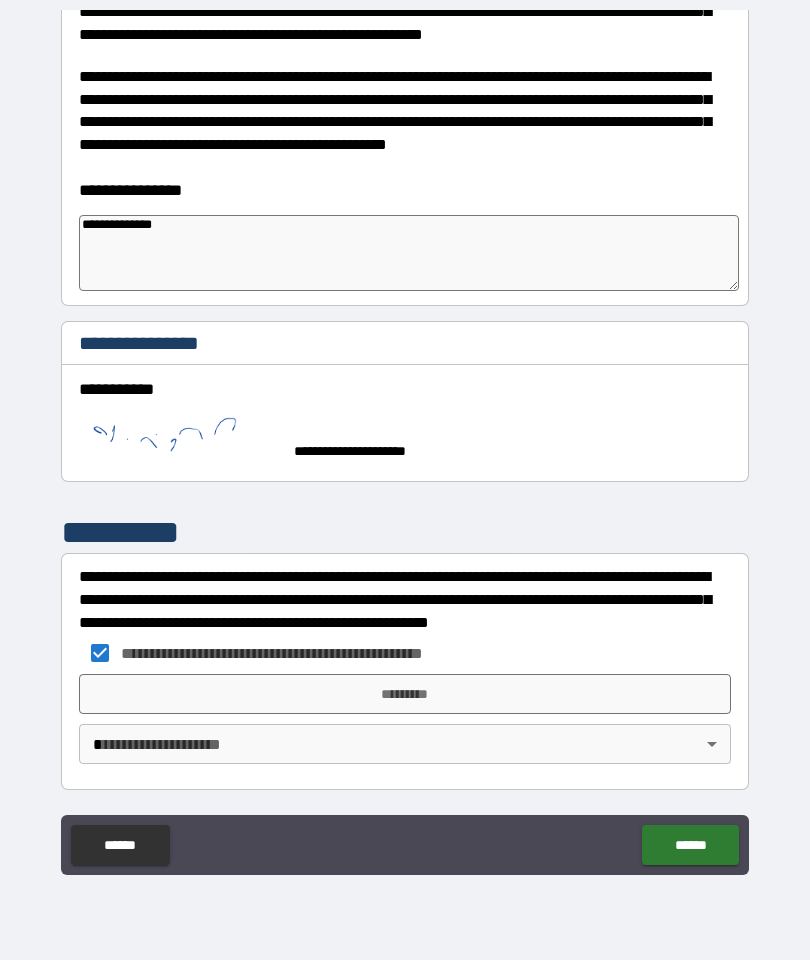 click on "*********" at bounding box center (405, 694) 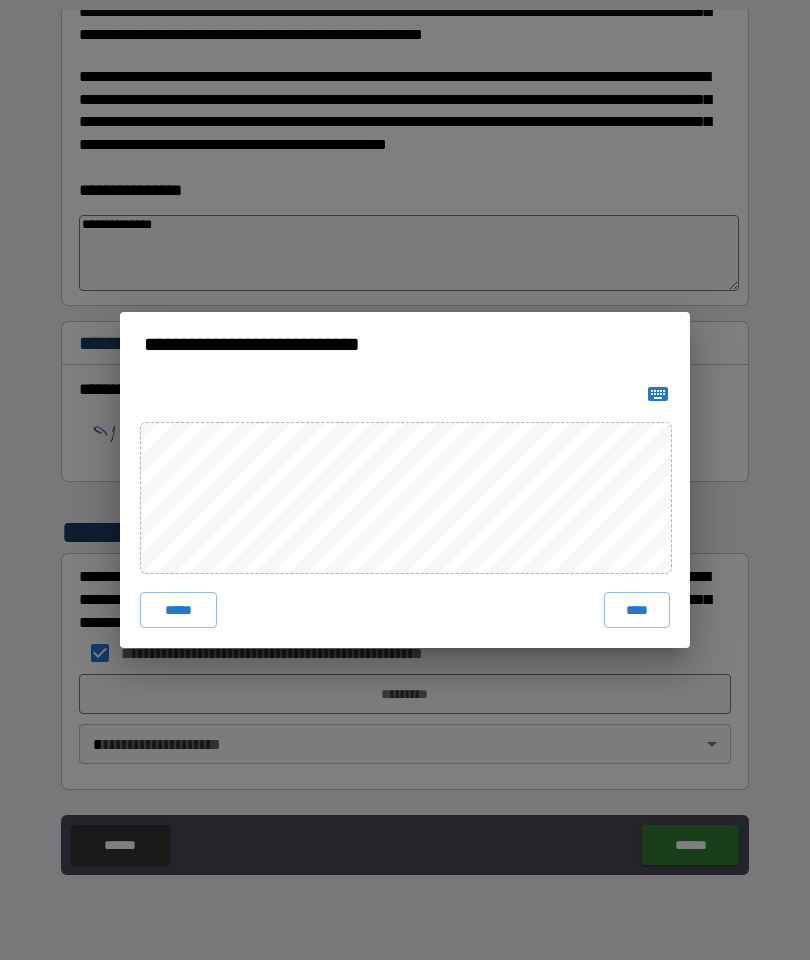 click on "****" at bounding box center [637, 610] 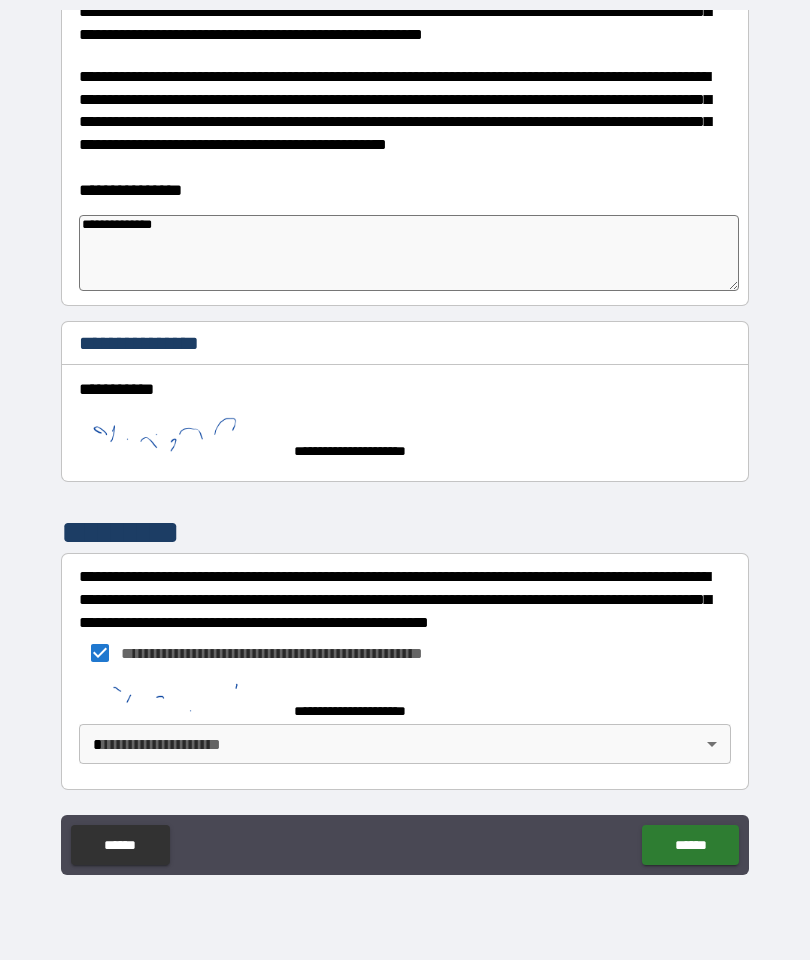 scroll, scrollTop: 1627, scrollLeft: 0, axis: vertical 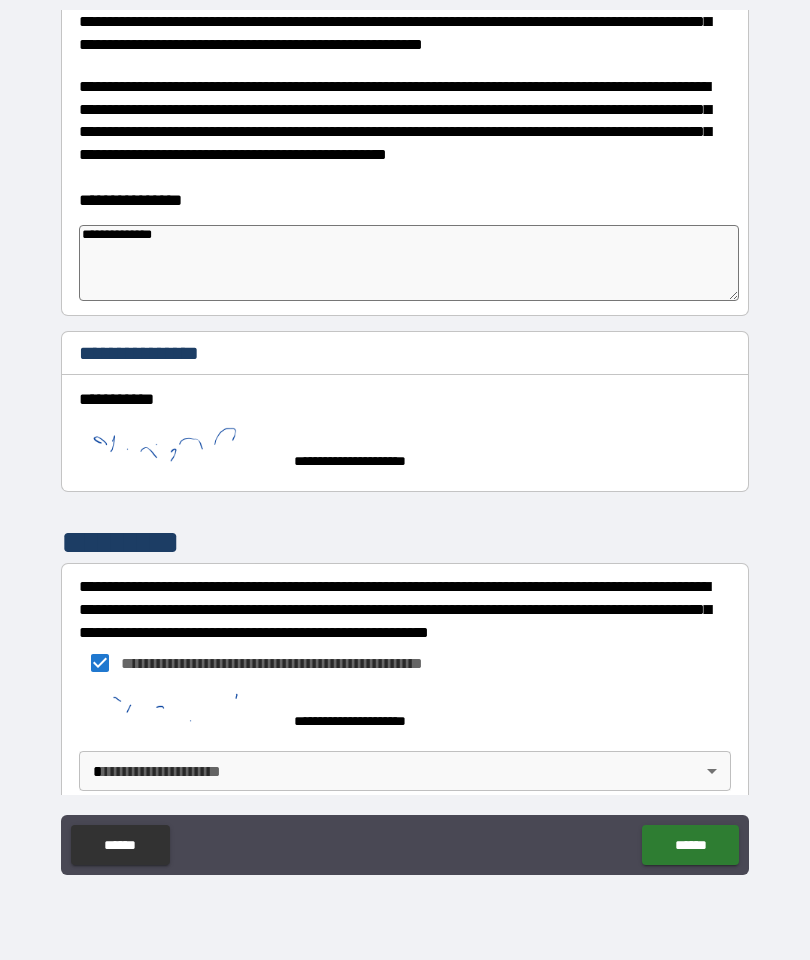 click on "**********" at bounding box center (405, 440) 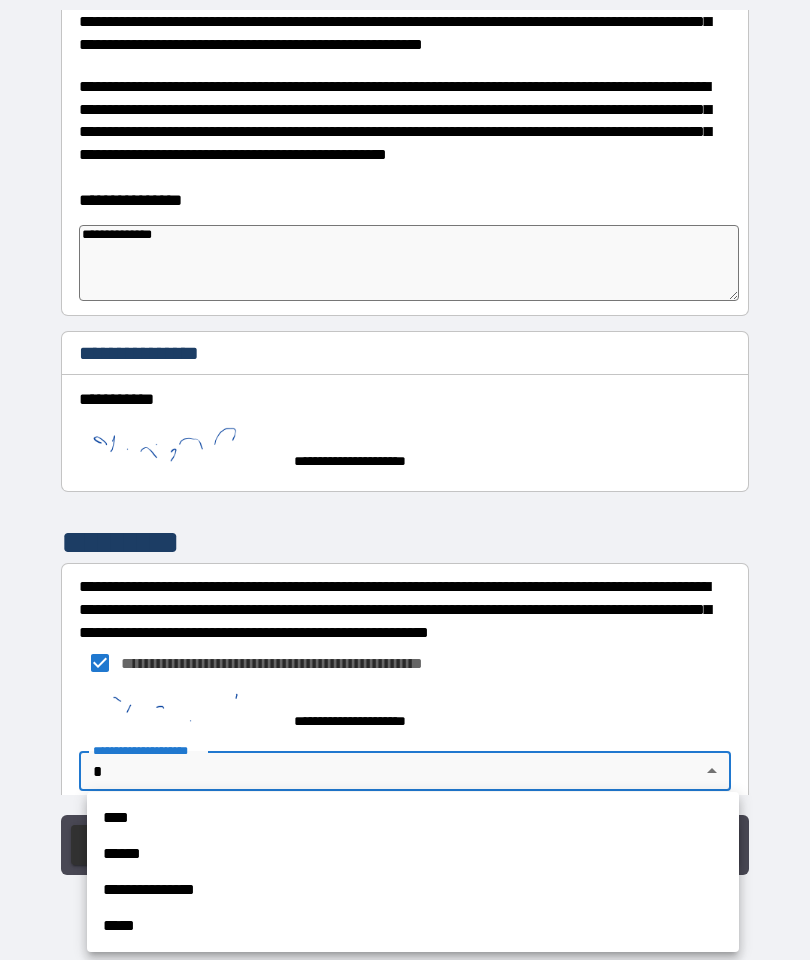 click on "**********" at bounding box center [413, 890] 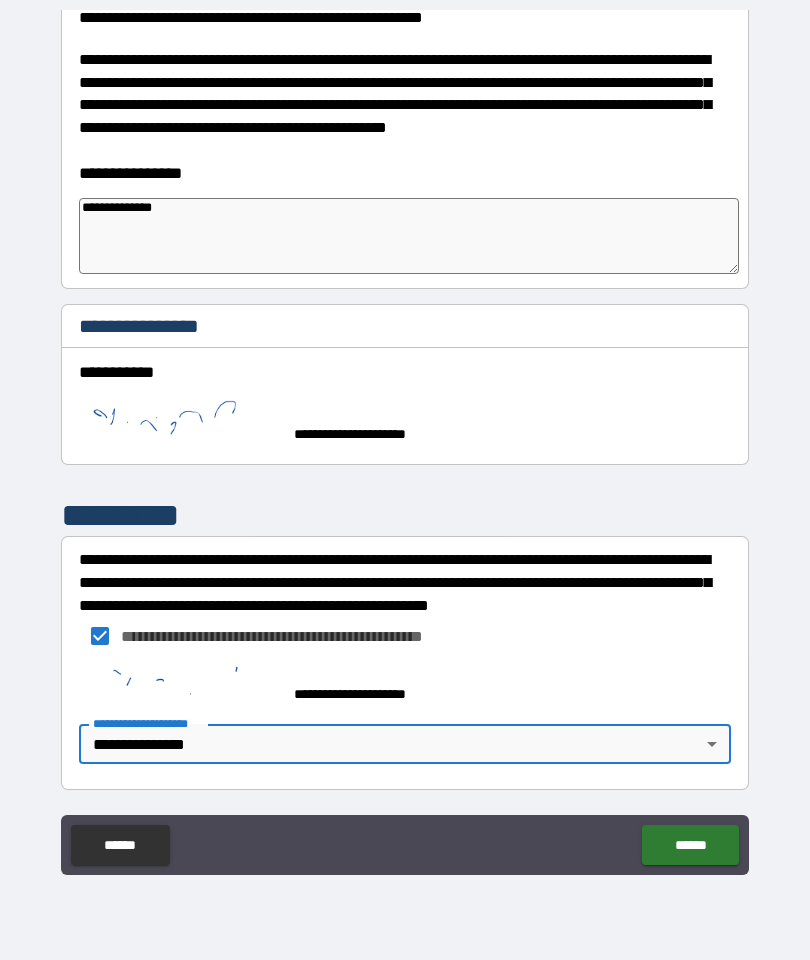 scroll, scrollTop: 1655, scrollLeft: 0, axis: vertical 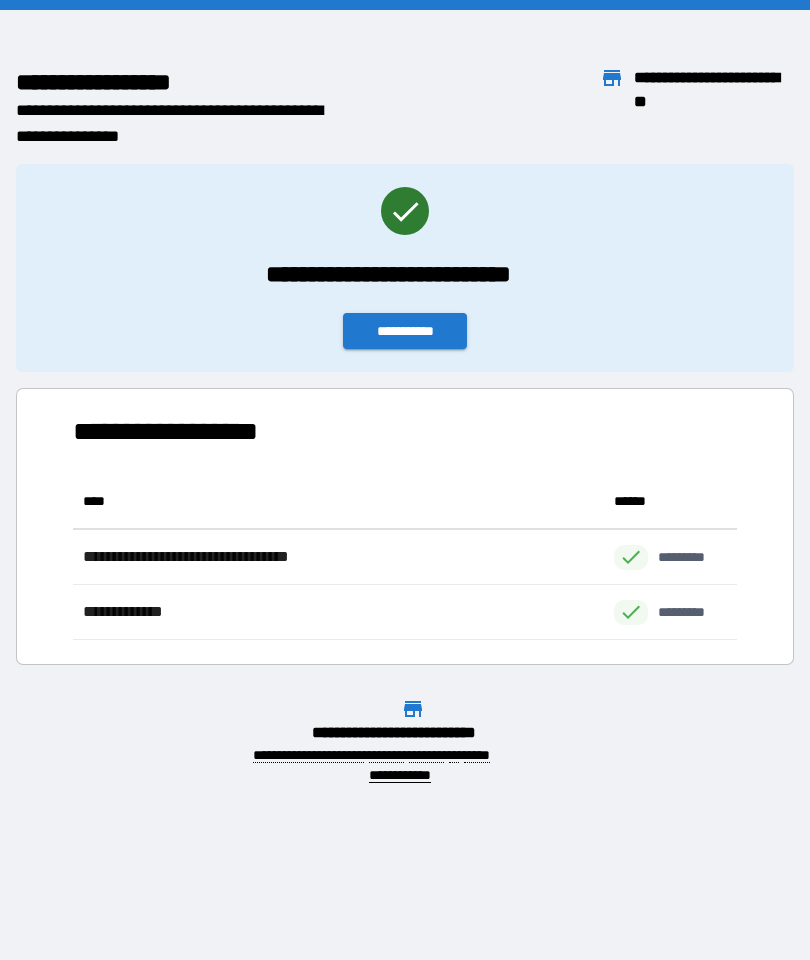 click on "**********" at bounding box center [405, 331] 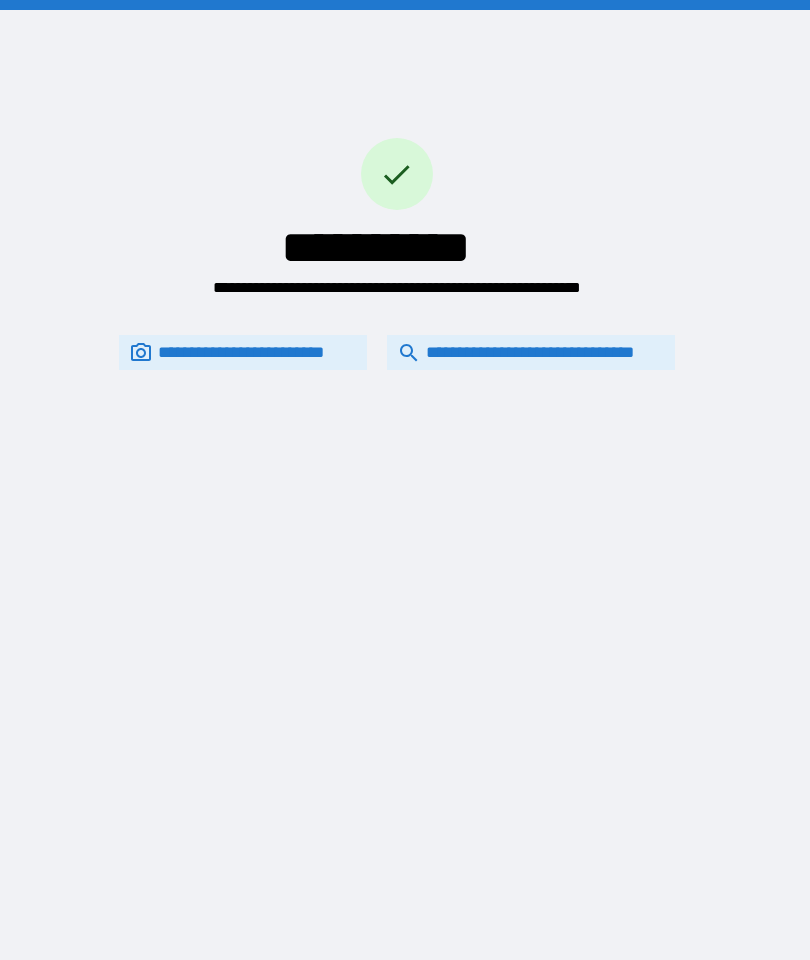 click on "**********" at bounding box center [531, 352] 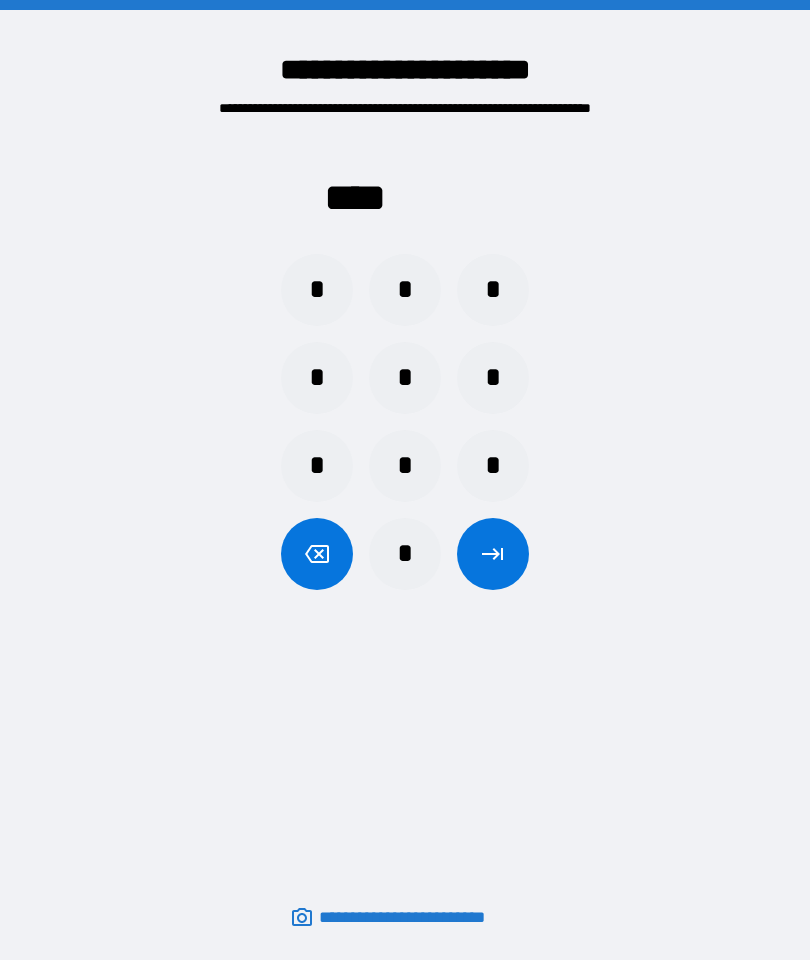 click on "*" at bounding box center [405, 290] 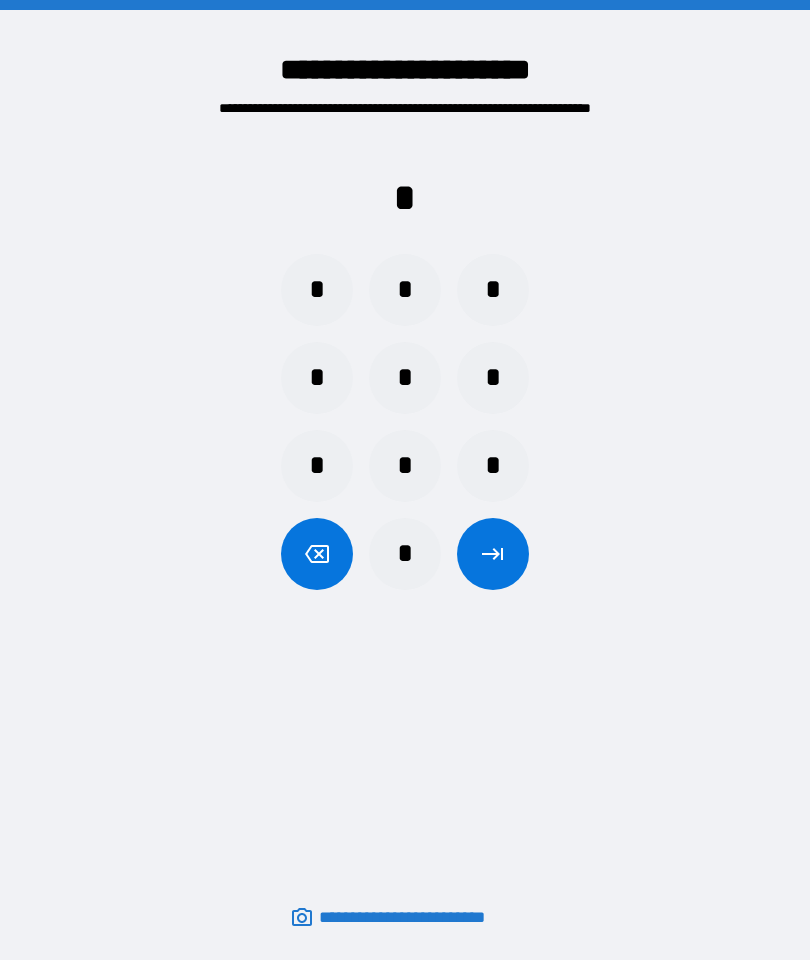 click on "*" at bounding box center [317, 378] 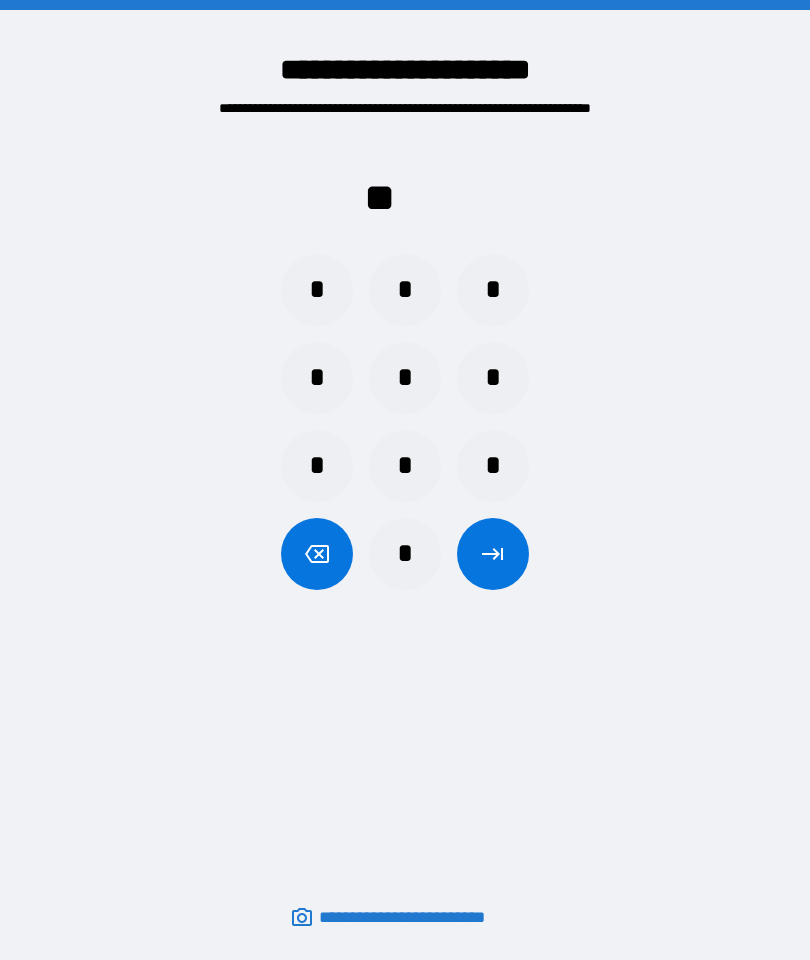 click on "*" at bounding box center (317, 466) 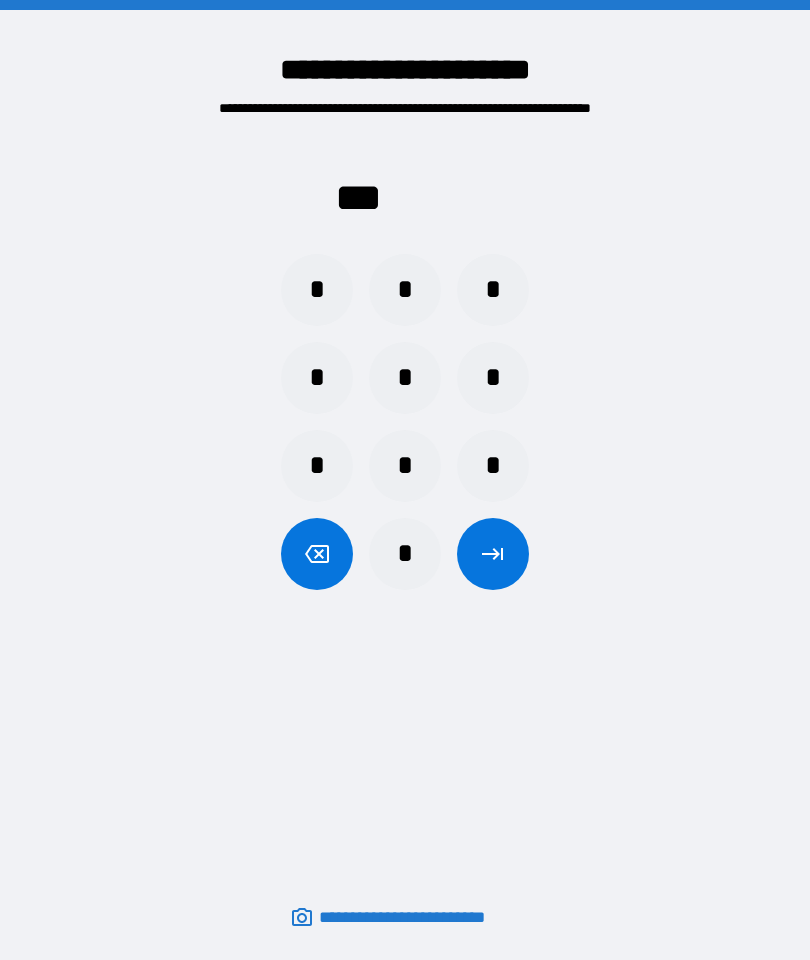 click on "*" at bounding box center (493, 290) 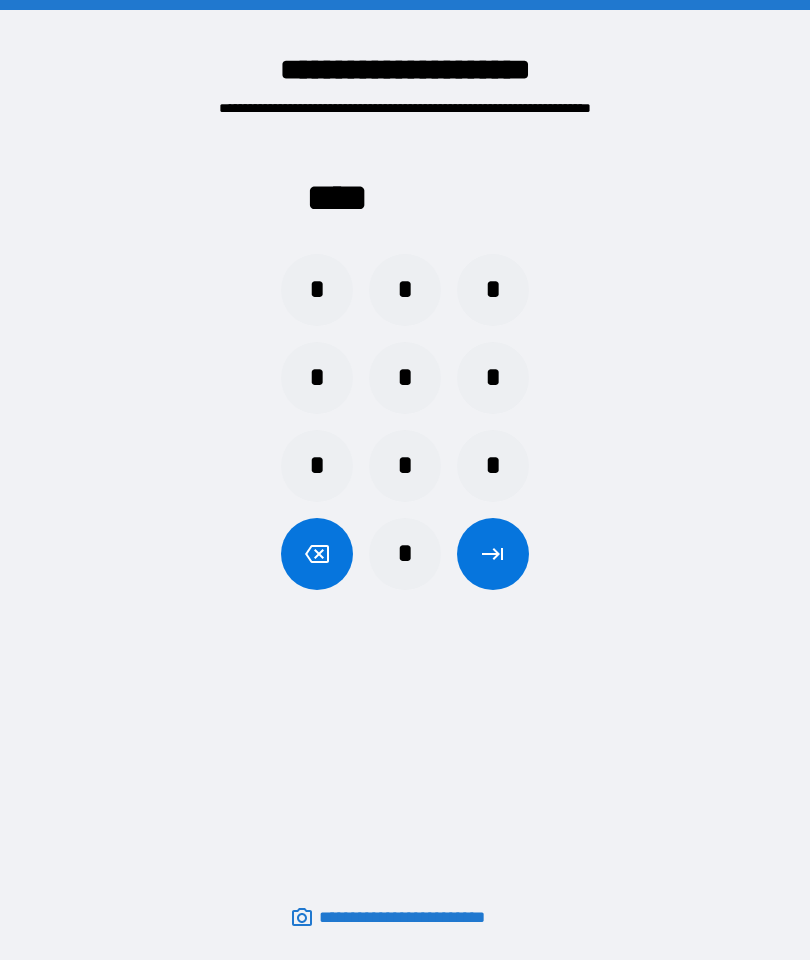 click 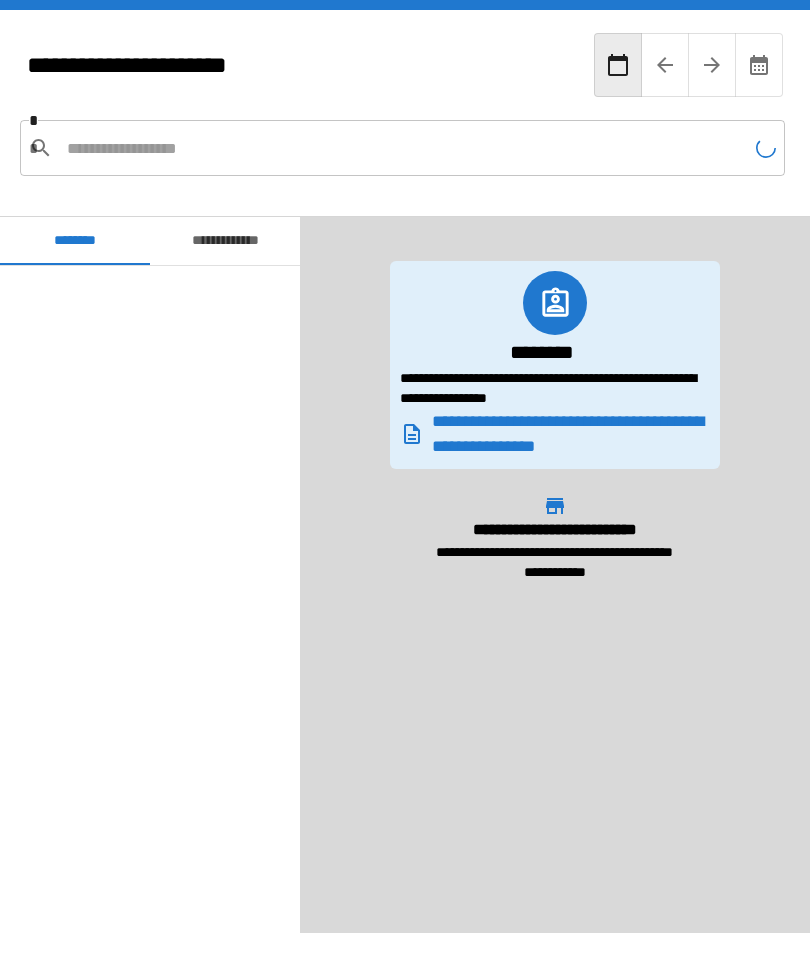 scroll, scrollTop: 2880, scrollLeft: 0, axis: vertical 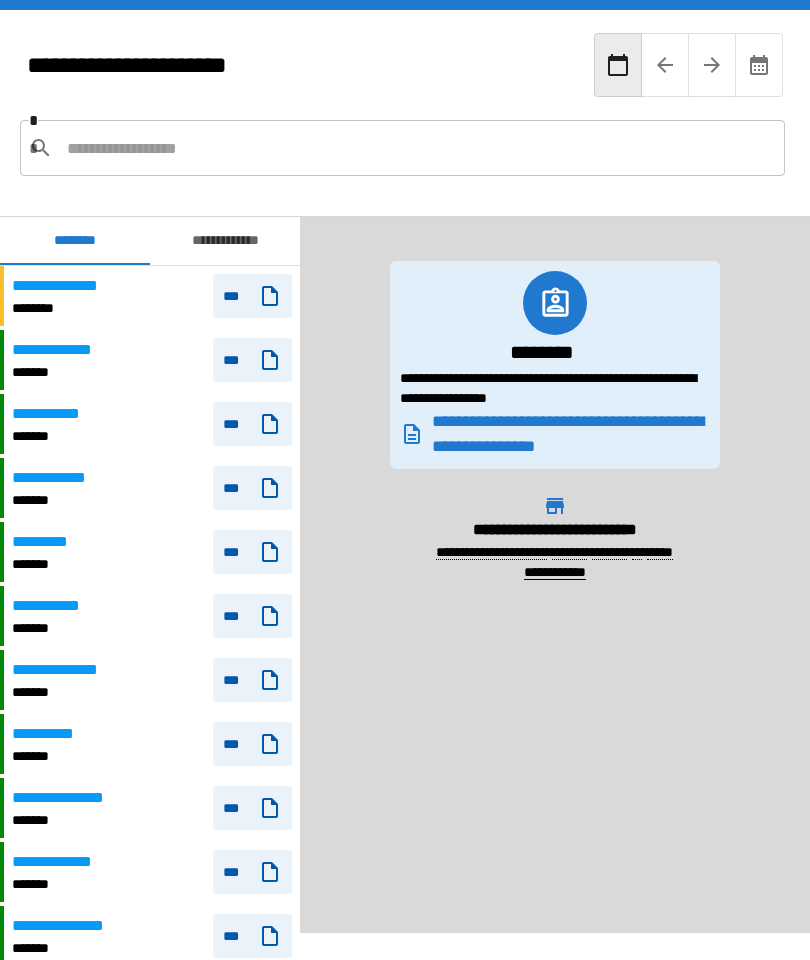click on "**********" at bounding box center (225, 241) 